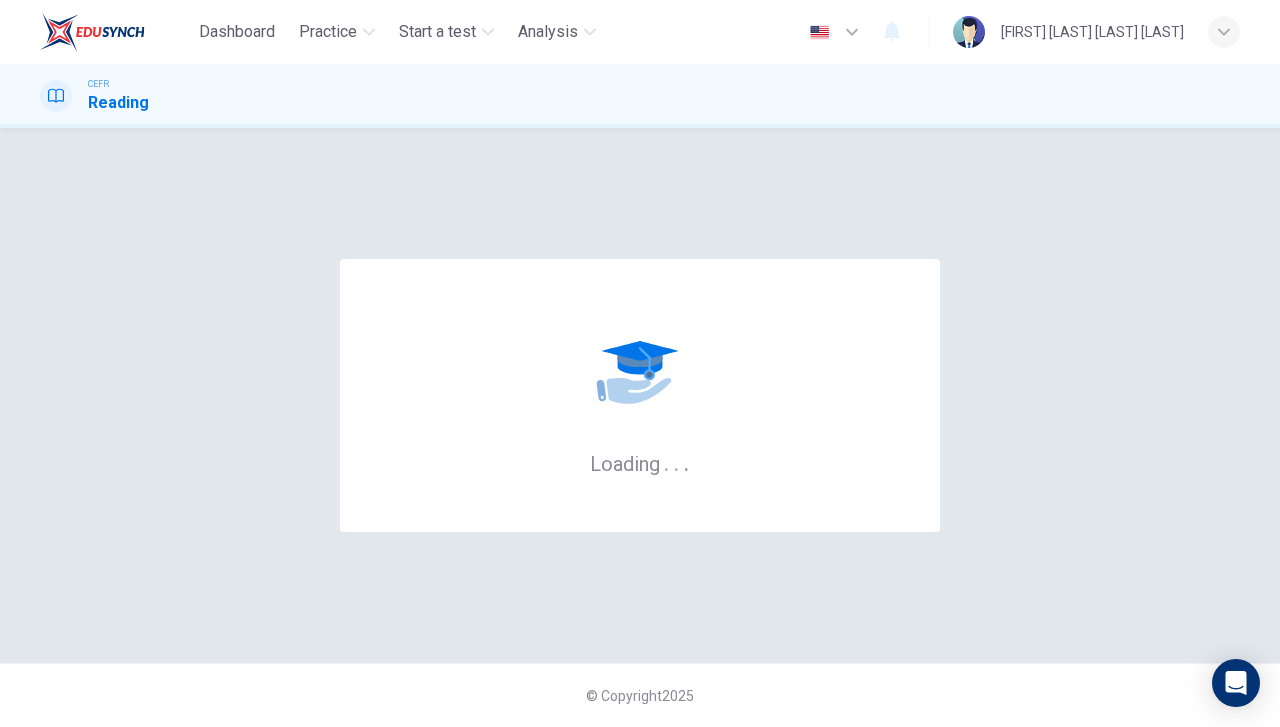 scroll, scrollTop: 0, scrollLeft: 0, axis: both 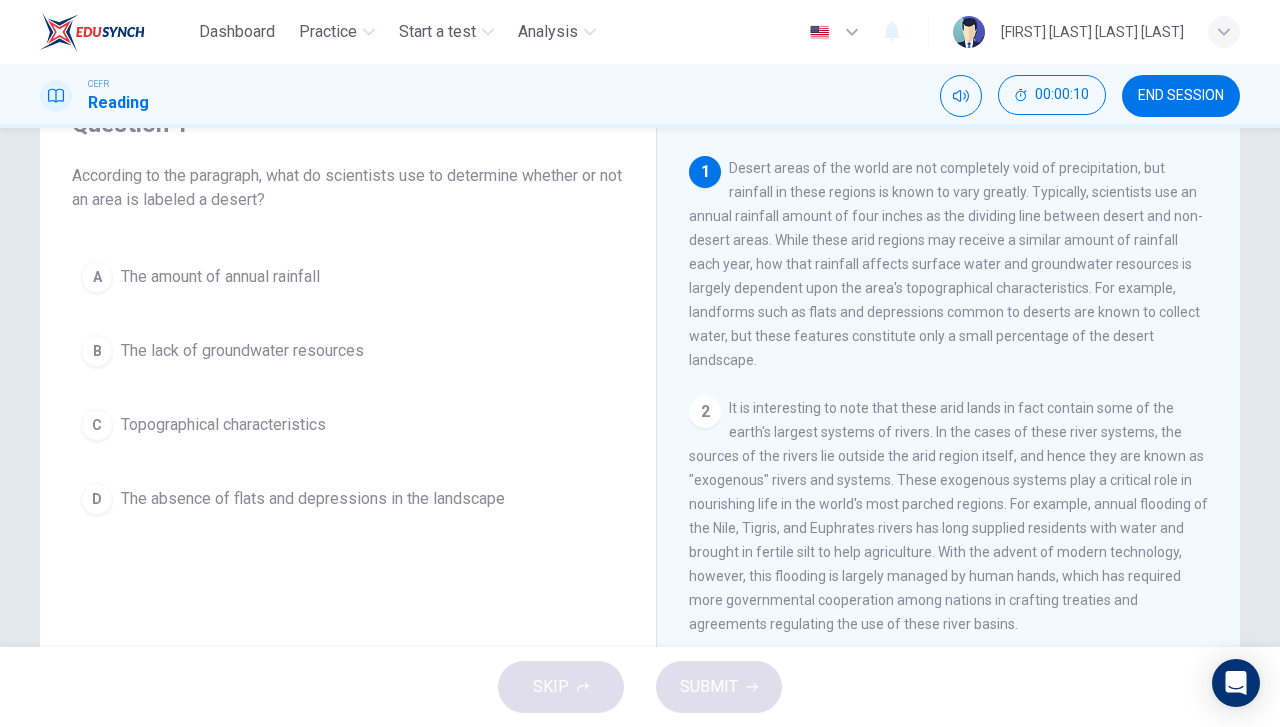 click on "A The amount of annual rainfall" at bounding box center (348, 277) 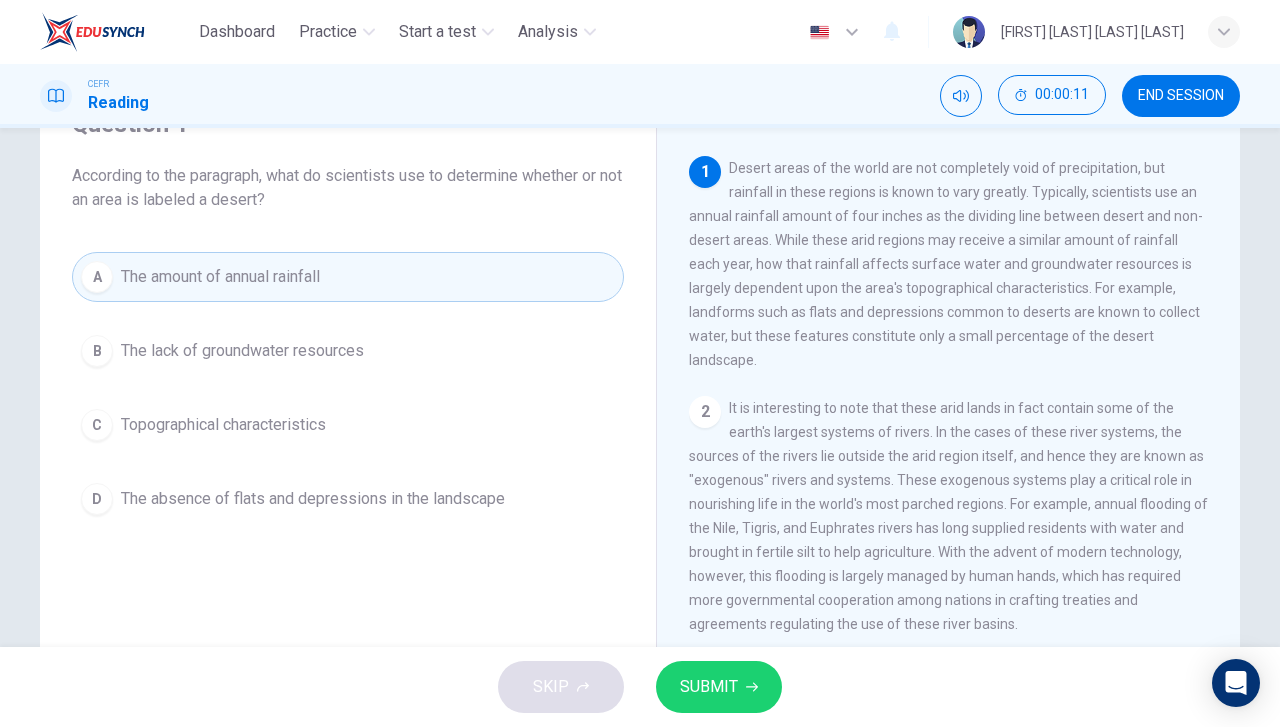 click on "SUBMIT" at bounding box center [709, 687] 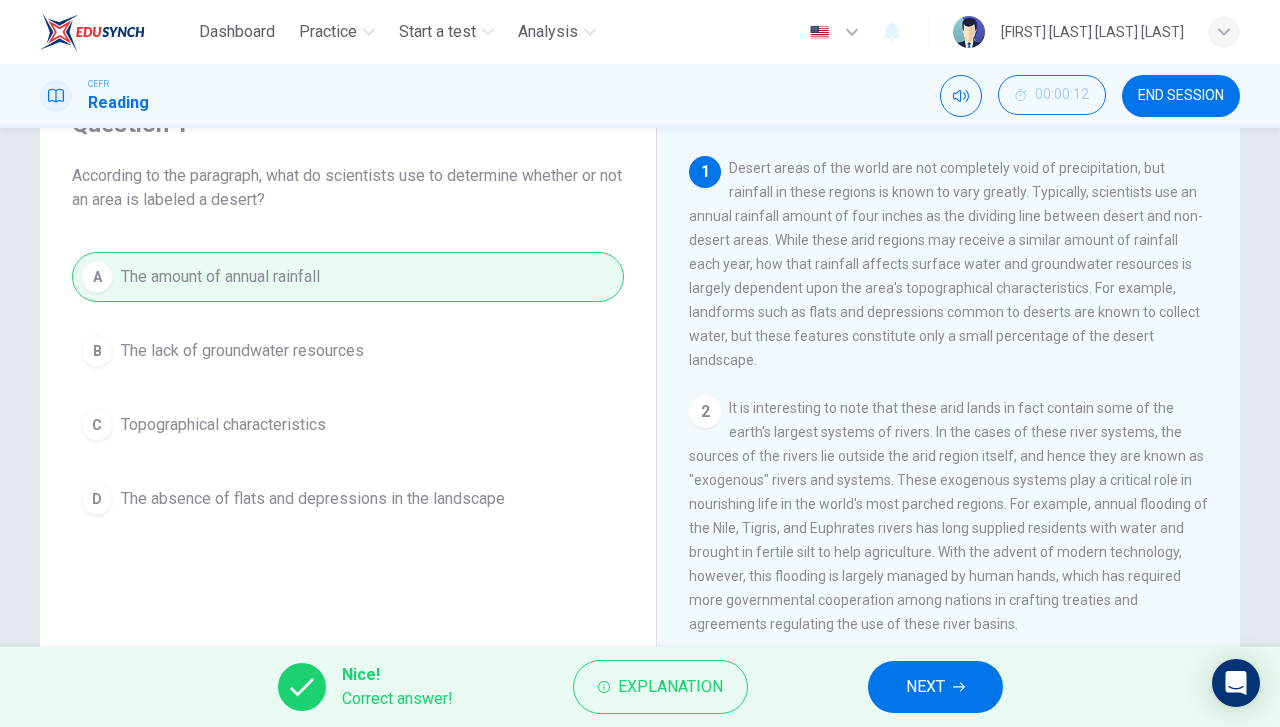 click on "NEXT" at bounding box center (935, 687) 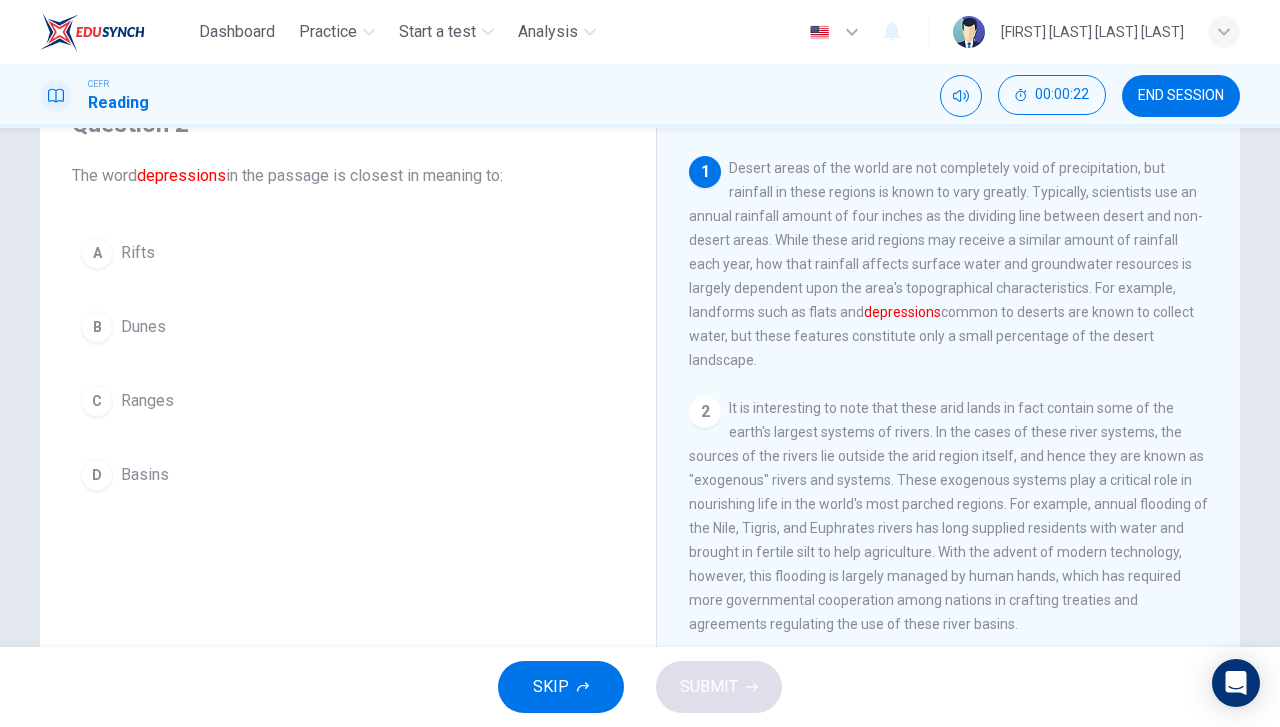 click on "D Basins" at bounding box center (348, 475) 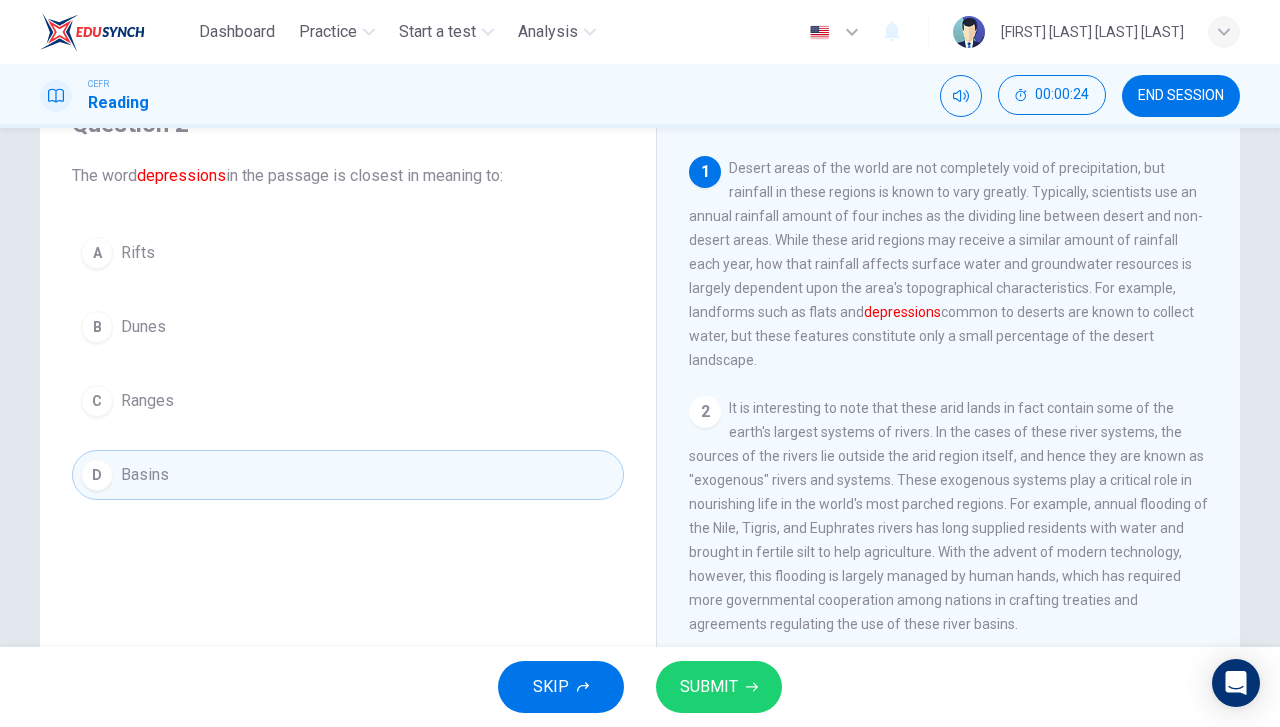click on "SUBMIT" at bounding box center [709, 687] 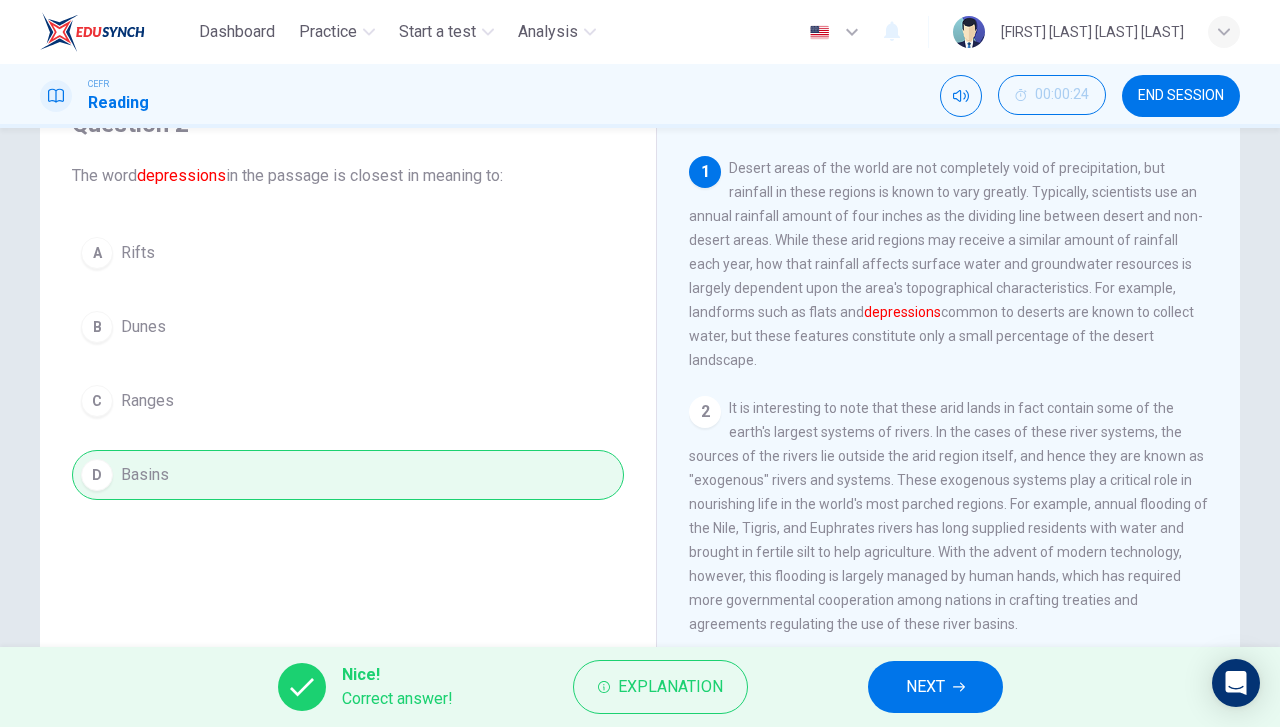 click on "NEXT" at bounding box center (935, 687) 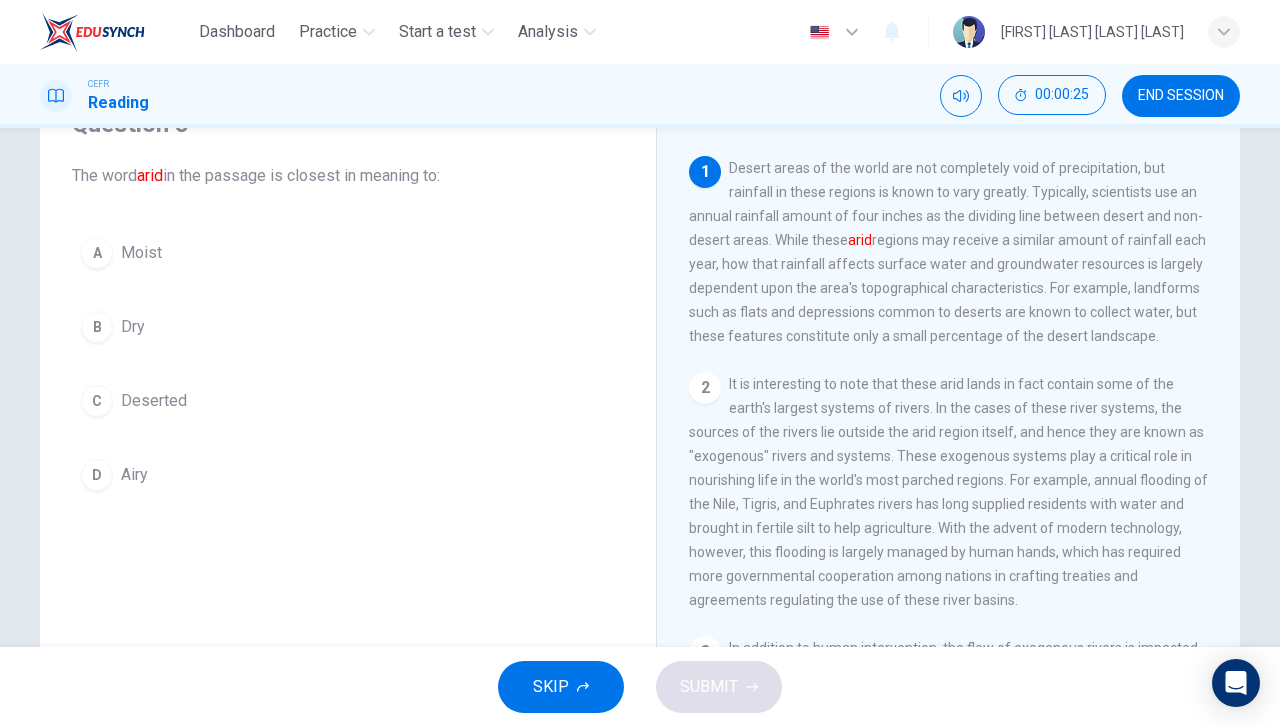 drag, startPoint x: 279, startPoint y: 325, endPoint x: 506, endPoint y: 584, distance: 344.39804 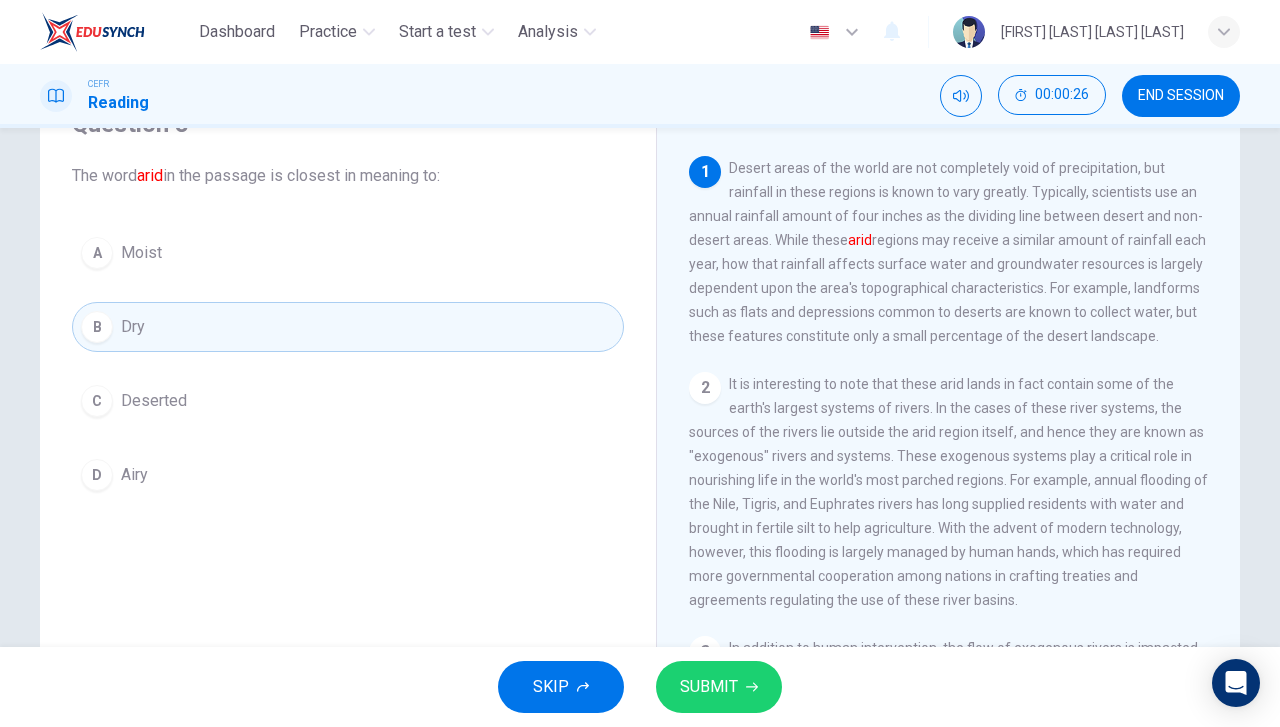 click on "SUBMIT" at bounding box center (709, 687) 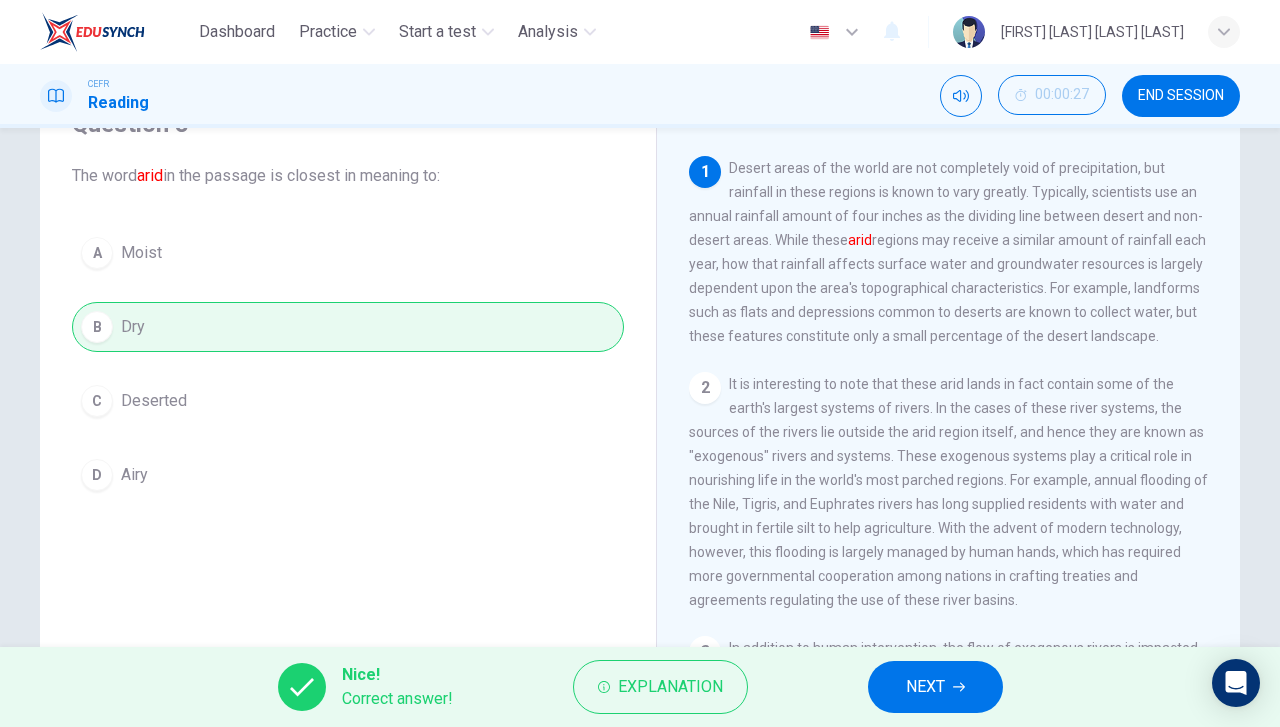 click on "NEXT" at bounding box center [935, 687] 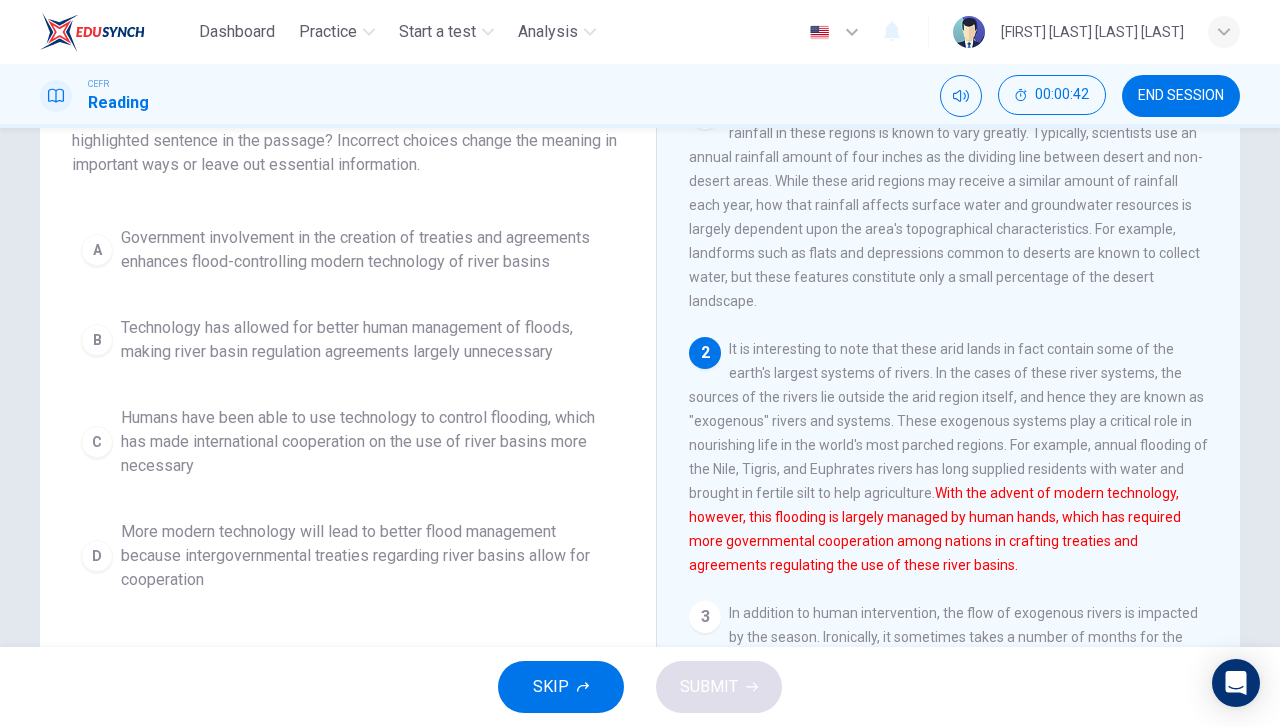 scroll, scrollTop: 100, scrollLeft: 0, axis: vertical 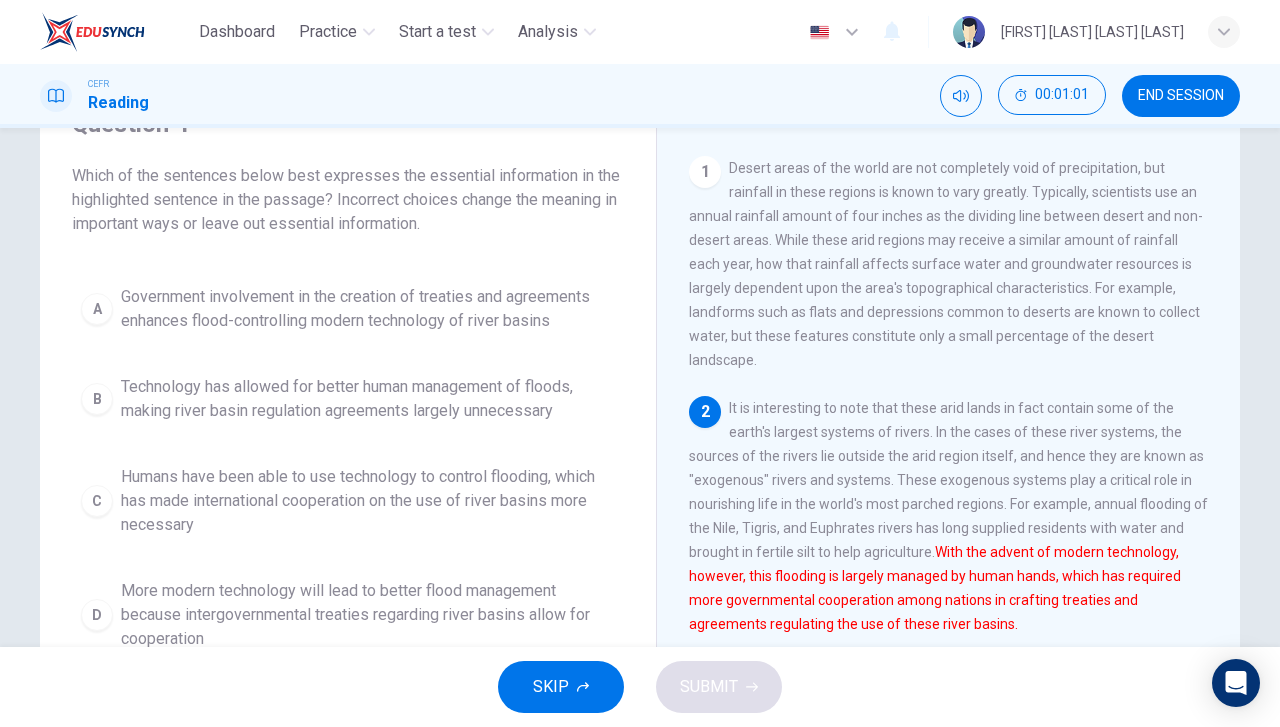 drag, startPoint x: 399, startPoint y: 599, endPoint x: 642, endPoint y: 667, distance: 252.3351 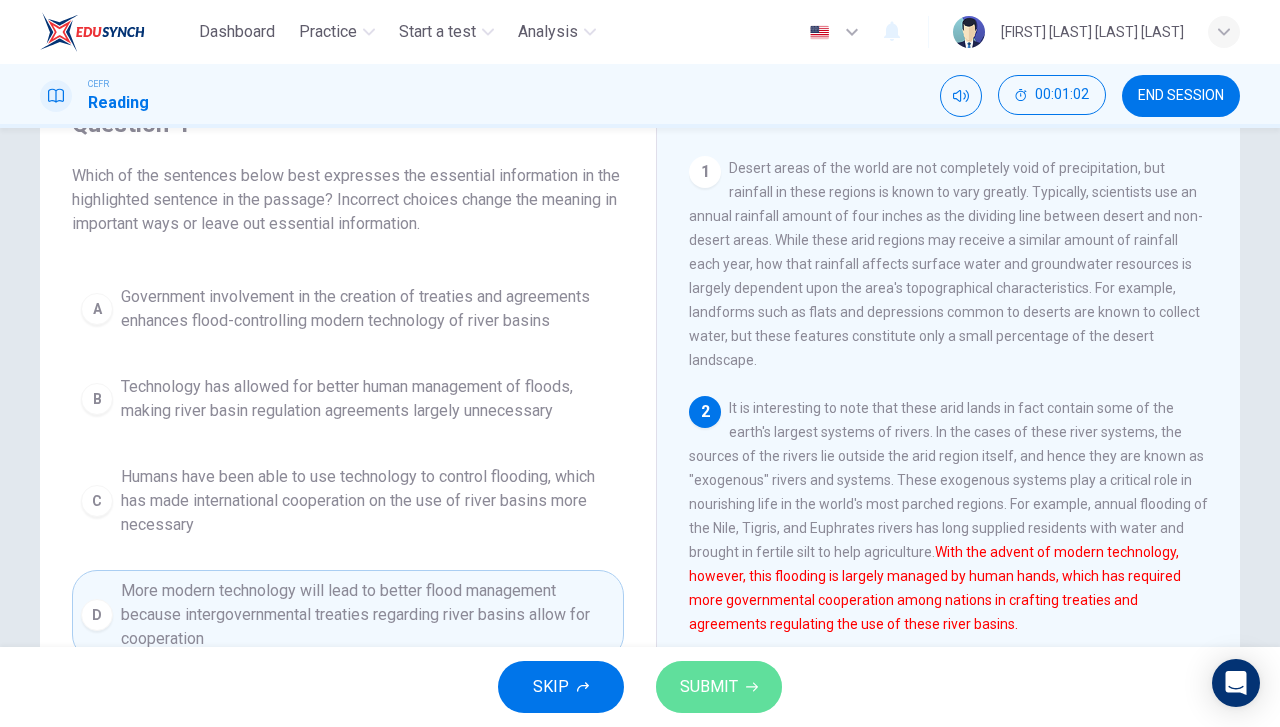 click on "SUBMIT" at bounding box center [719, 687] 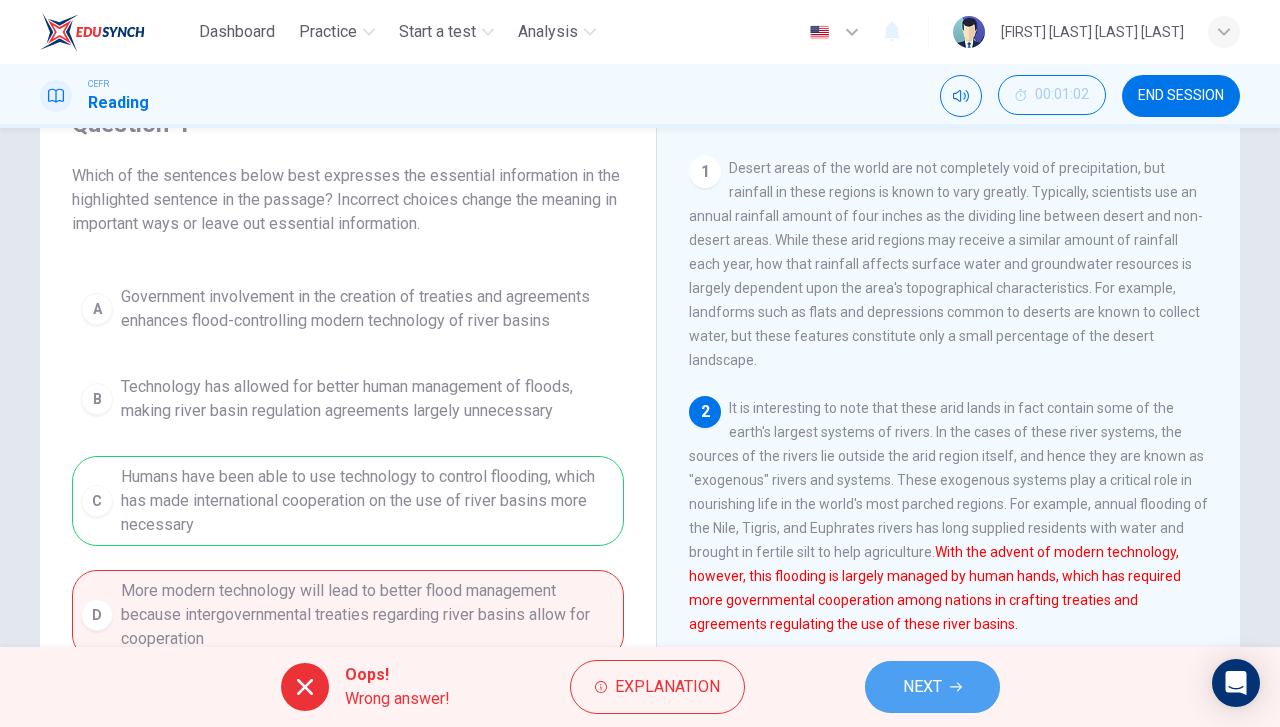 click on "NEXT" at bounding box center [922, 687] 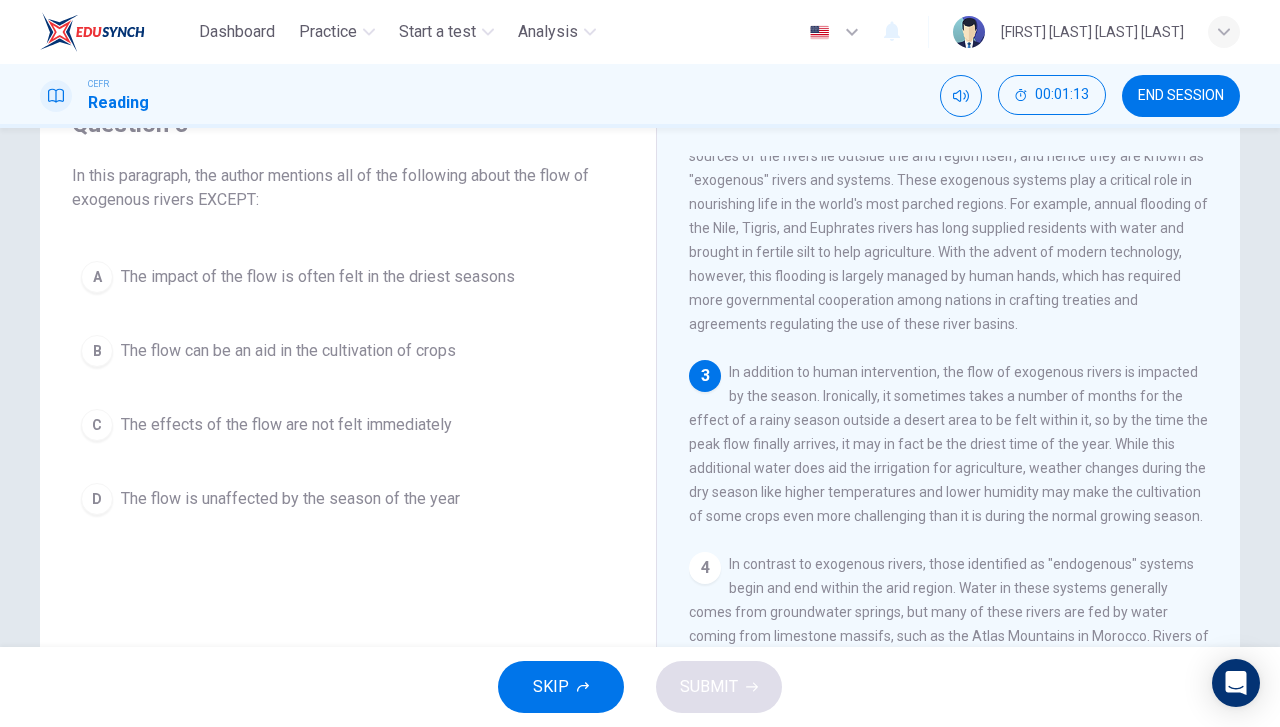 scroll, scrollTop: 400, scrollLeft: 0, axis: vertical 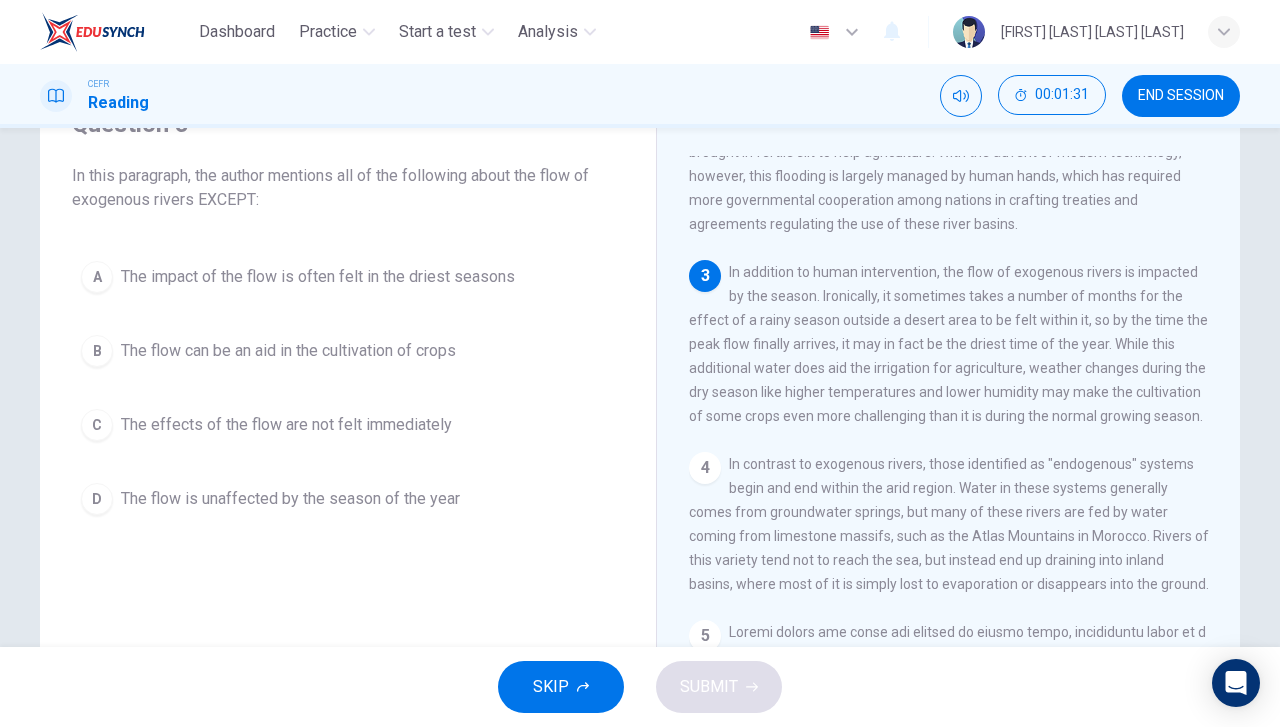 drag, startPoint x: 382, startPoint y: 480, endPoint x: 396, endPoint y: 481, distance: 14.035668 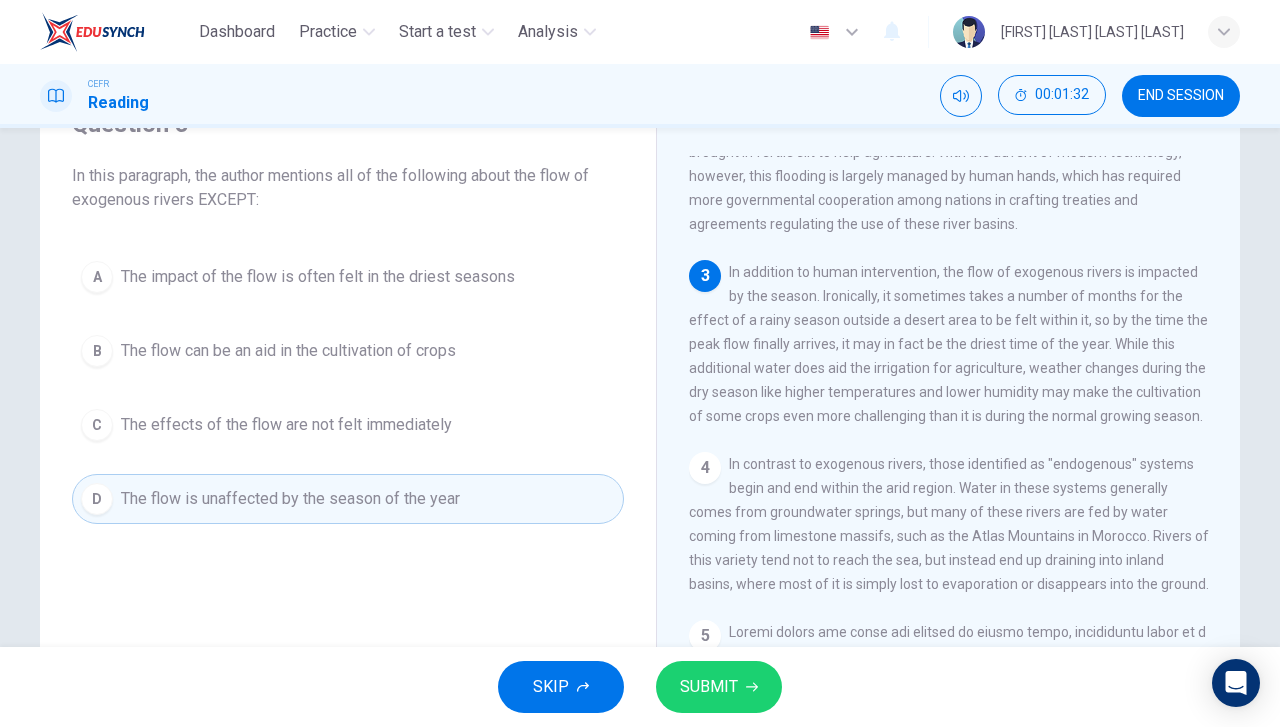 click on "SUBMIT" at bounding box center [709, 687] 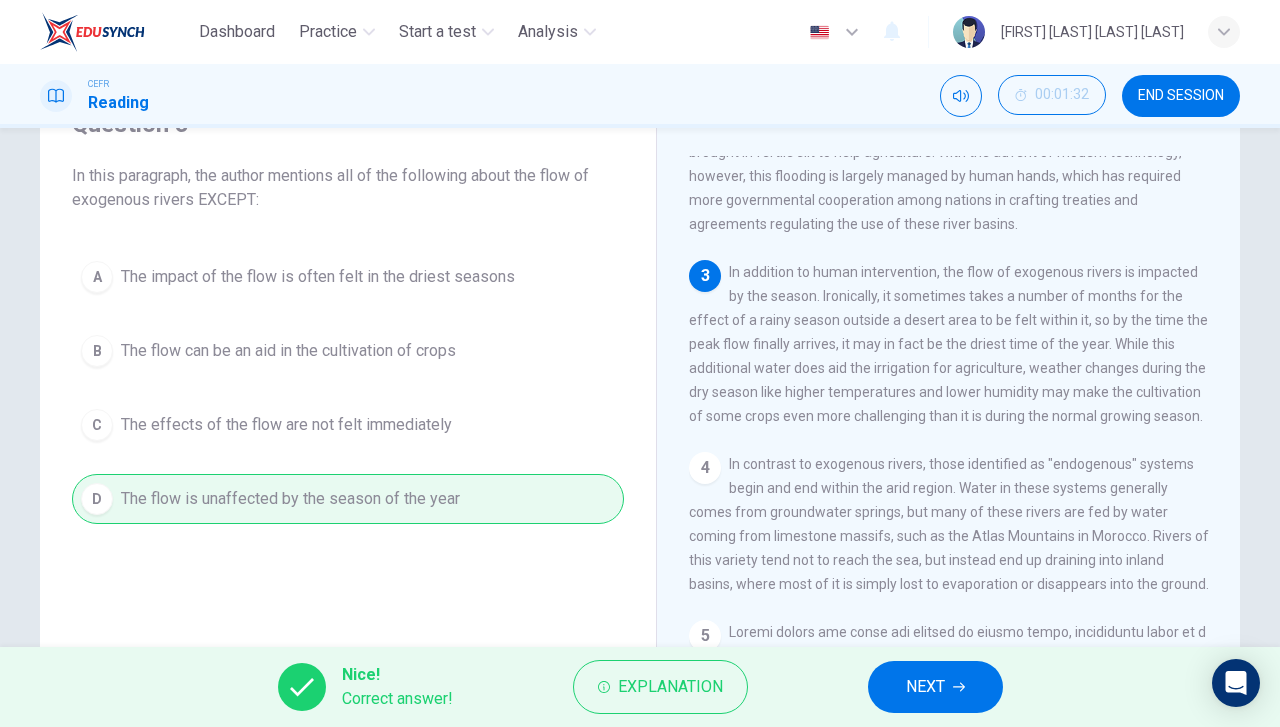 click on "NEXT" at bounding box center [925, 687] 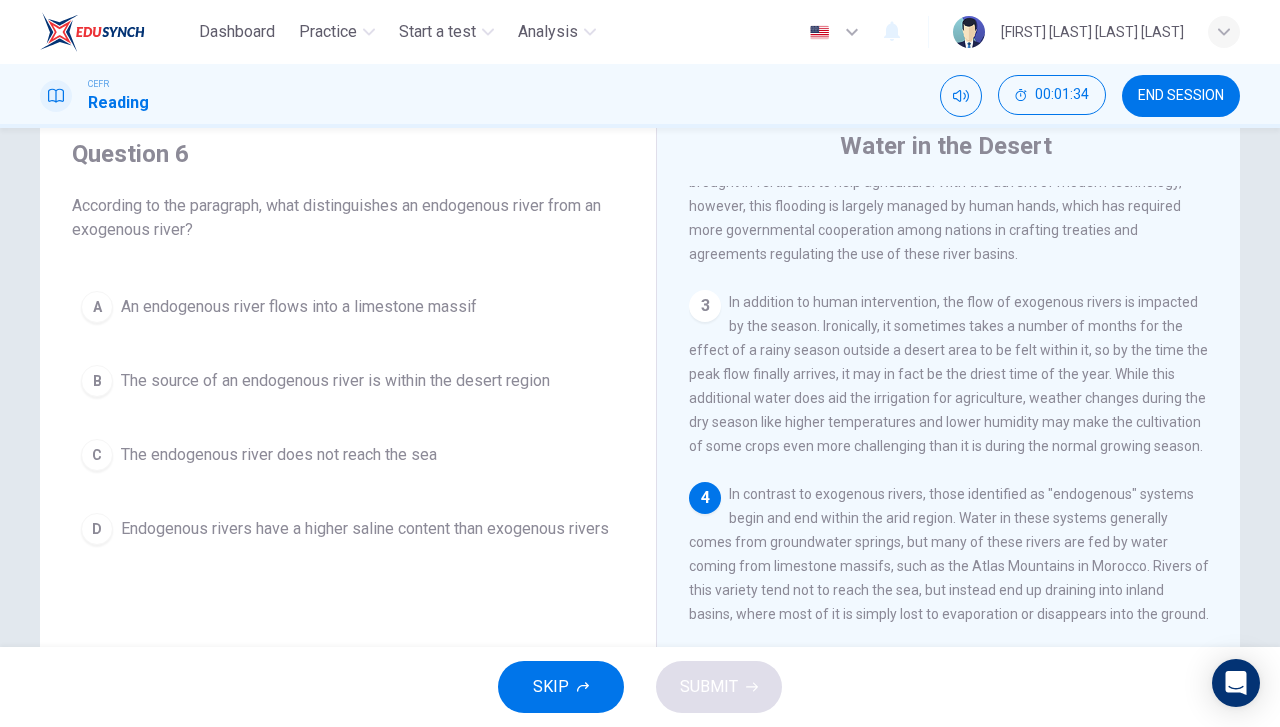 scroll, scrollTop: 100, scrollLeft: 0, axis: vertical 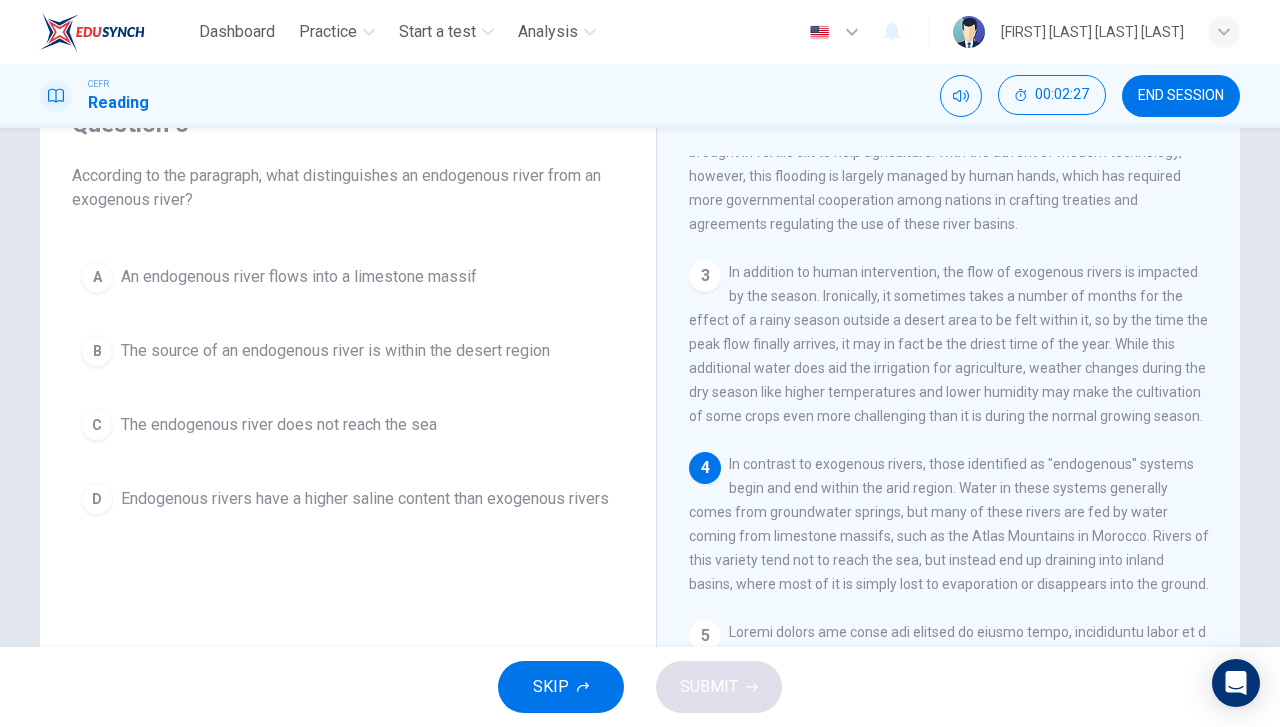 click on "The endogenous river does not reach the sea" at bounding box center (299, 277) 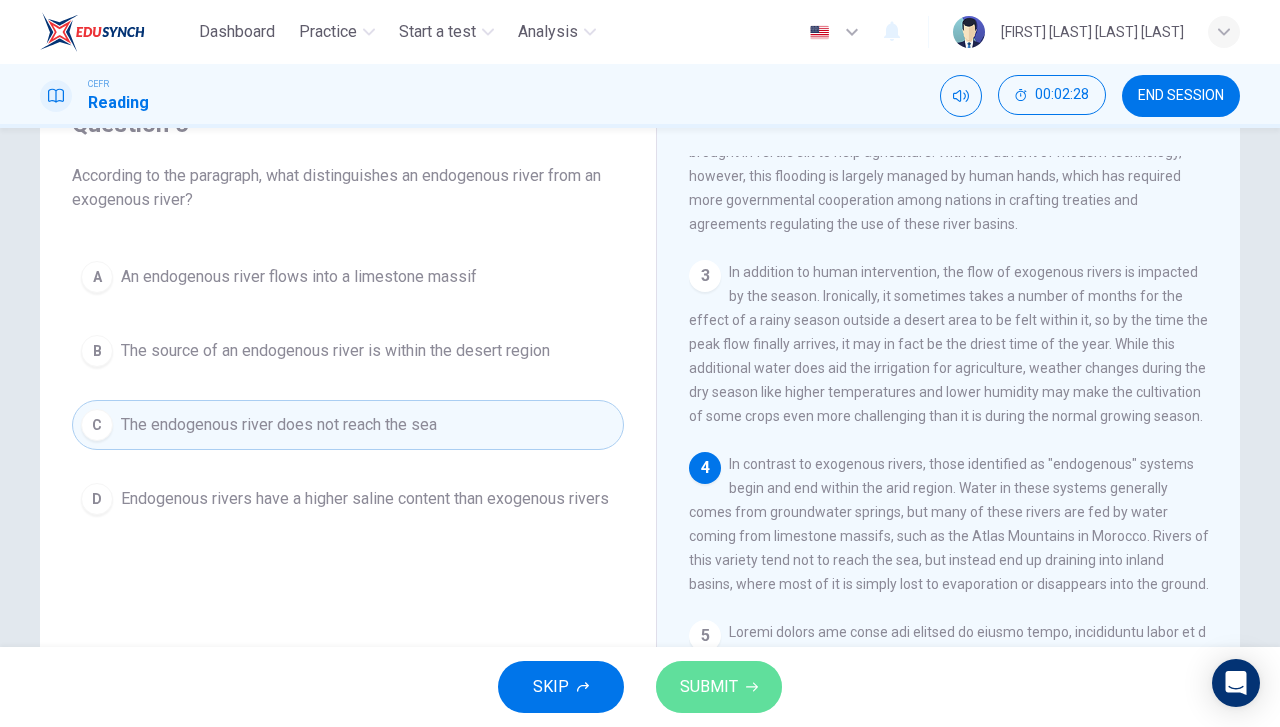 click on "SUBMIT" at bounding box center (709, 687) 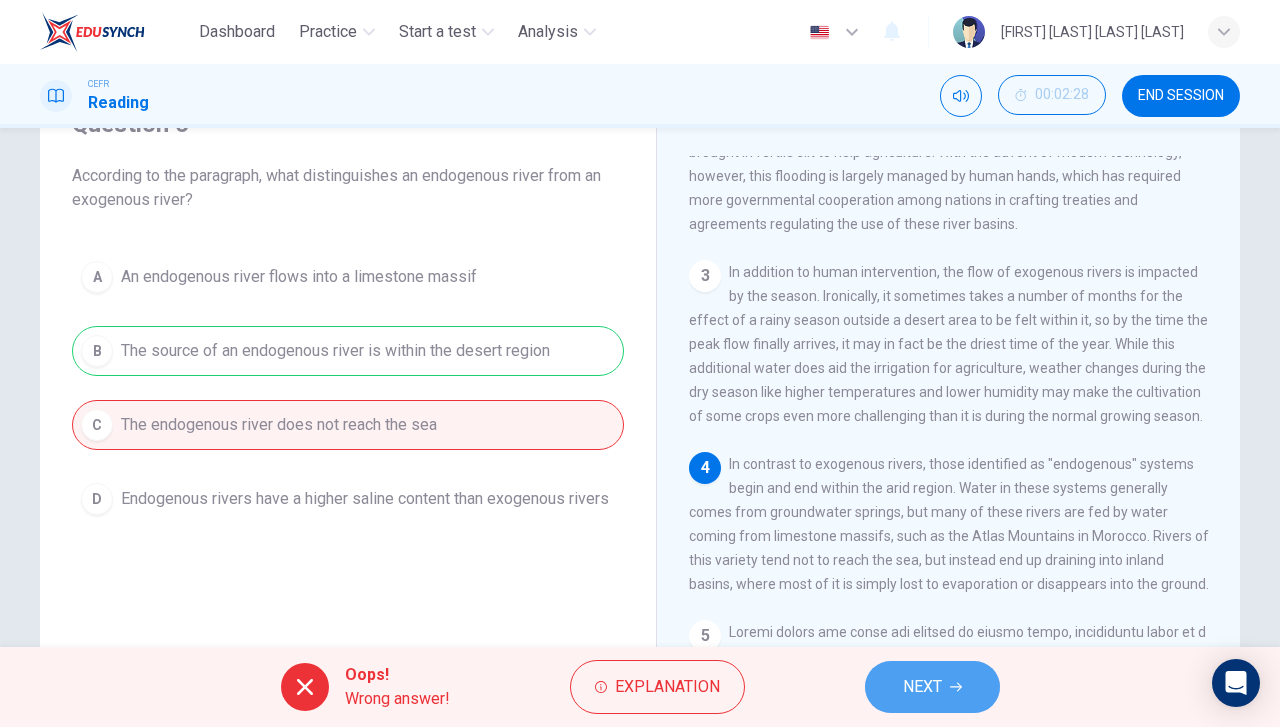click on "NEXT" at bounding box center [932, 687] 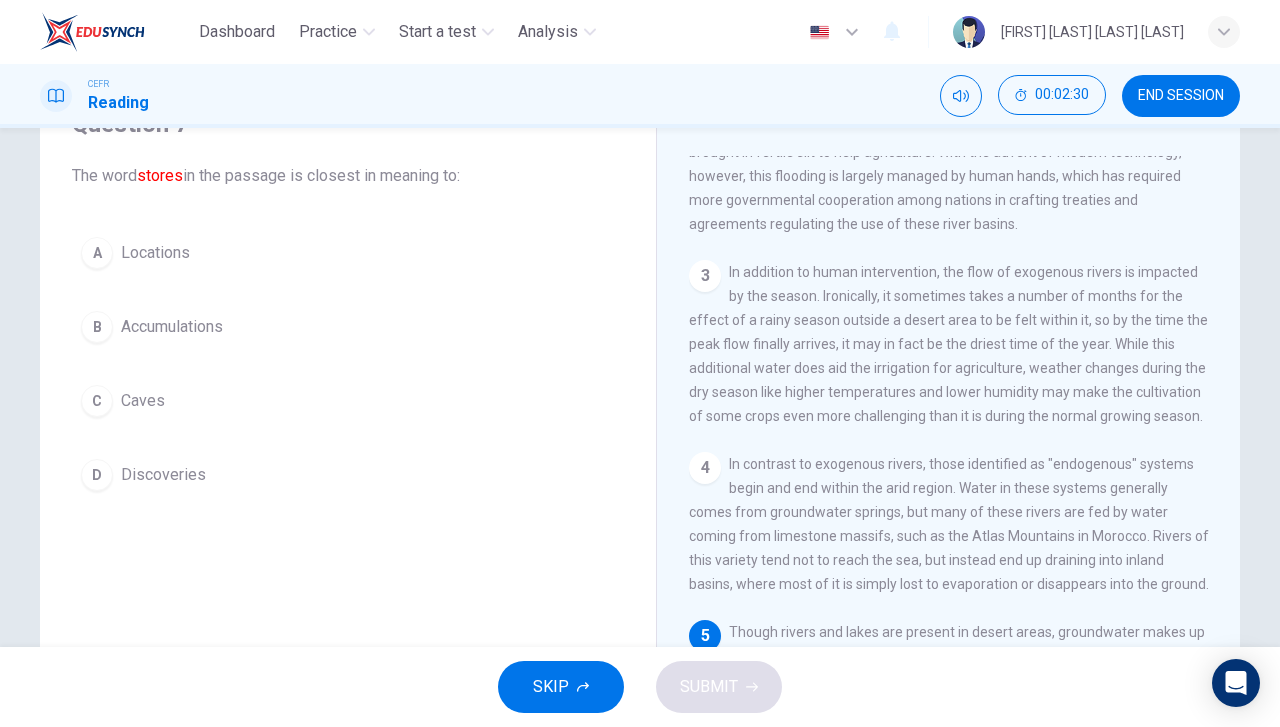 drag, startPoint x: 243, startPoint y: 303, endPoint x: 296, endPoint y: 355, distance: 74.24958 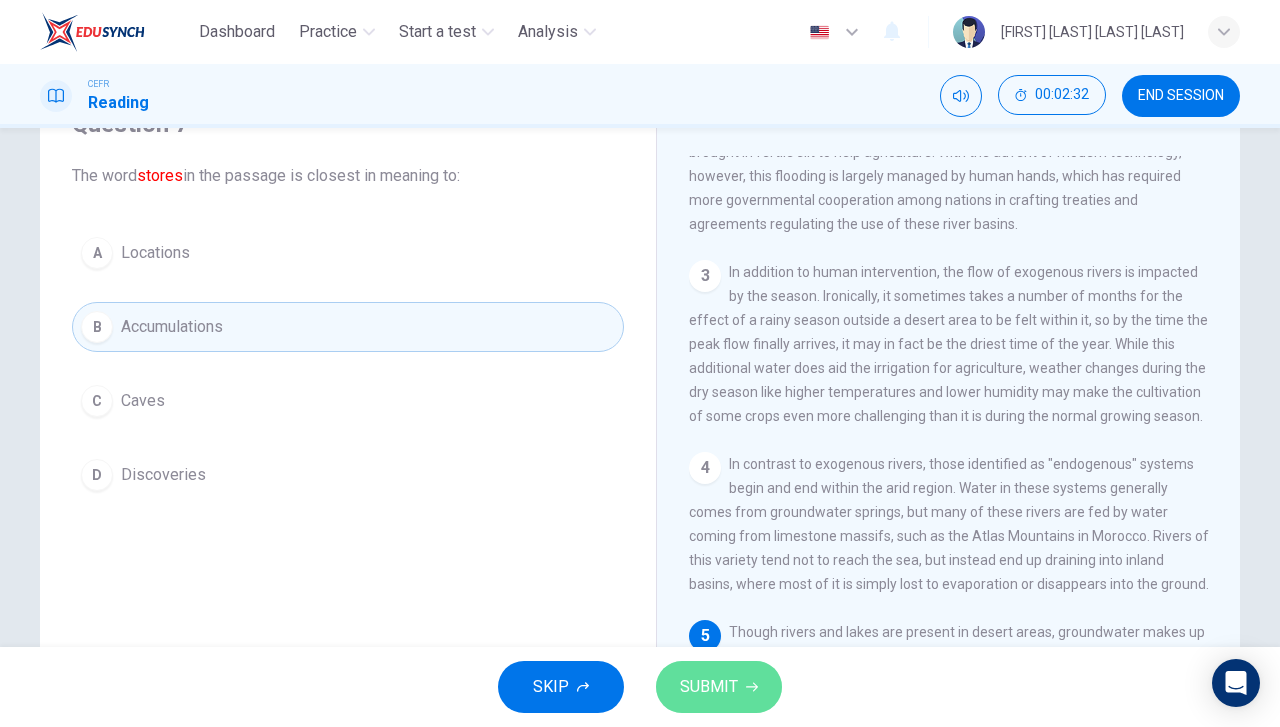 click on "SUBMIT" at bounding box center (709, 687) 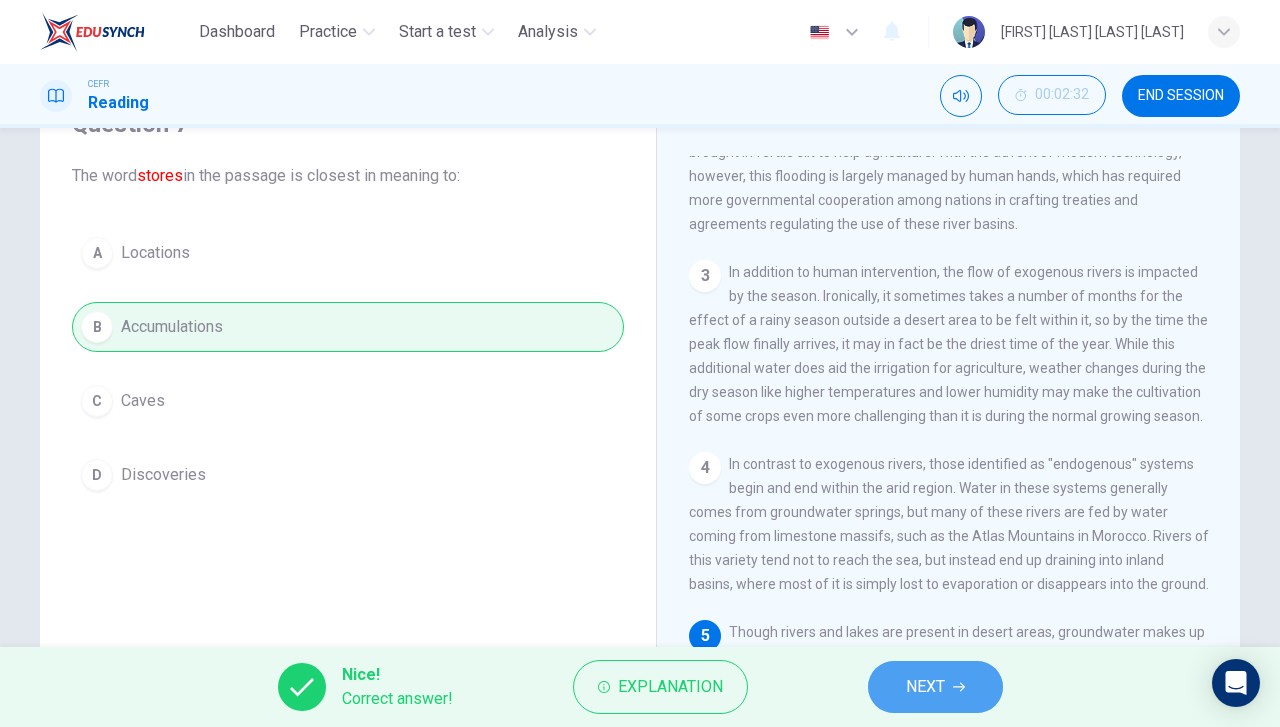 click on "NEXT" at bounding box center (935, 687) 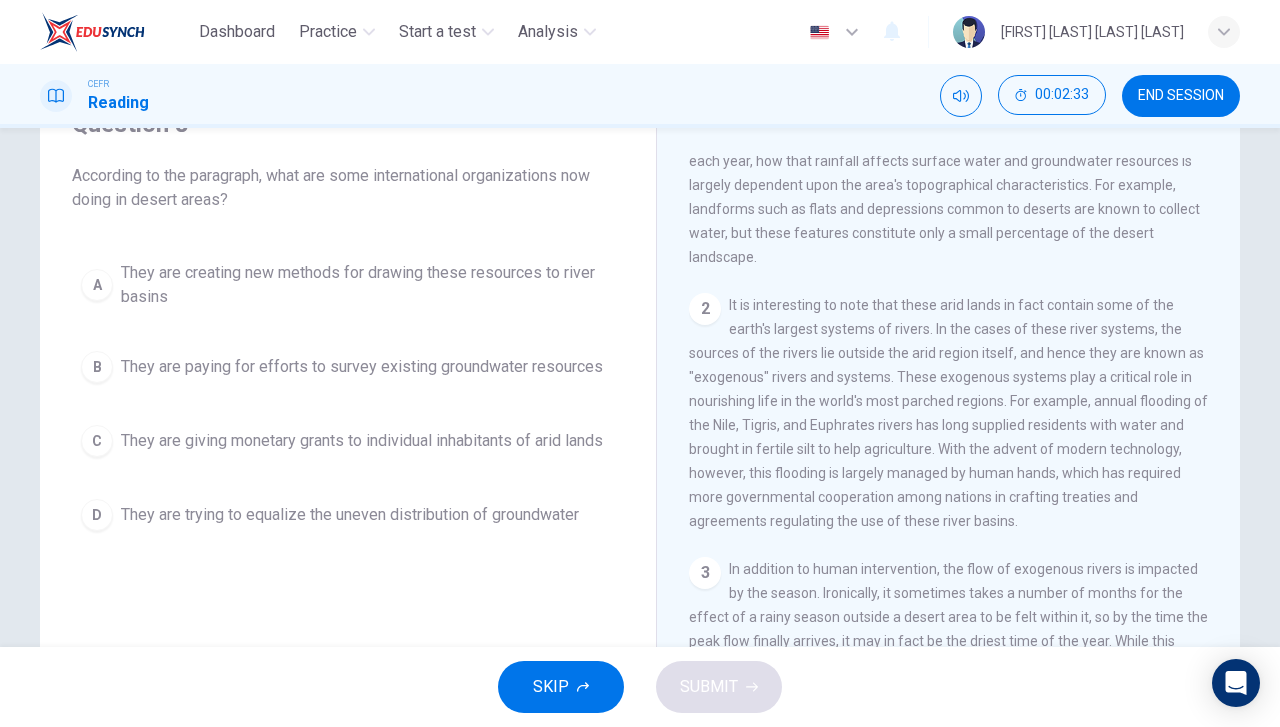 scroll, scrollTop: 100, scrollLeft: 0, axis: vertical 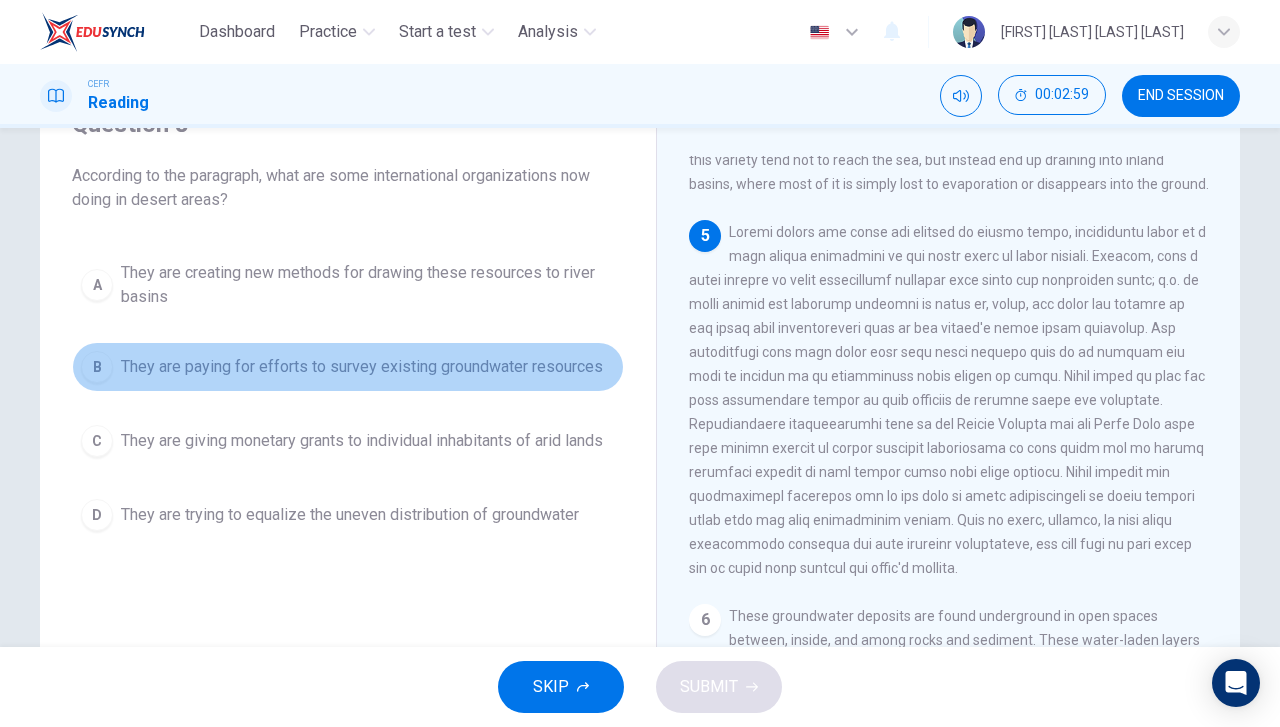 drag, startPoint x: 524, startPoint y: 363, endPoint x: 533, endPoint y: 368, distance: 10.29563 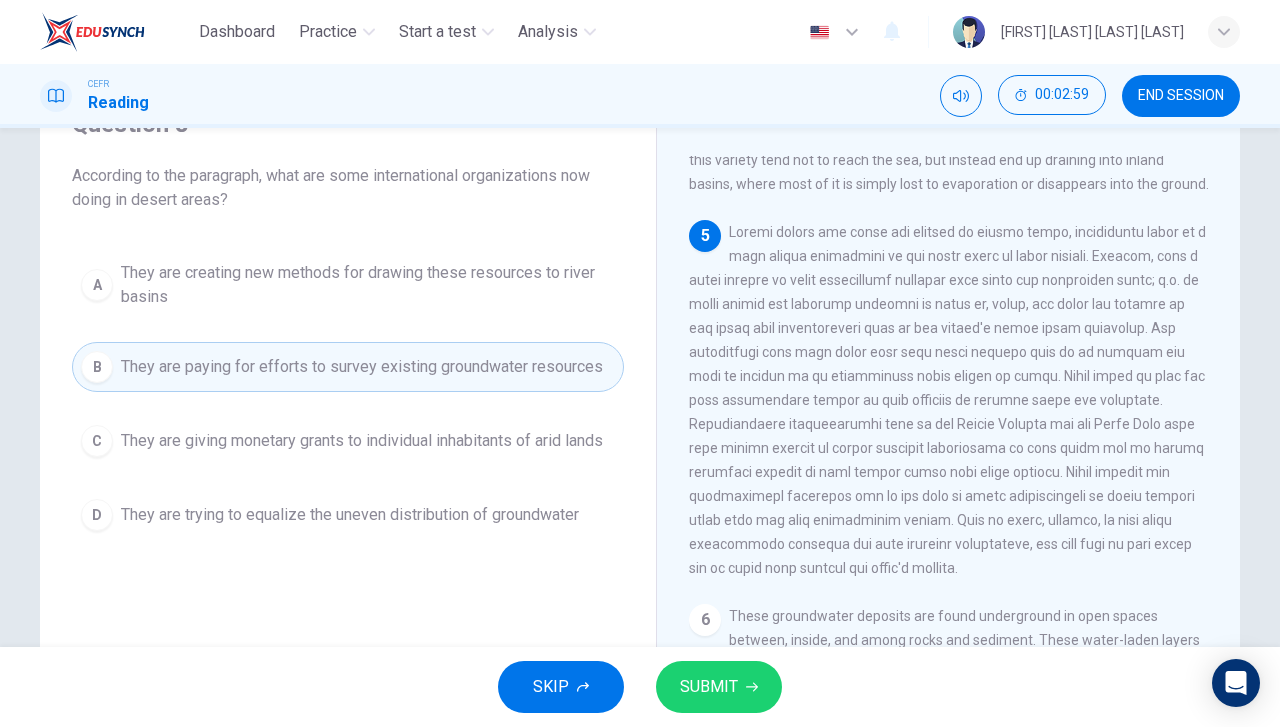 click at bounding box center (752, 687) 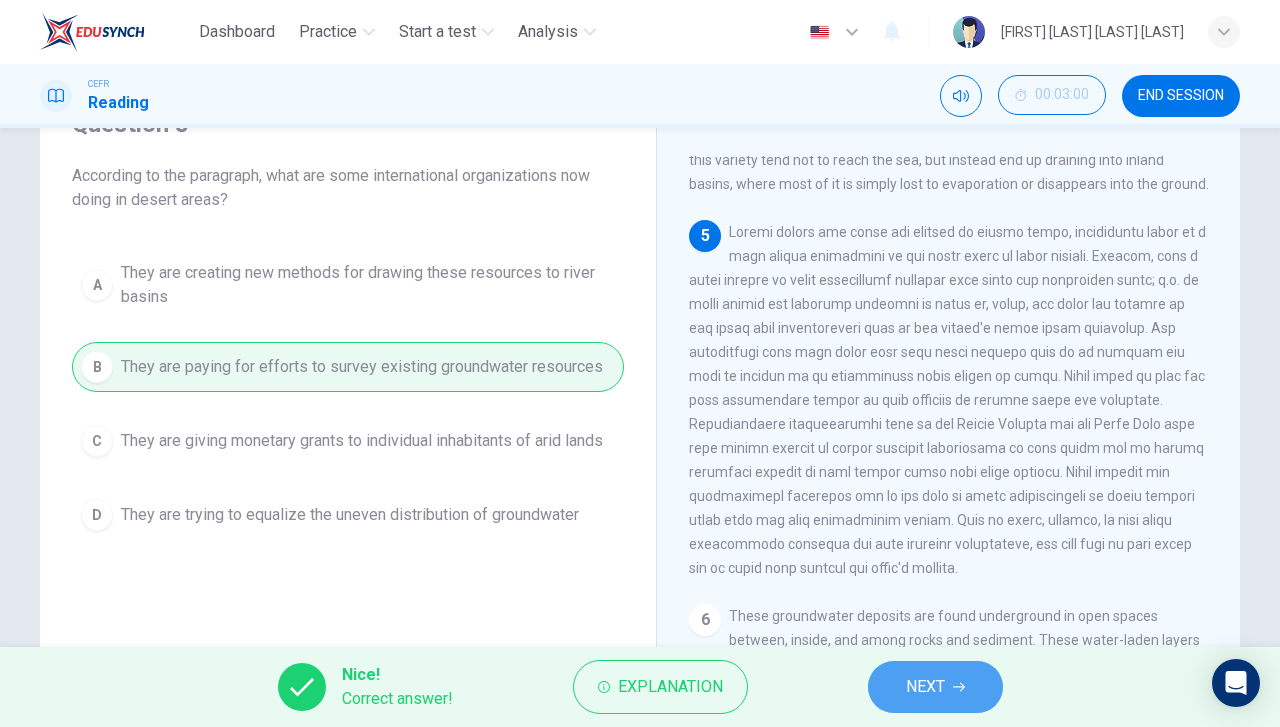 drag, startPoint x: 925, startPoint y: 701, endPoint x: 917, endPoint y: 694, distance: 10.630146 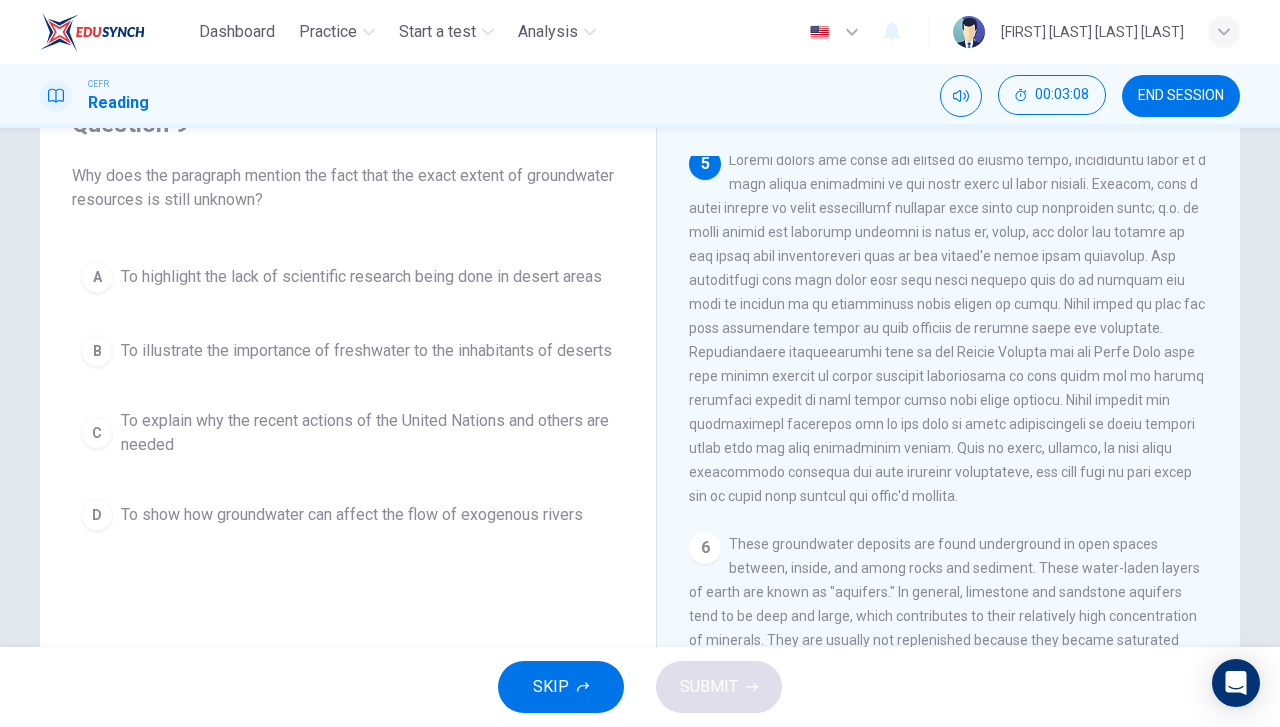 scroll, scrollTop: 842, scrollLeft: 0, axis: vertical 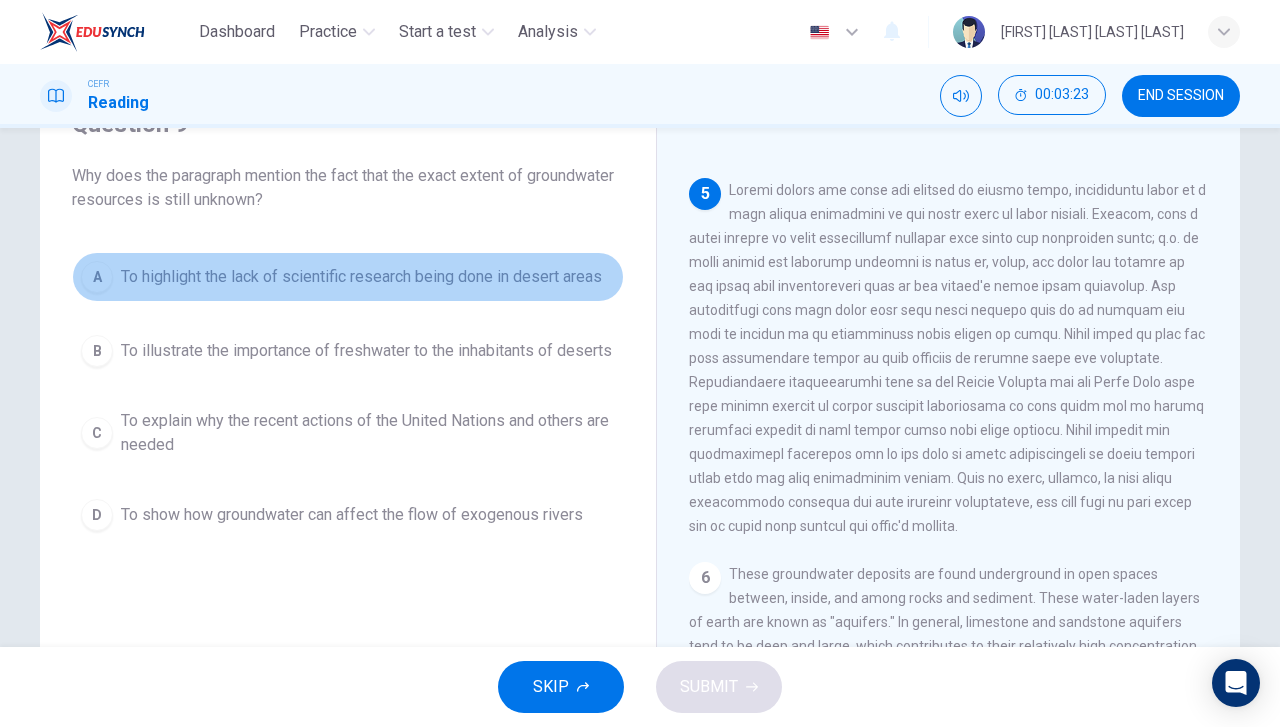 click on "To highlight the lack of scientific research being done in desert areas" at bounding box center [361, 277] 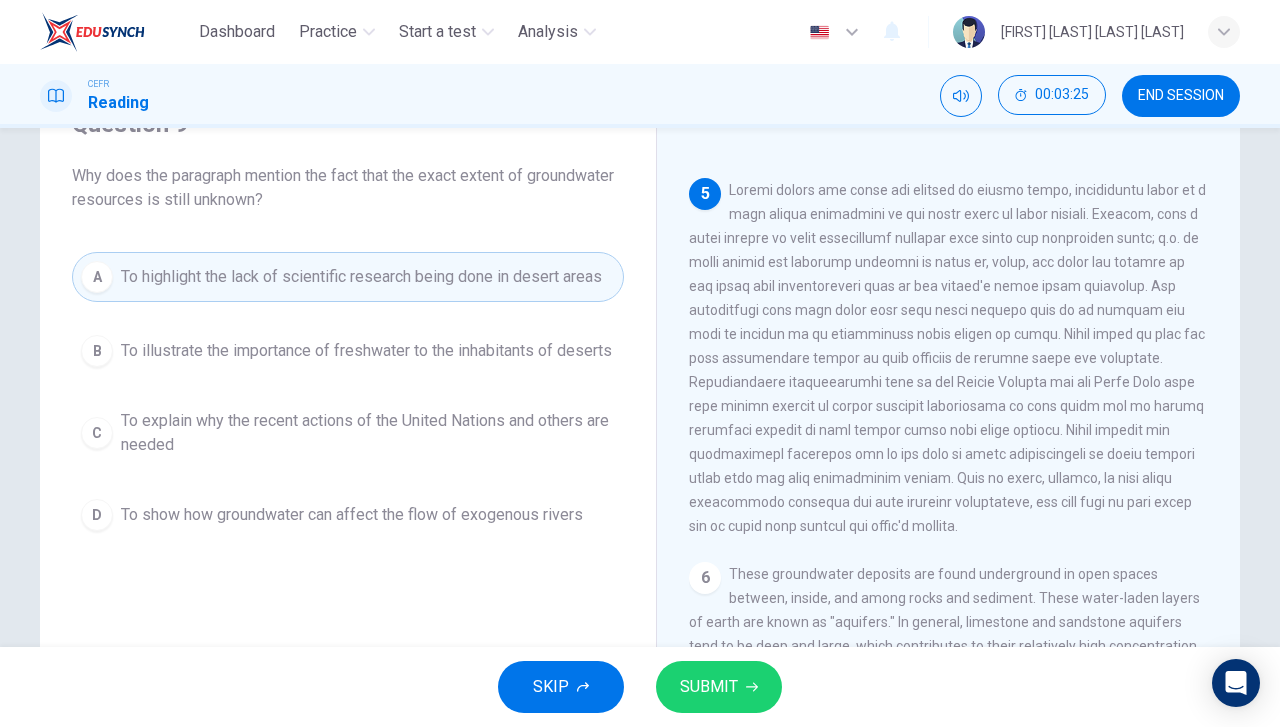 click on "SUBMIT" at bounding box center (719, 687) 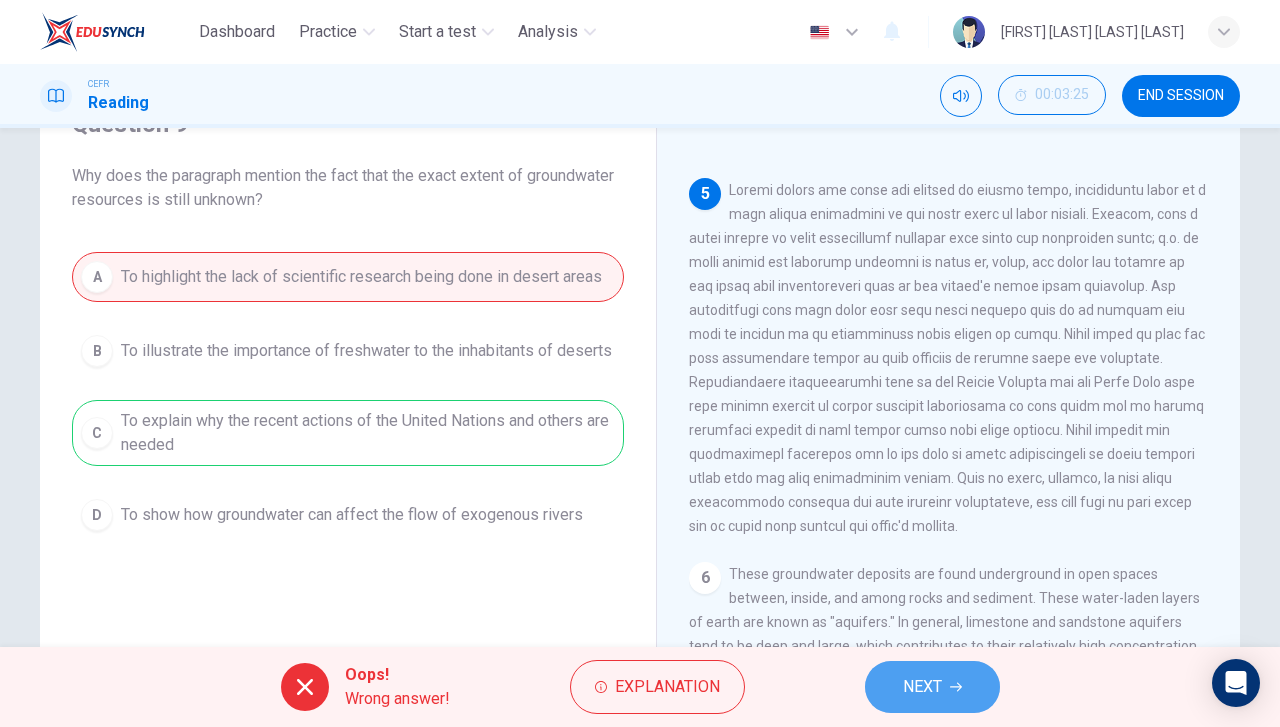 click on "NEXT" at bounding box center [932, 687] 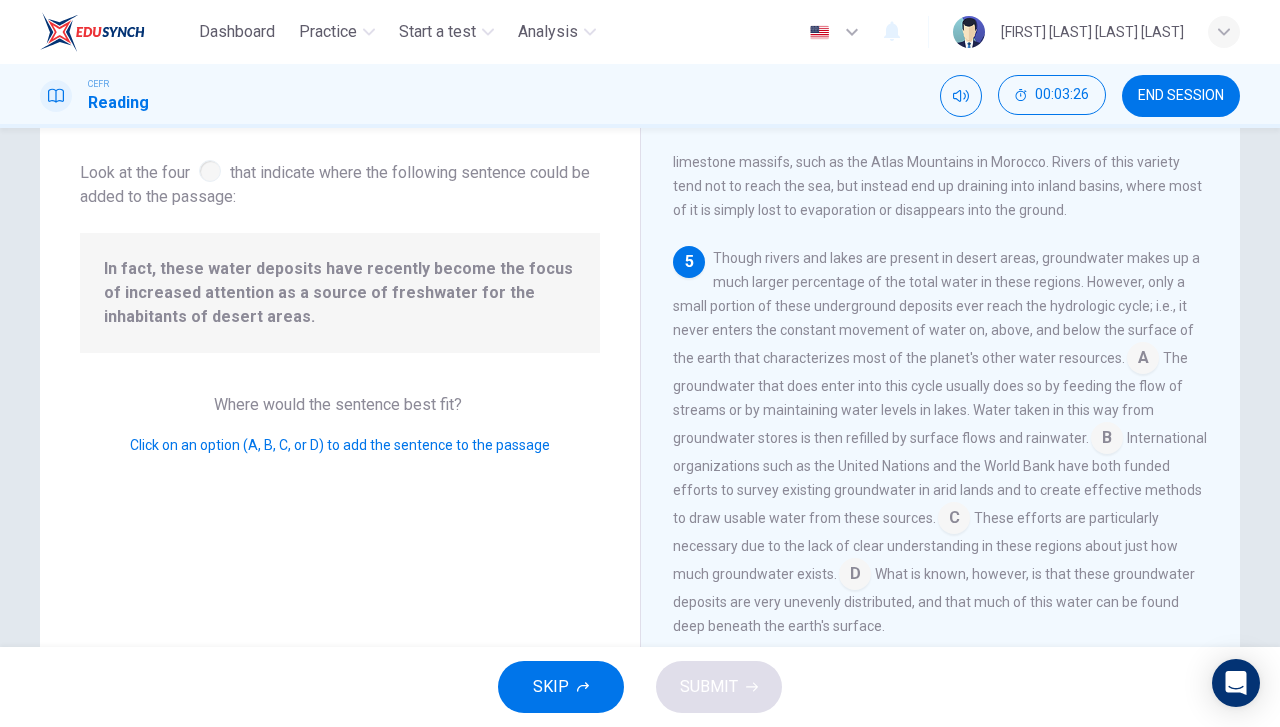 scroll, scrollTop: 578, scrollLeft: 0, axis: vertical 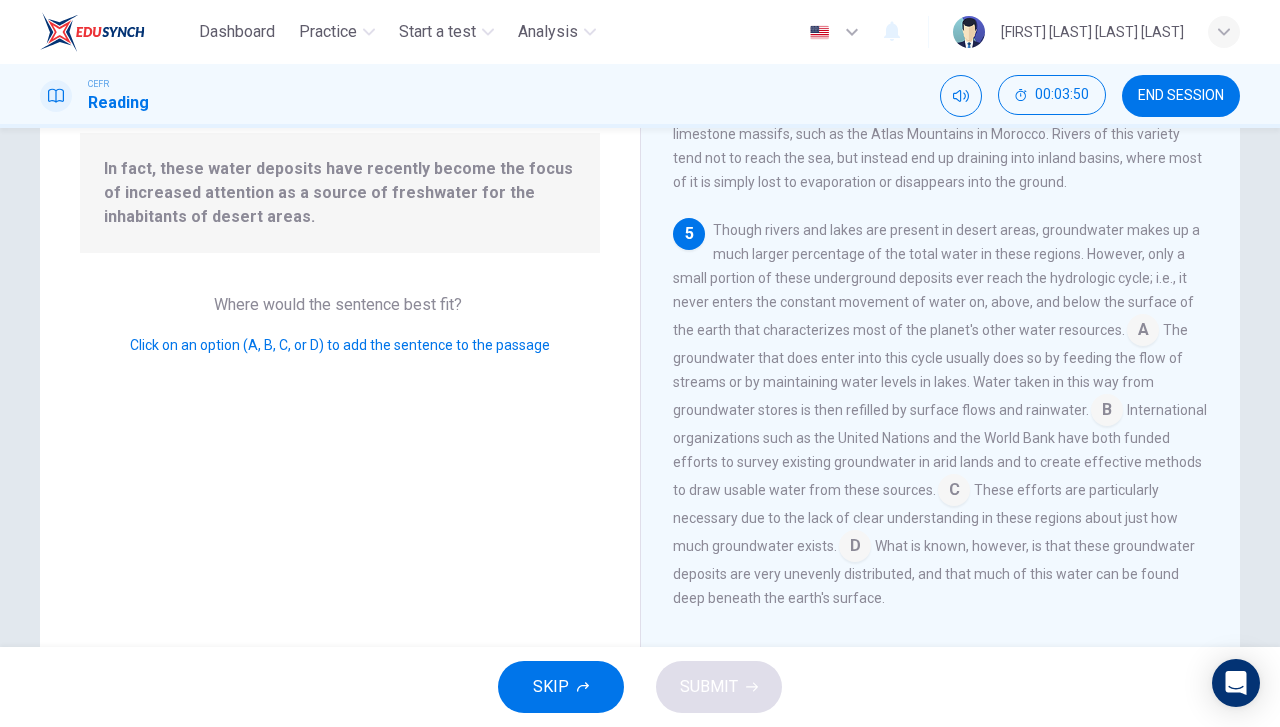 click at bounding box center (1143, 332) 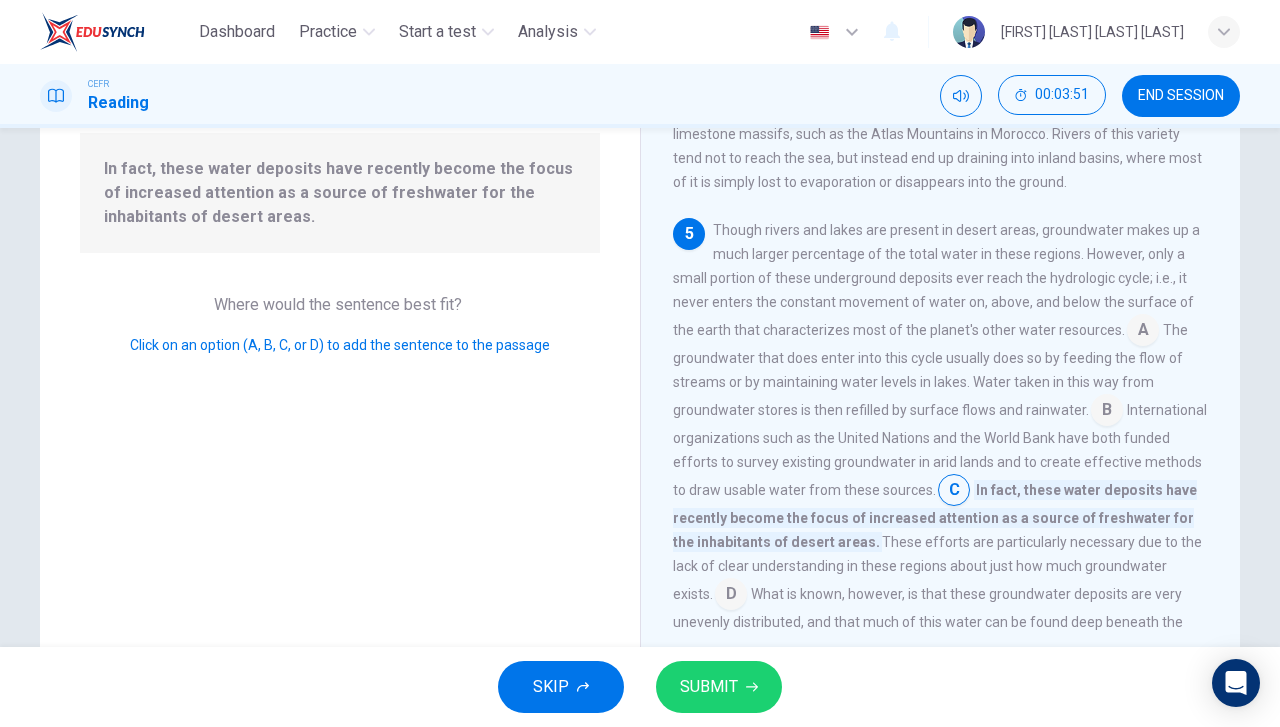 click at bounding box center (752, 687) 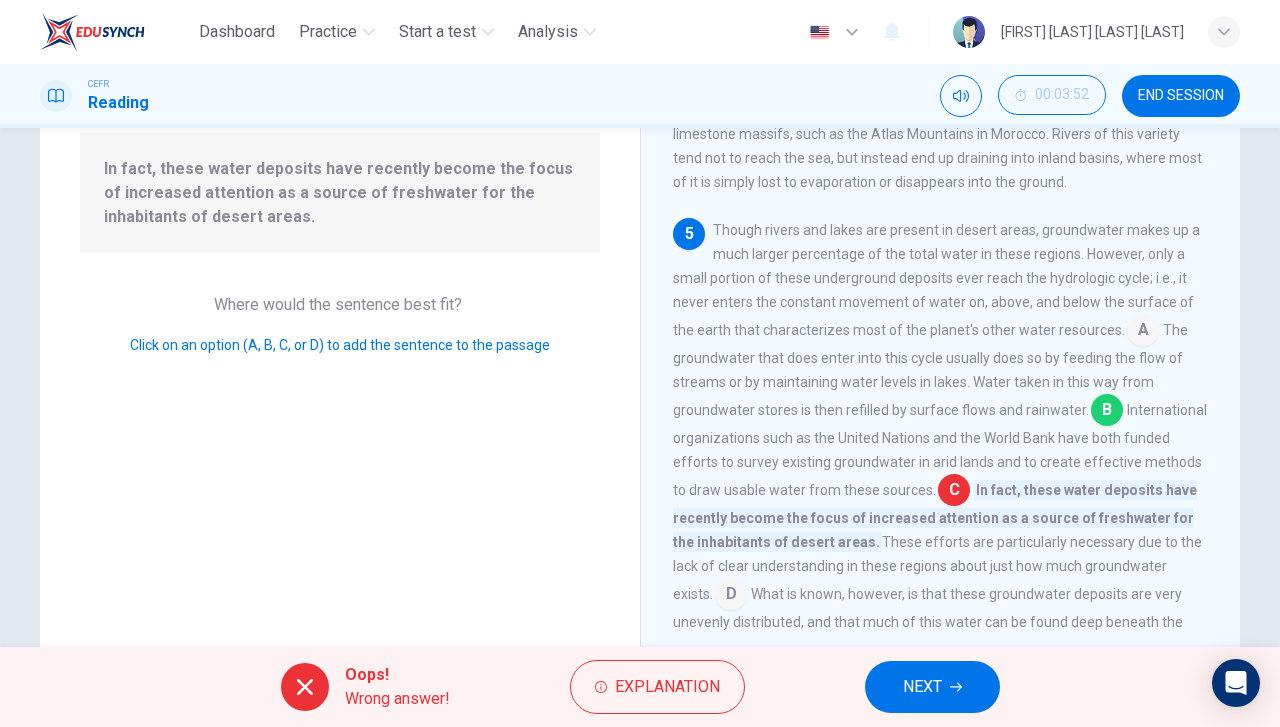 click on "NEXT" at bounding box center [922, 687] 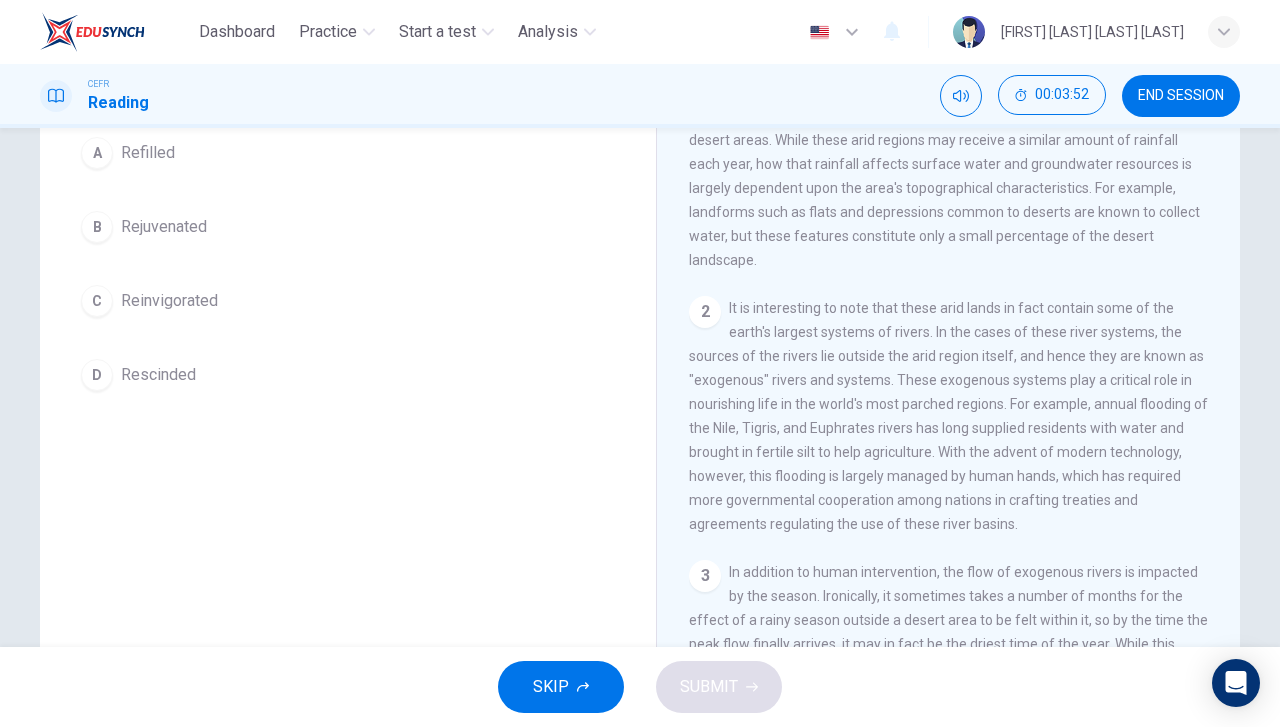 click on "END SESSION" at bounding box center (1181, 96) 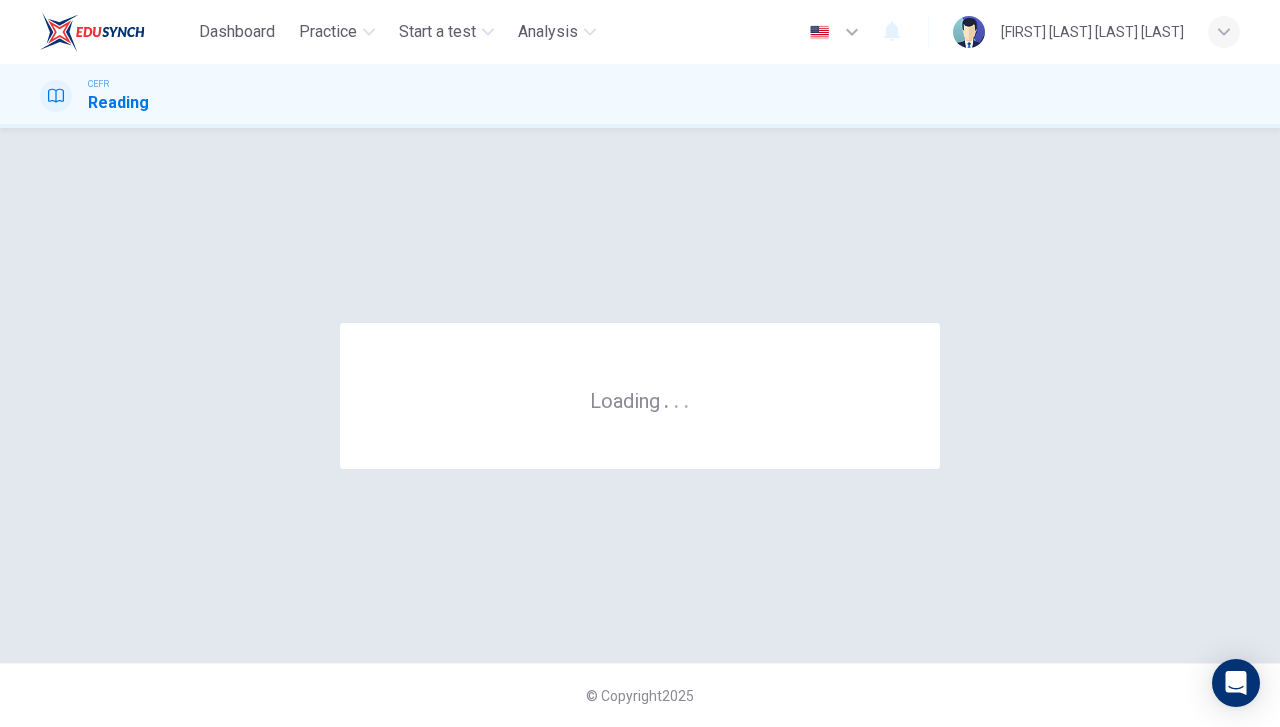 scroll, scrollTop: 0, scrollLeft: 0, axis: both 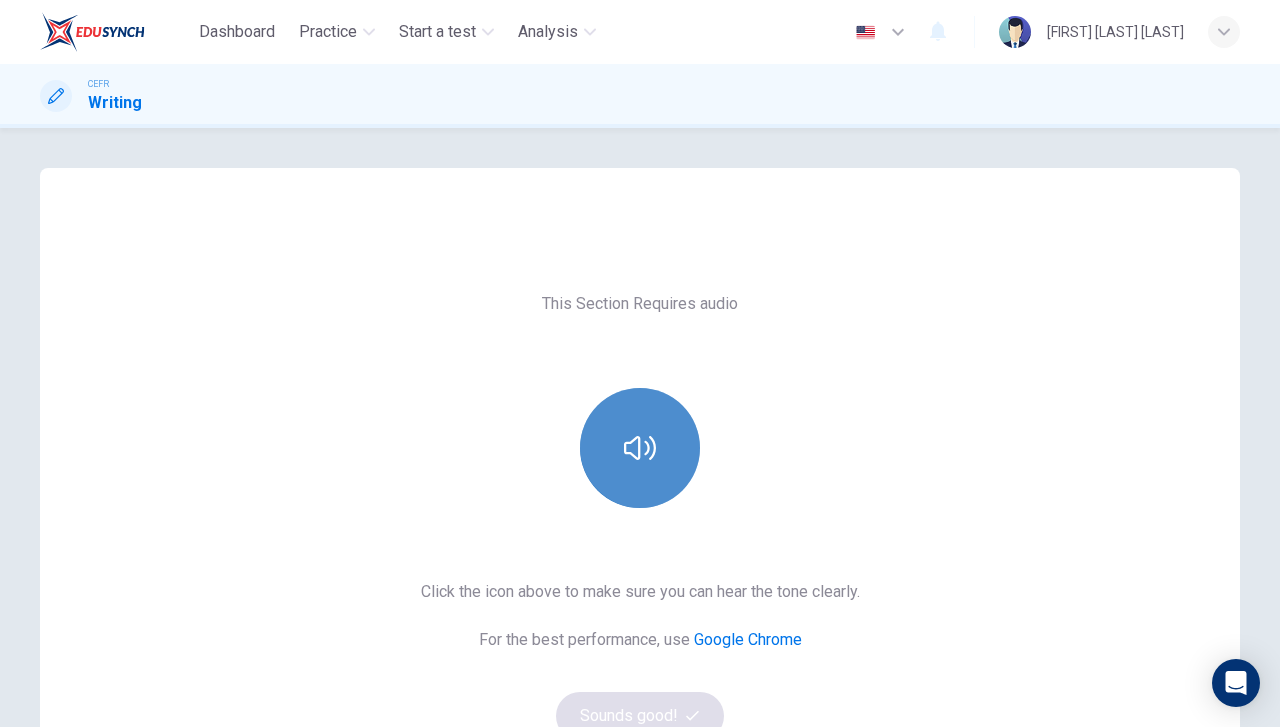 click at bounding box center [640, 448] 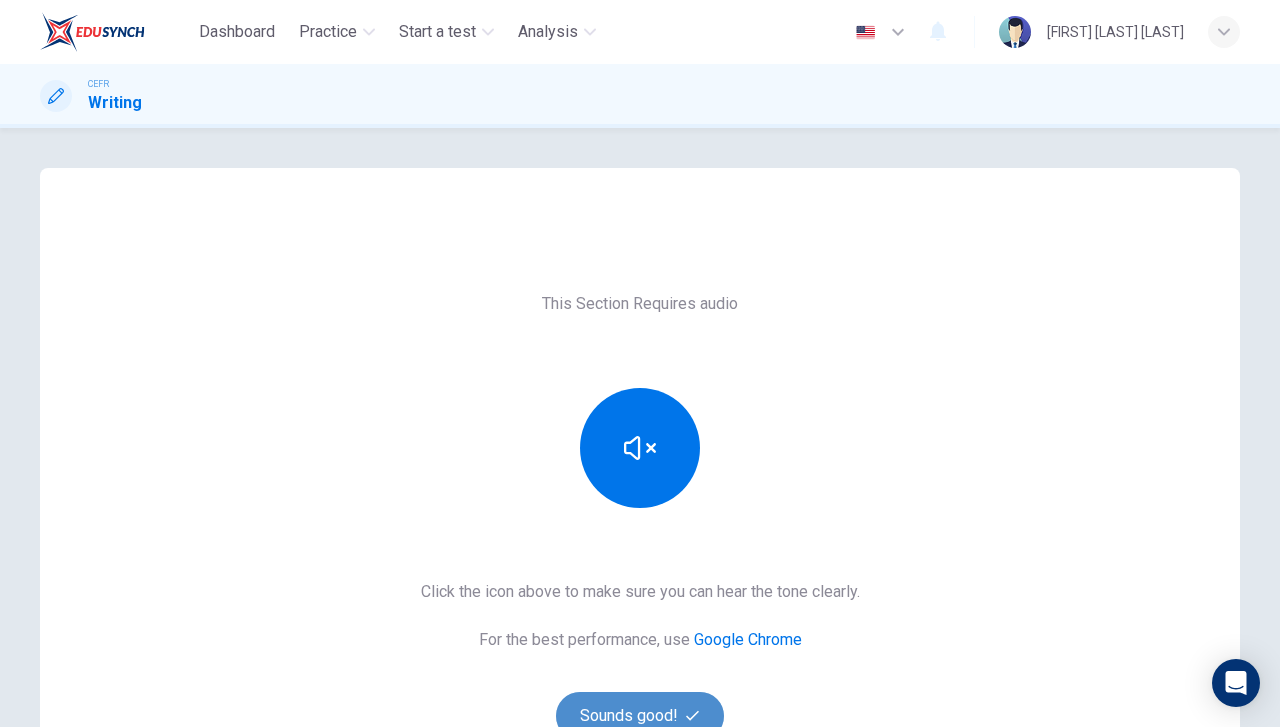 click at bounding box center (692, 715) 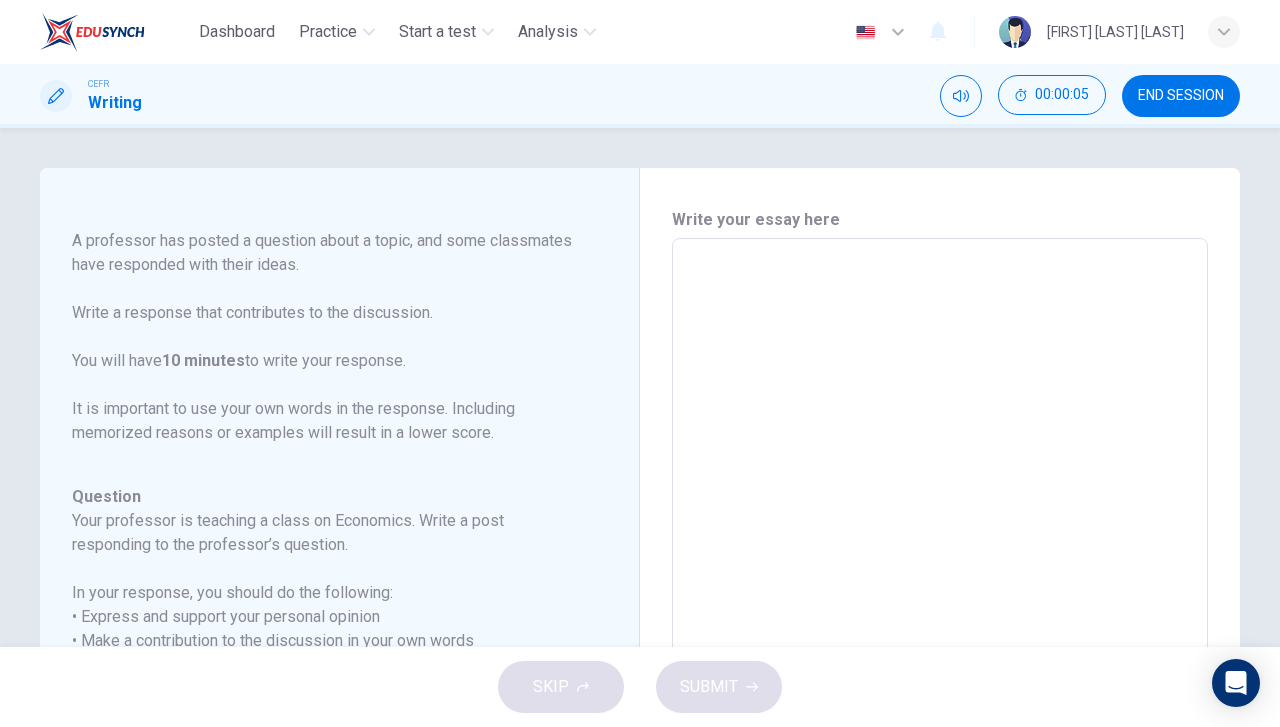 scroll, scrollTop: 246, scrollLeft: 0, axis: vertical 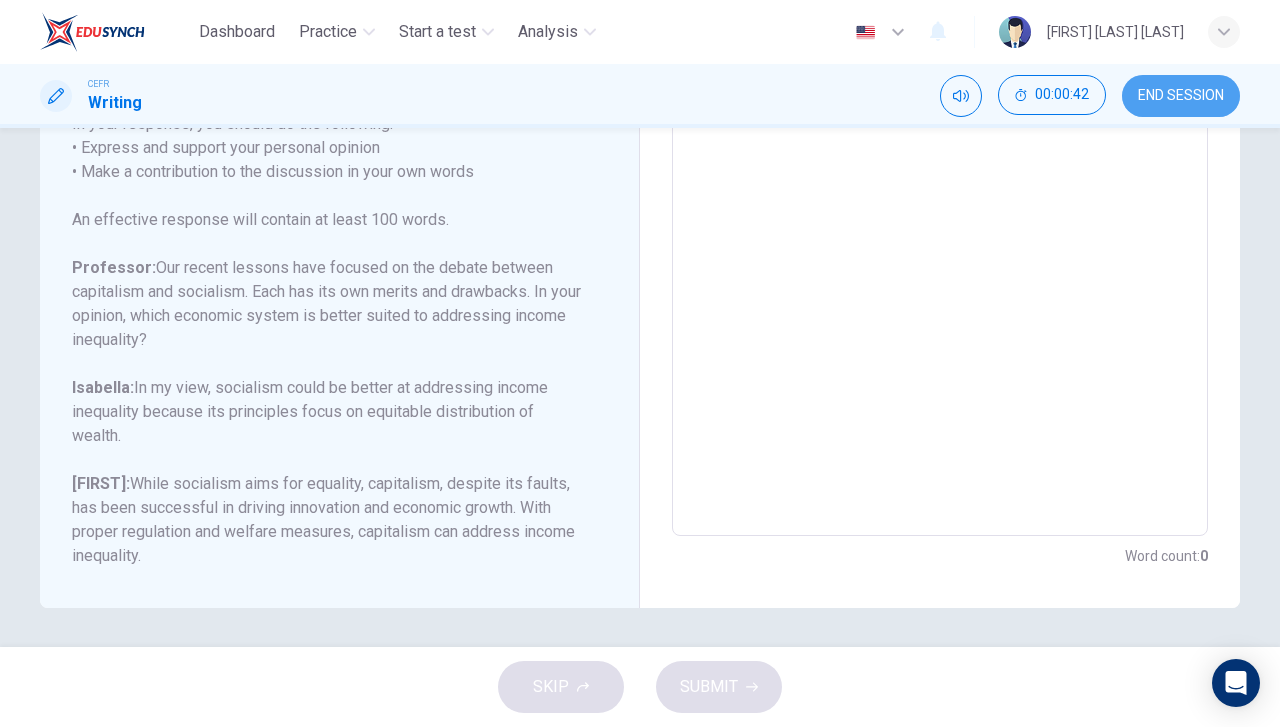 click on "END SESSION" at bounding box center (1181, 96) 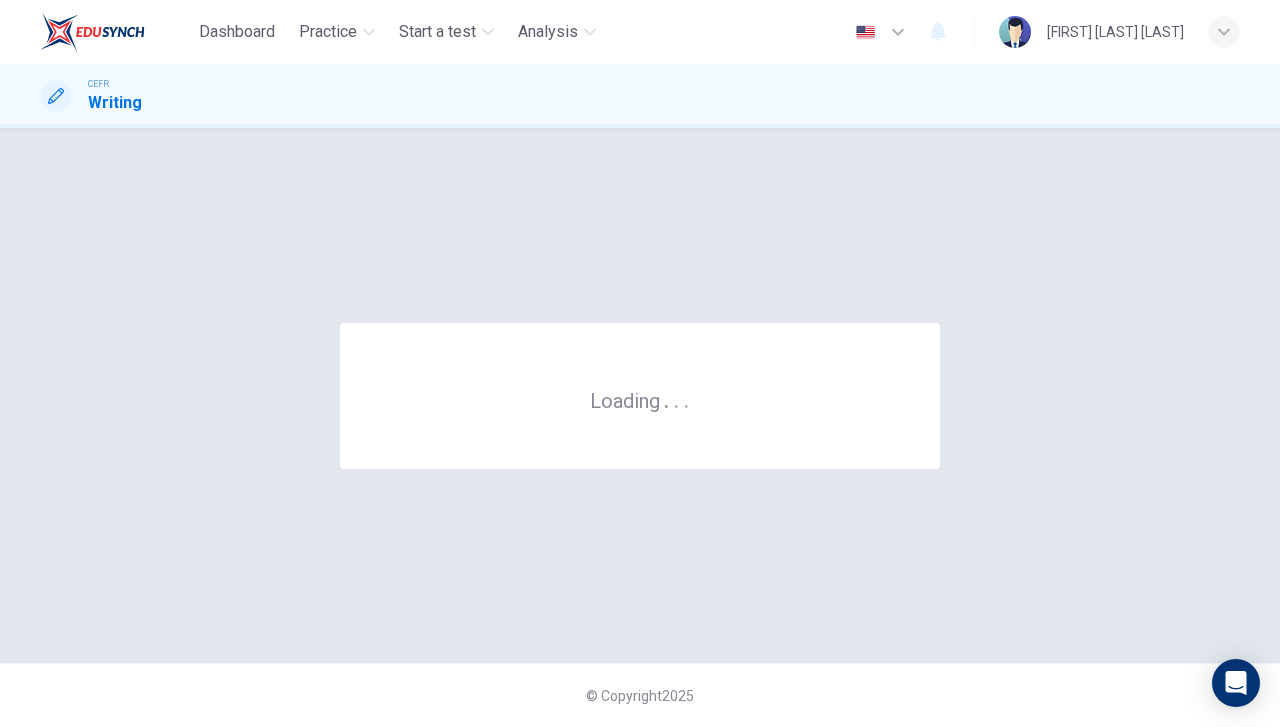 scroll, scrollTop: 0, scrollLeft: 0, axis: both 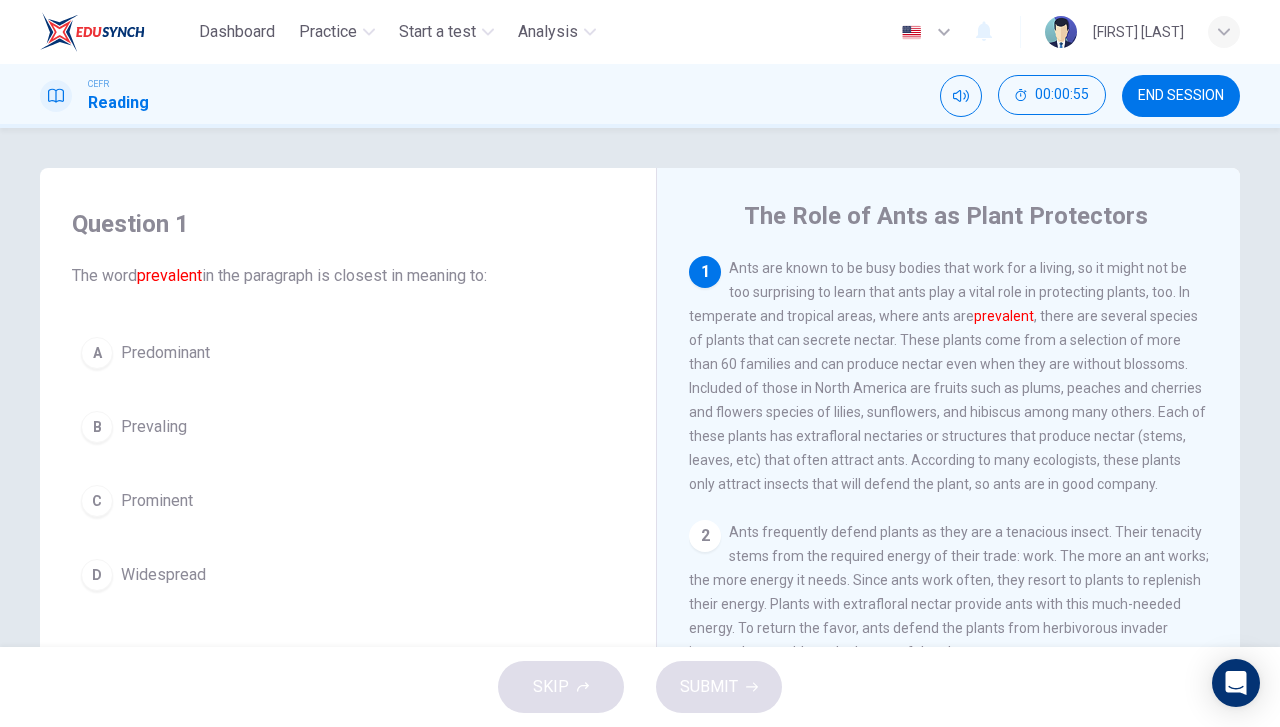 click on "A Predominant" at bounding box center [348, 353] 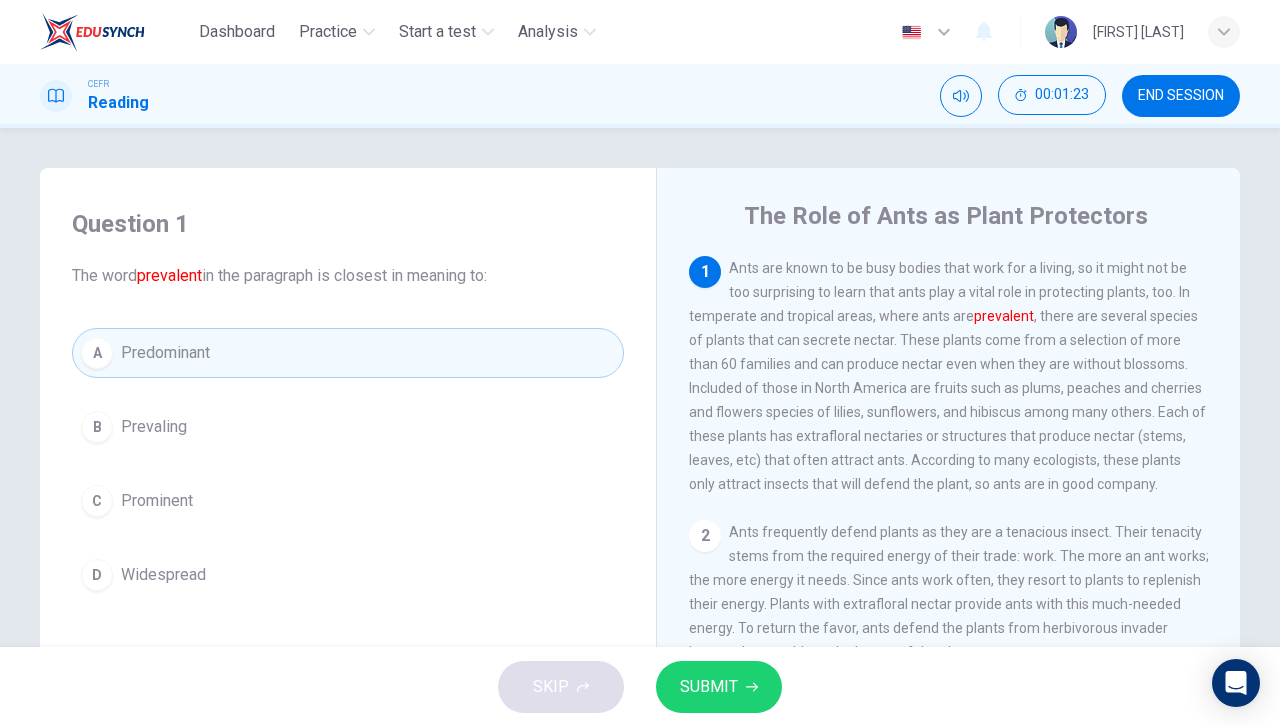 click on "D  Widespread" at bounding box center (348, 575) 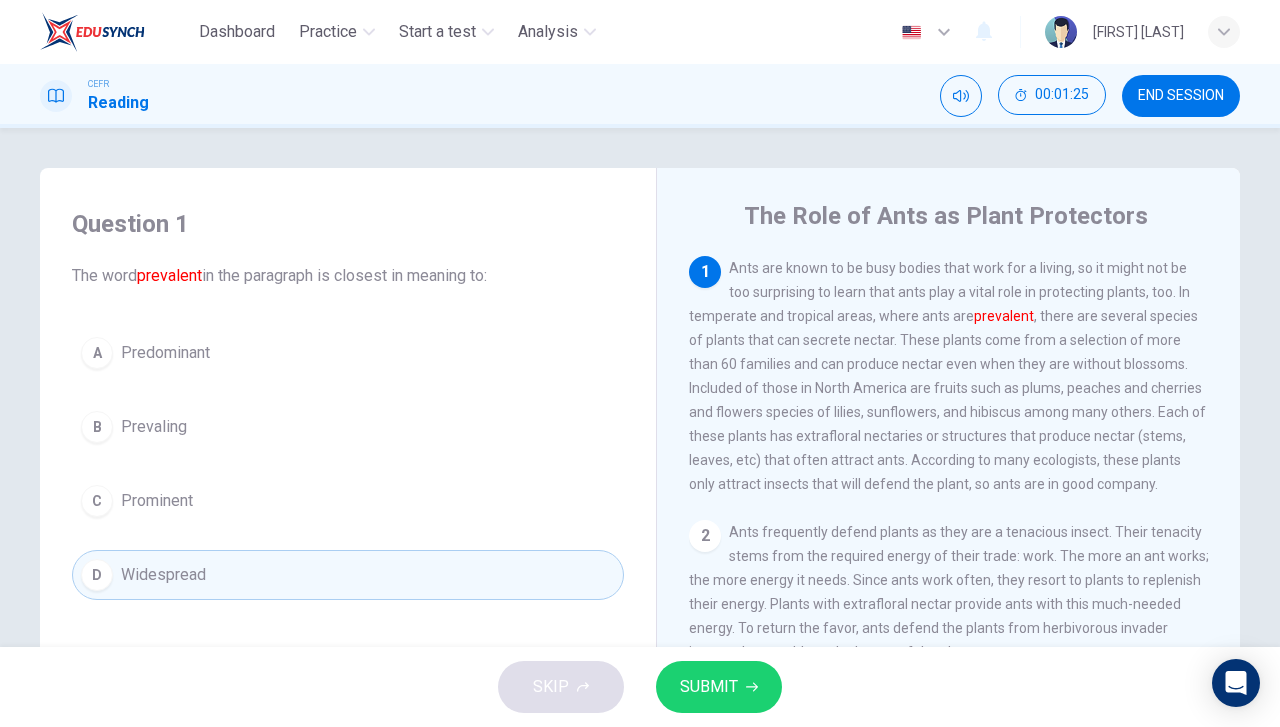 click on "SUBMIT" at bounding box center [709, 687] 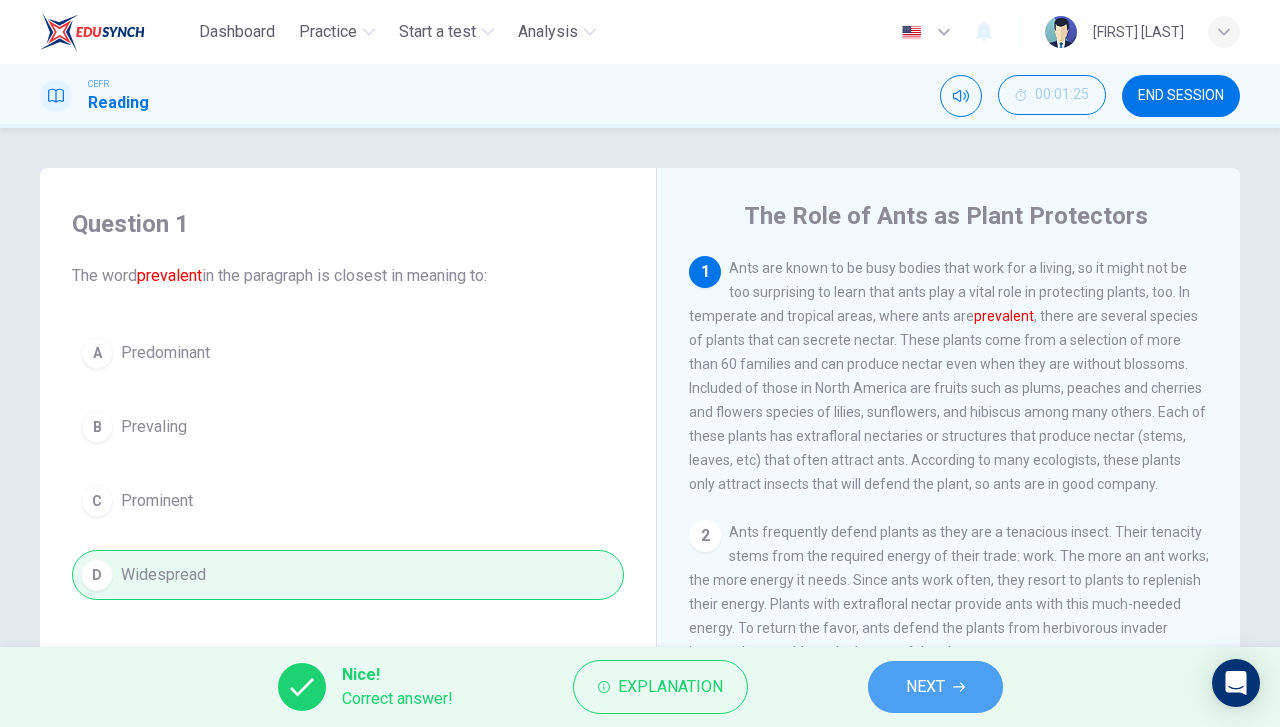 click on "NEXT" at bounding box center (935, 687) 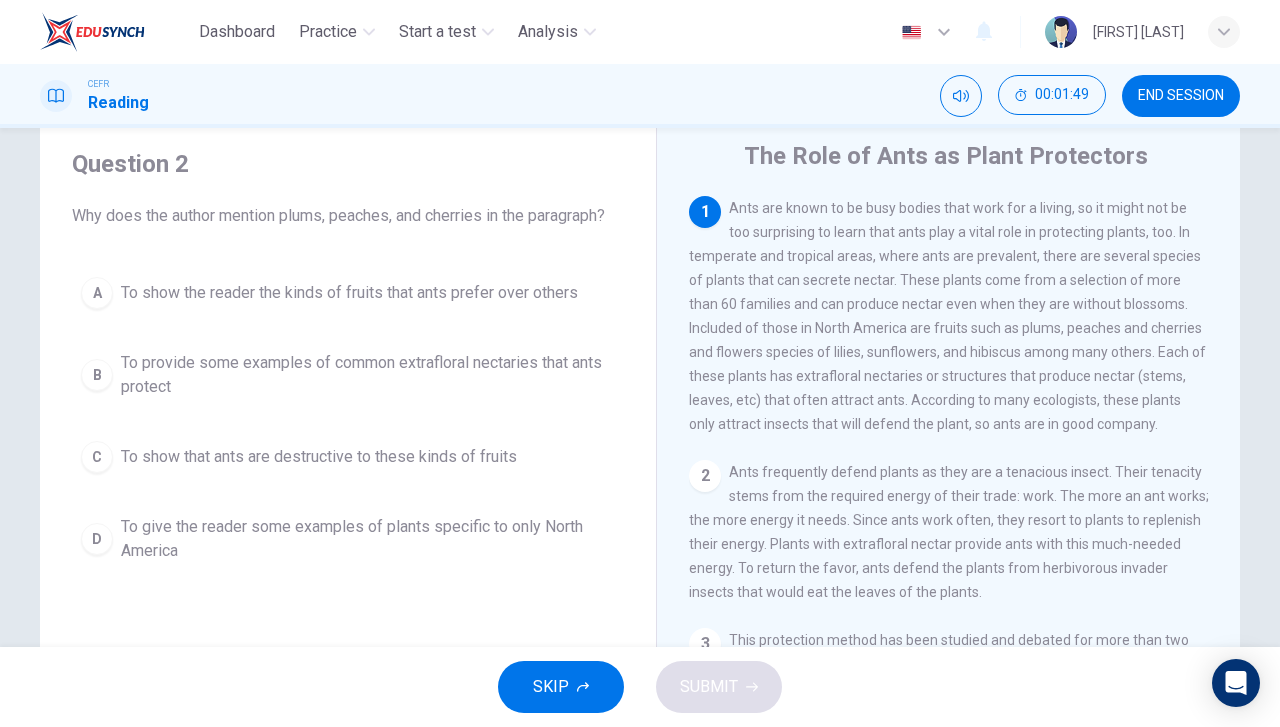 scroll, scrollTop: 100, scrollLeft: 0, axis: vertical 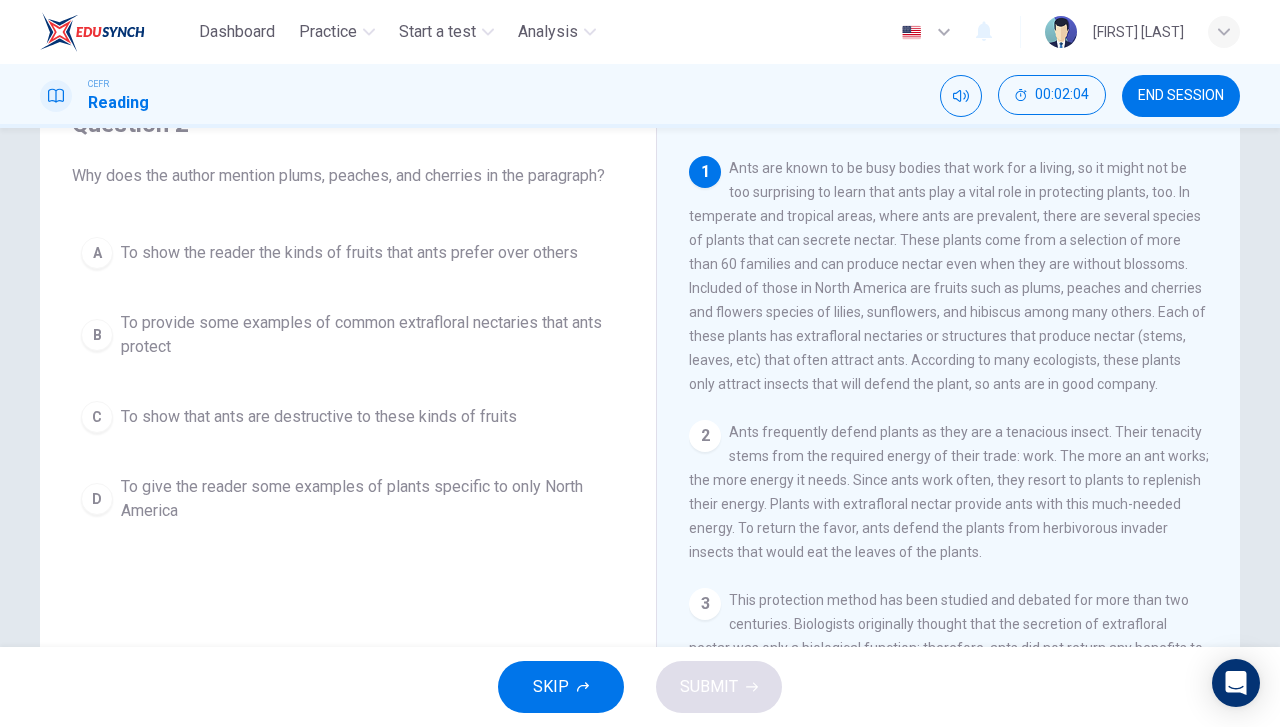 click on "To show the reader the kinds of fruits that ants prefer over others" at bounding box center [349, 253] 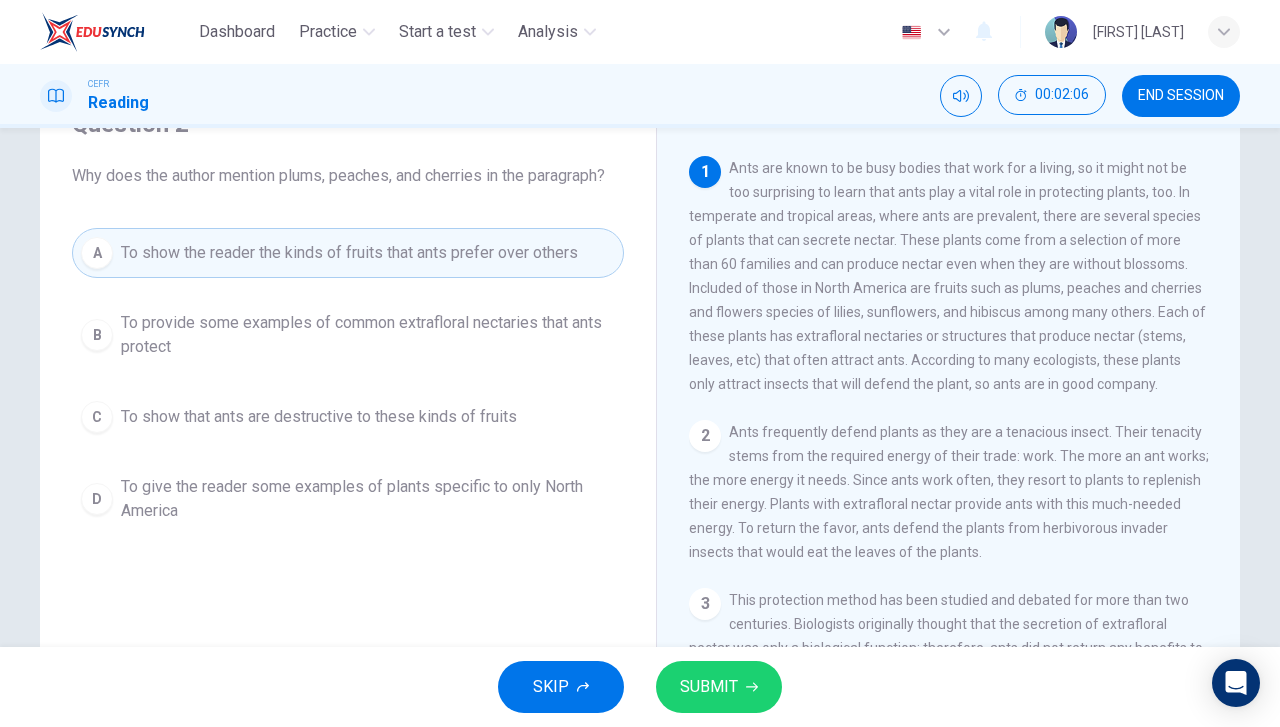 click on "SUBMIT" at bounding box center (719, 687) 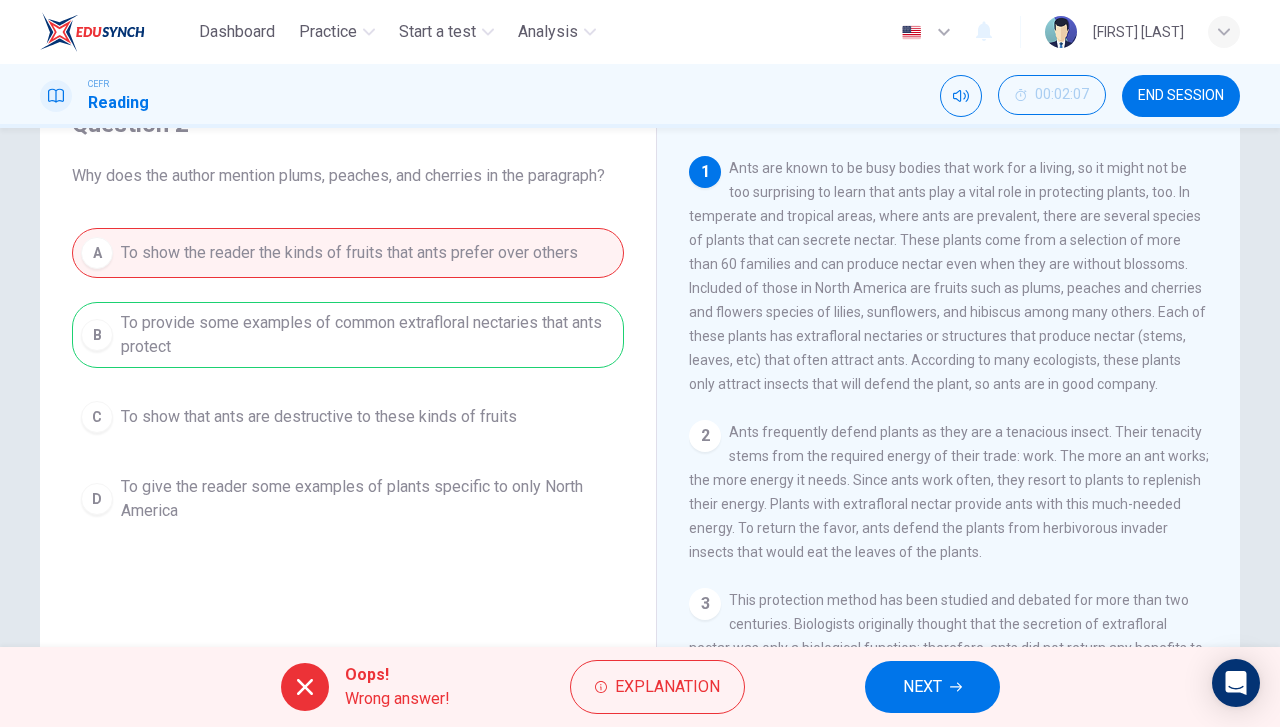 click on "NEXT" at bounding box center (932, 687) 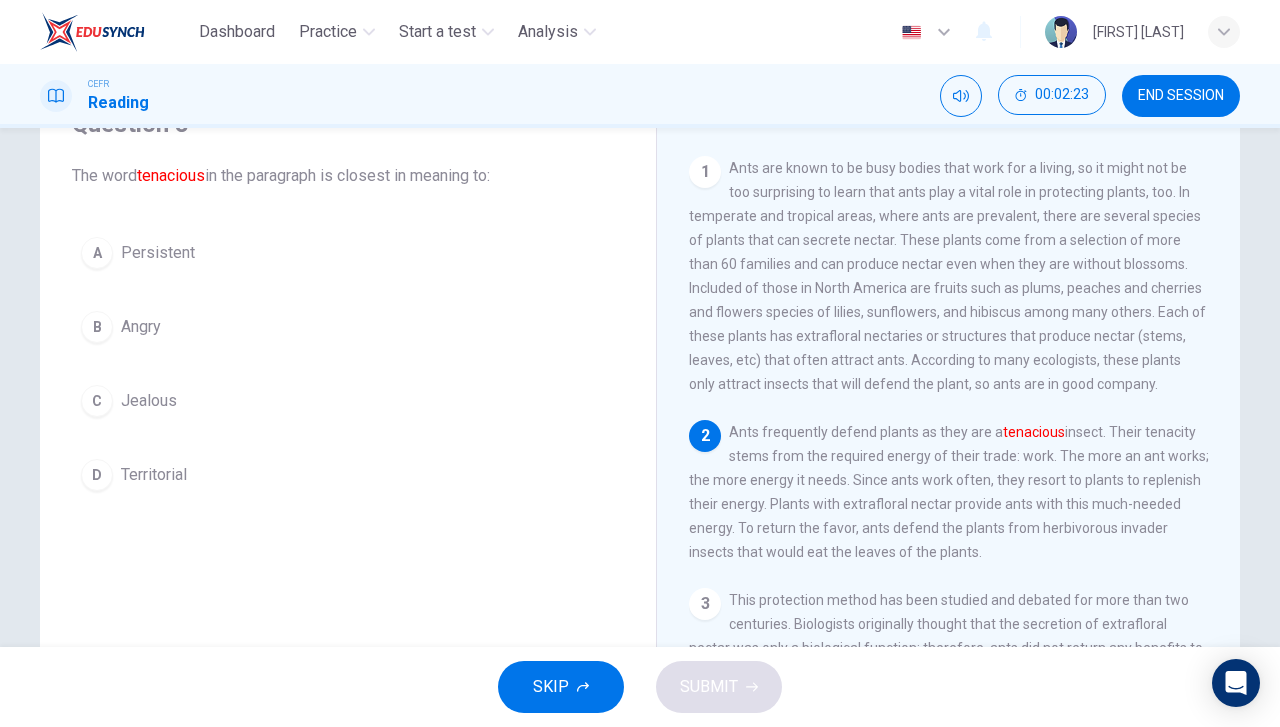 click on "A  Persistent" at bounding box center [348, 253] 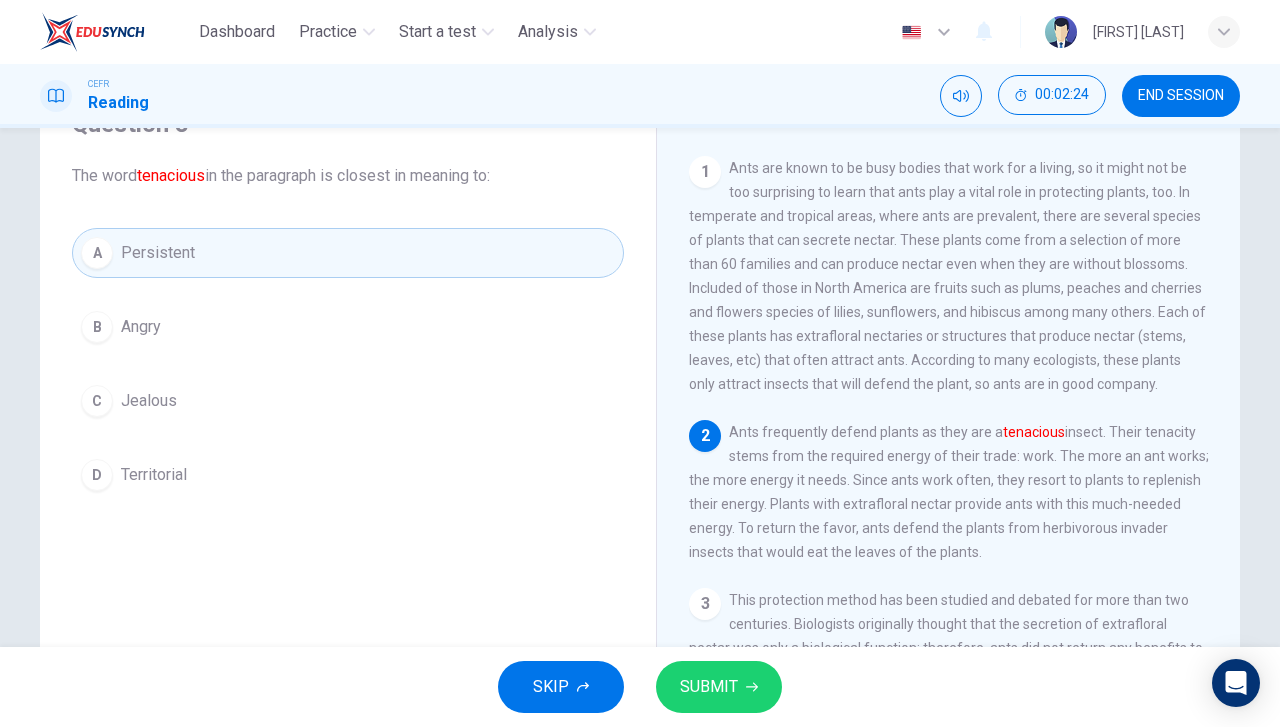 click on "SUBMIT" at bounding box center [719, 687] 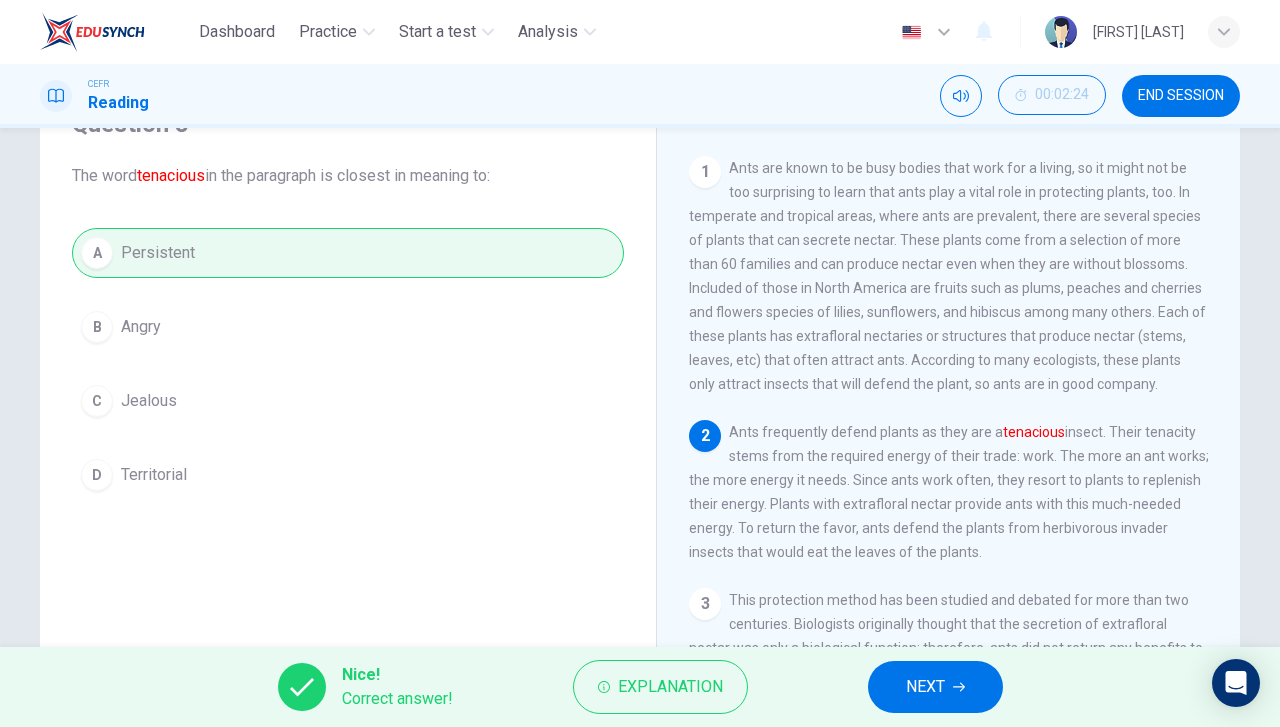 click on "NEXT" at bounding box center [935, 687] 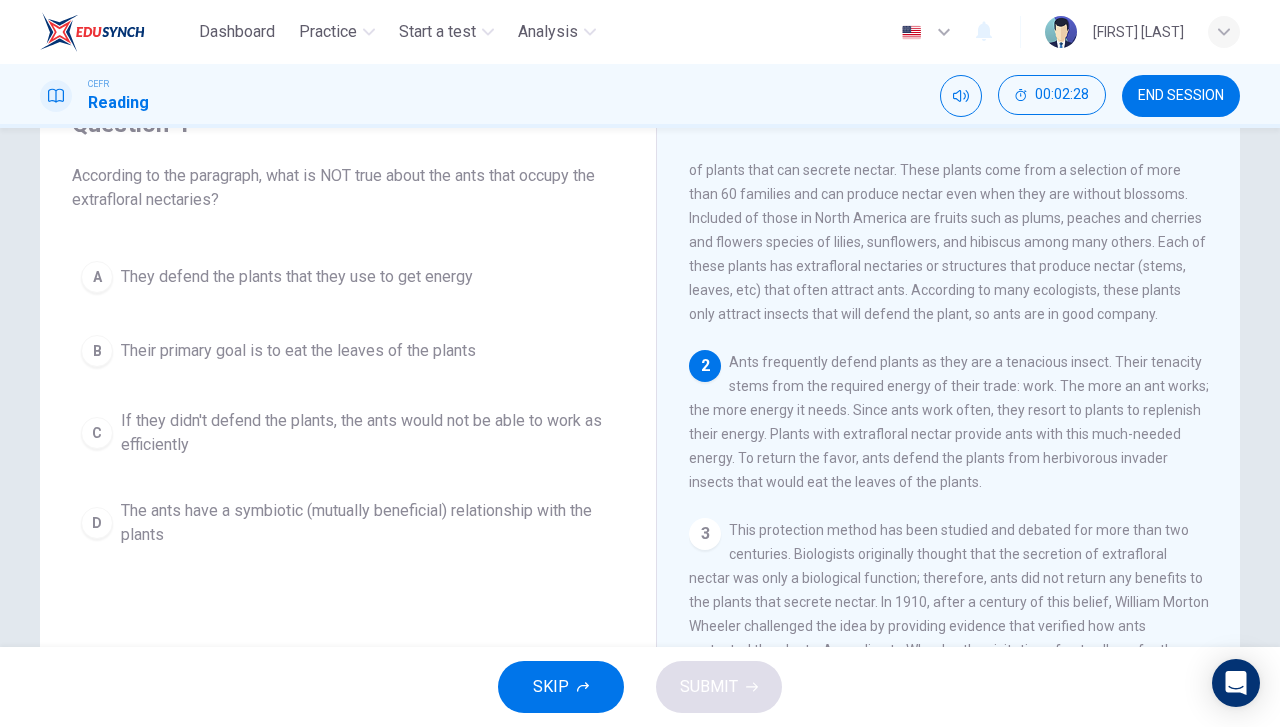 scroll, scrollTop: 100, scrollLeft: 0, axis: vertical 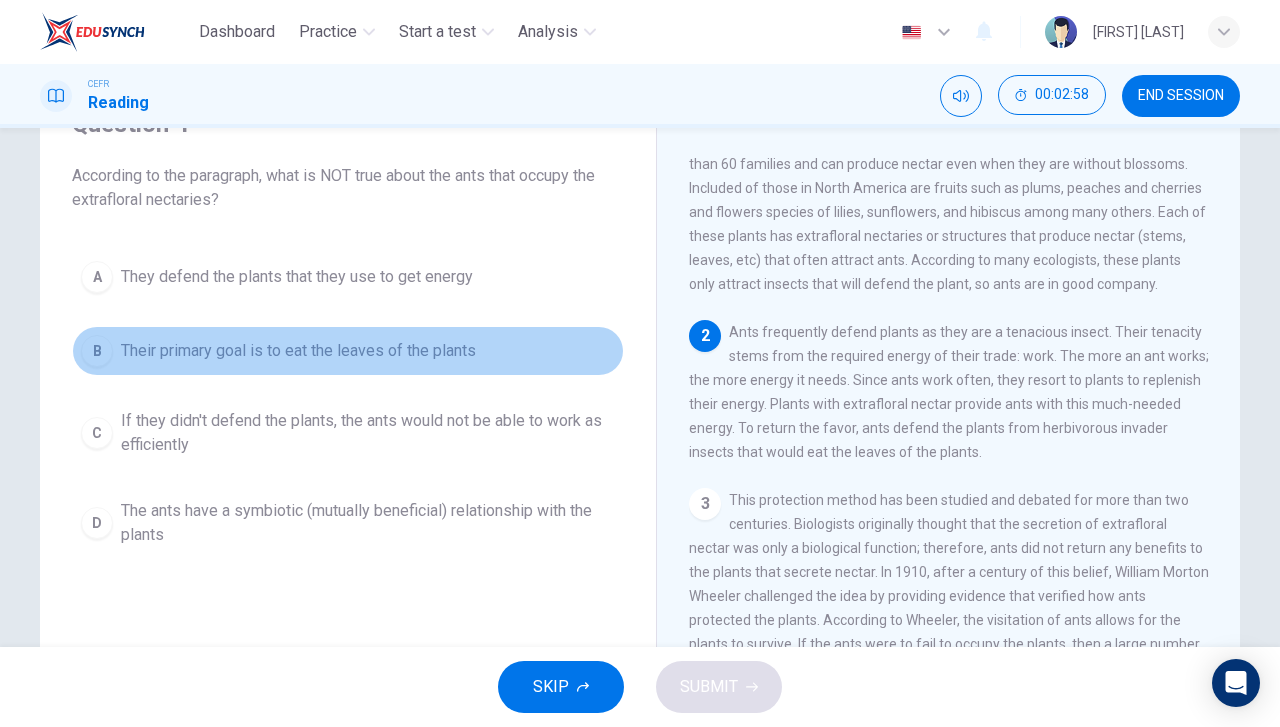 click on "Their primary goal is to eat the leaves of the plants" at bounding box center [297, 277] 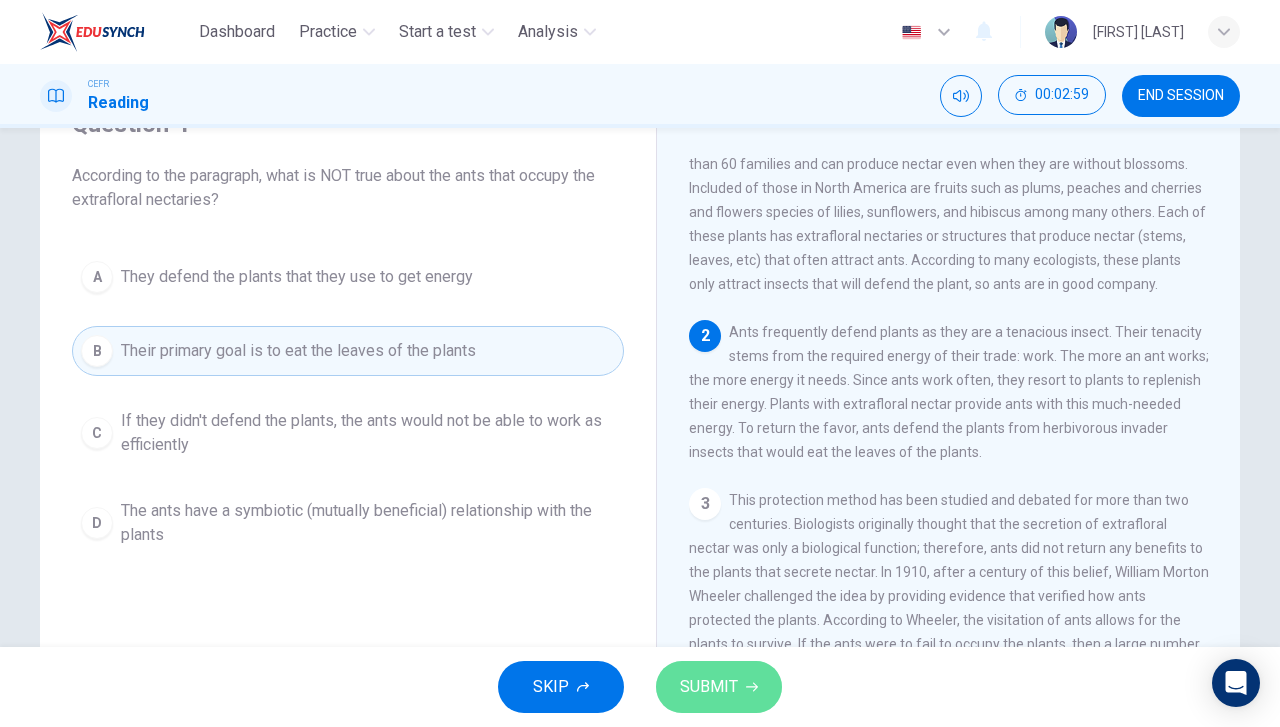 click at bounding box center [752, 687] 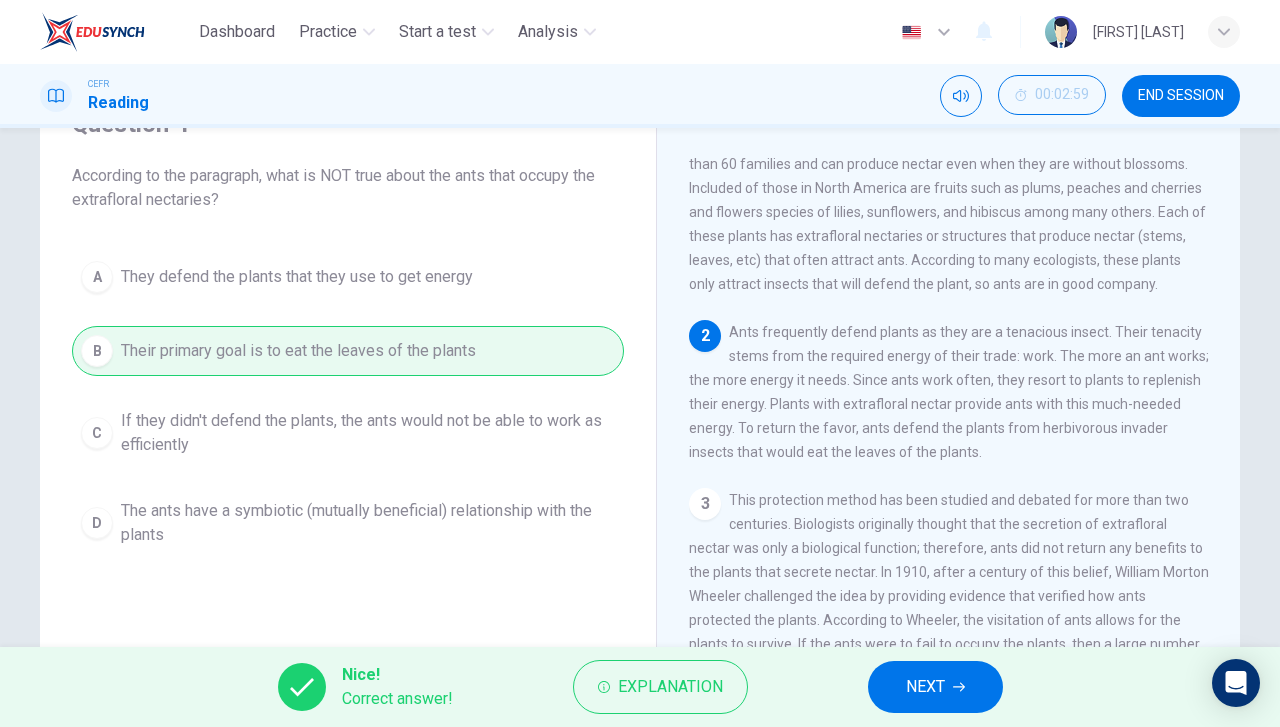 click on "NEXT" at bounding box center [935, 687] 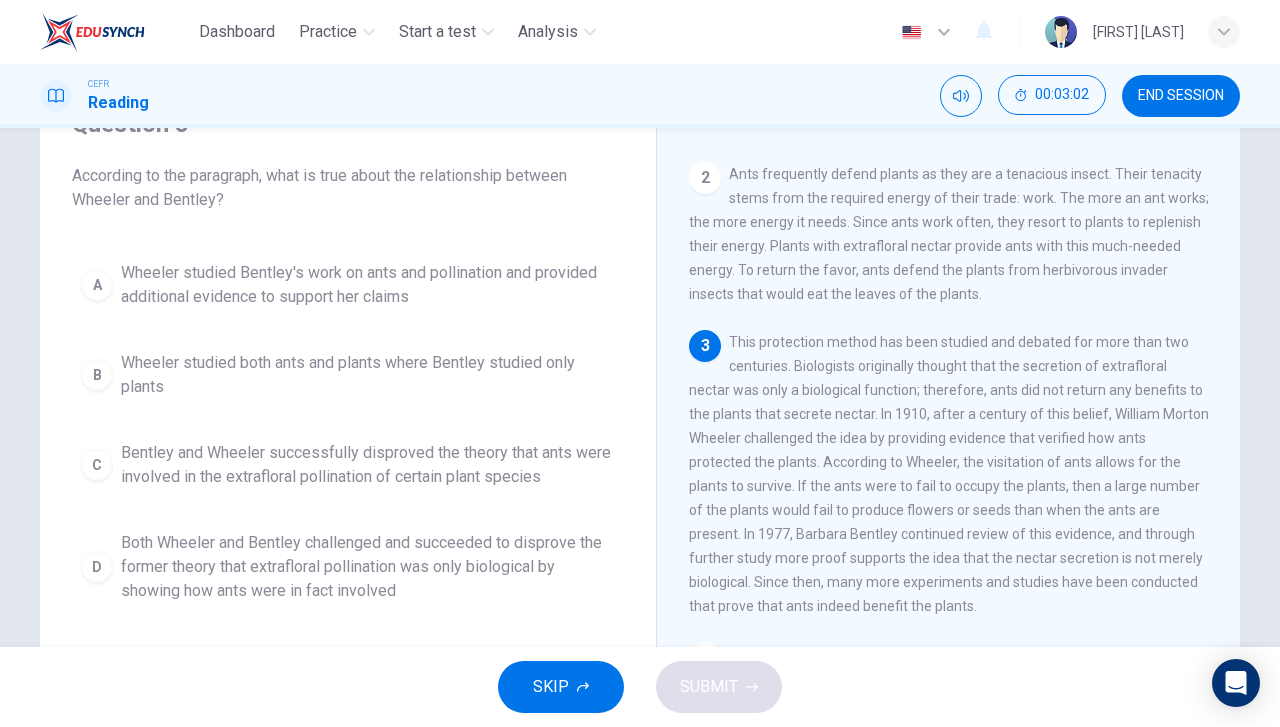 scroll, scrollTop: 300, scrollLeft: 0, axis: vertical 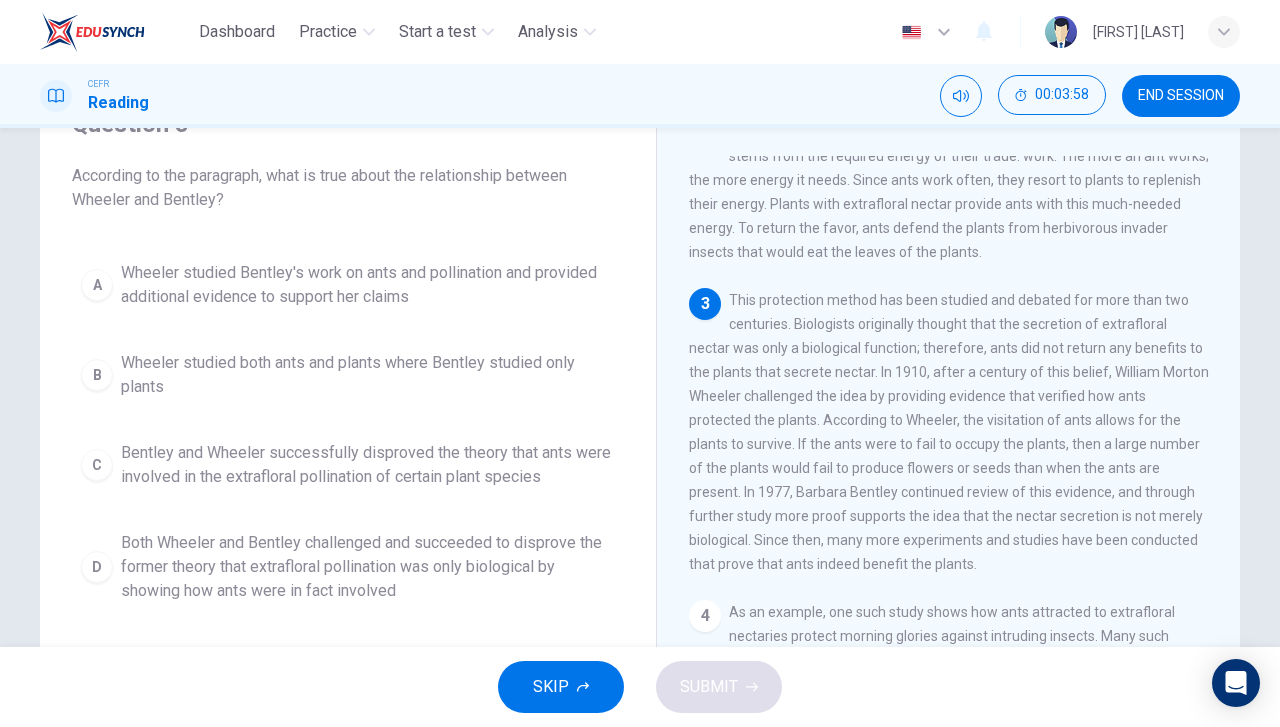 click on "Both Wheeler and Bentley challenged and succeeded to disprove the former theory that extrafloral pollination was only biological by showing how ants were in fact involved" at bounding box center [368, 285] 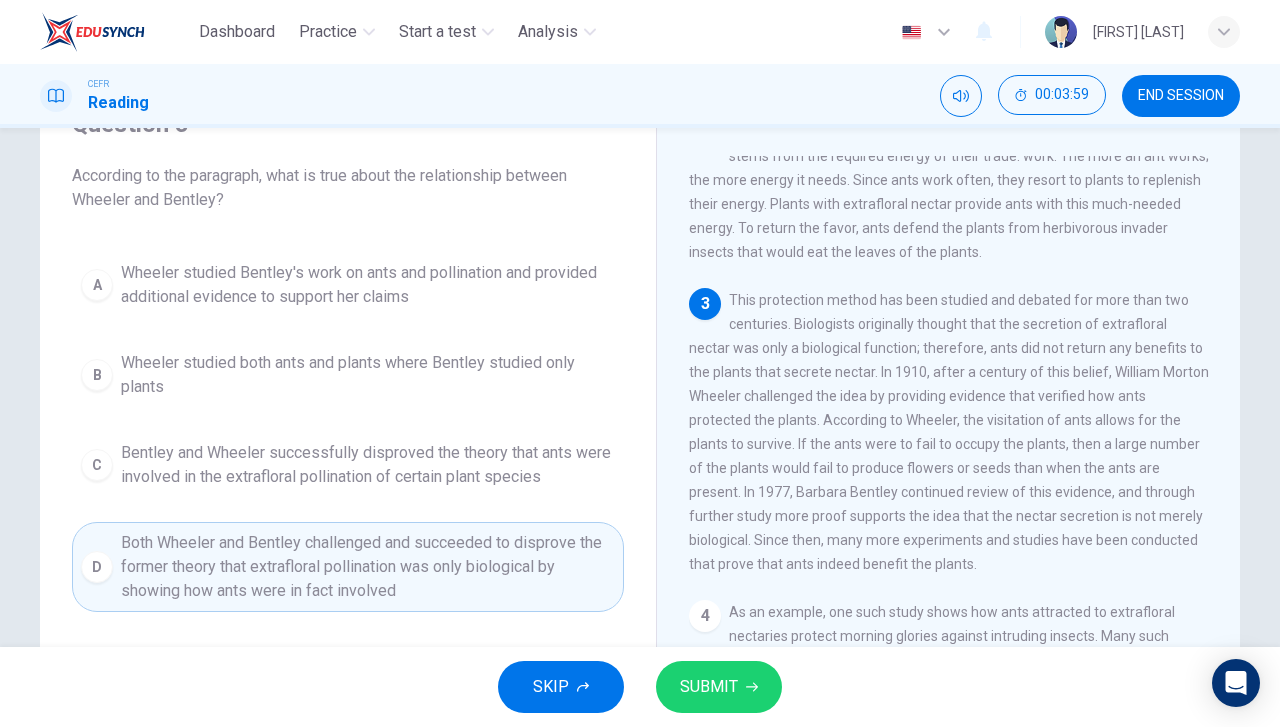 click on "SUBMIT" at bounding box center [719, 687] 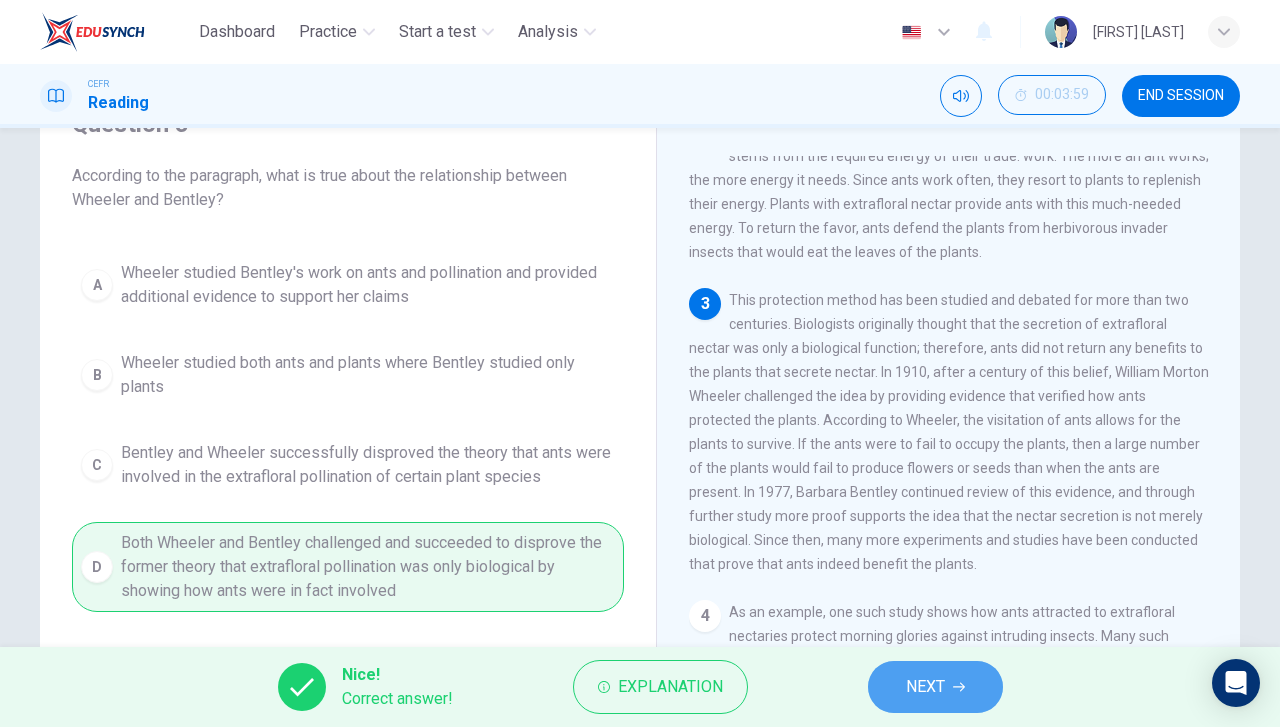 click on "NEXT" at bounding box center [925, 687] 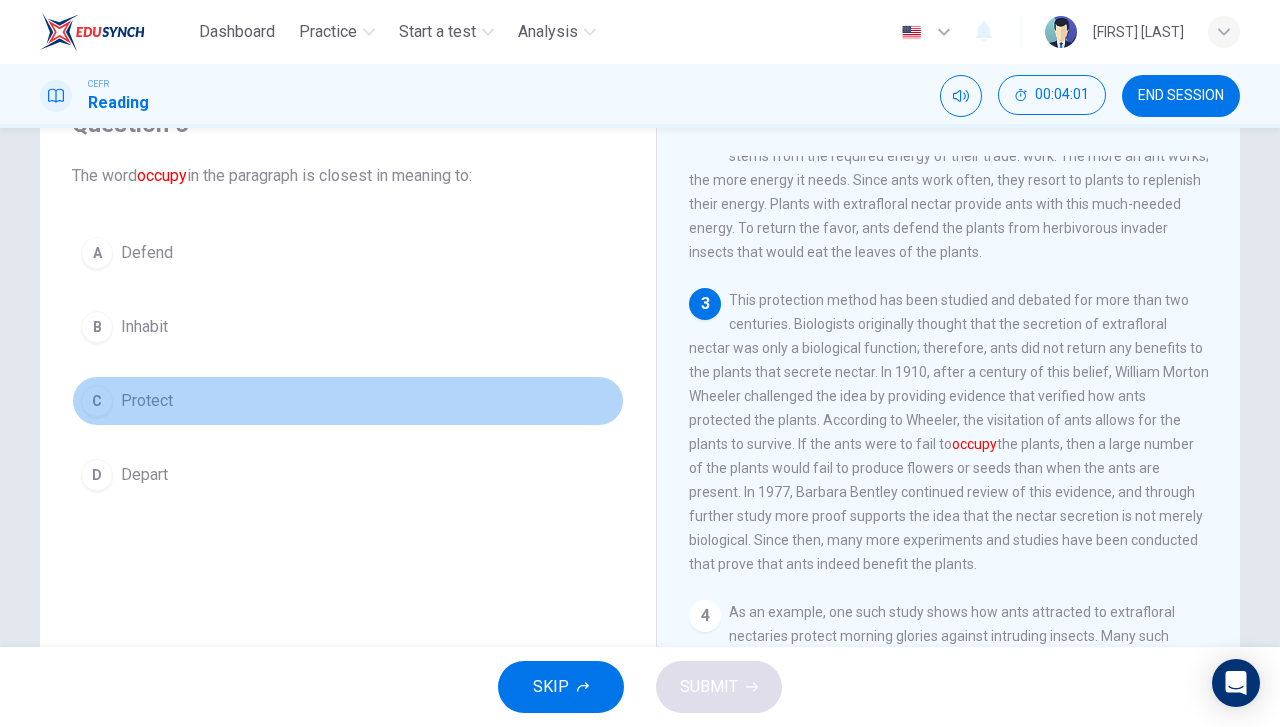 click on "C Protect" at bounding box center (348, 401) 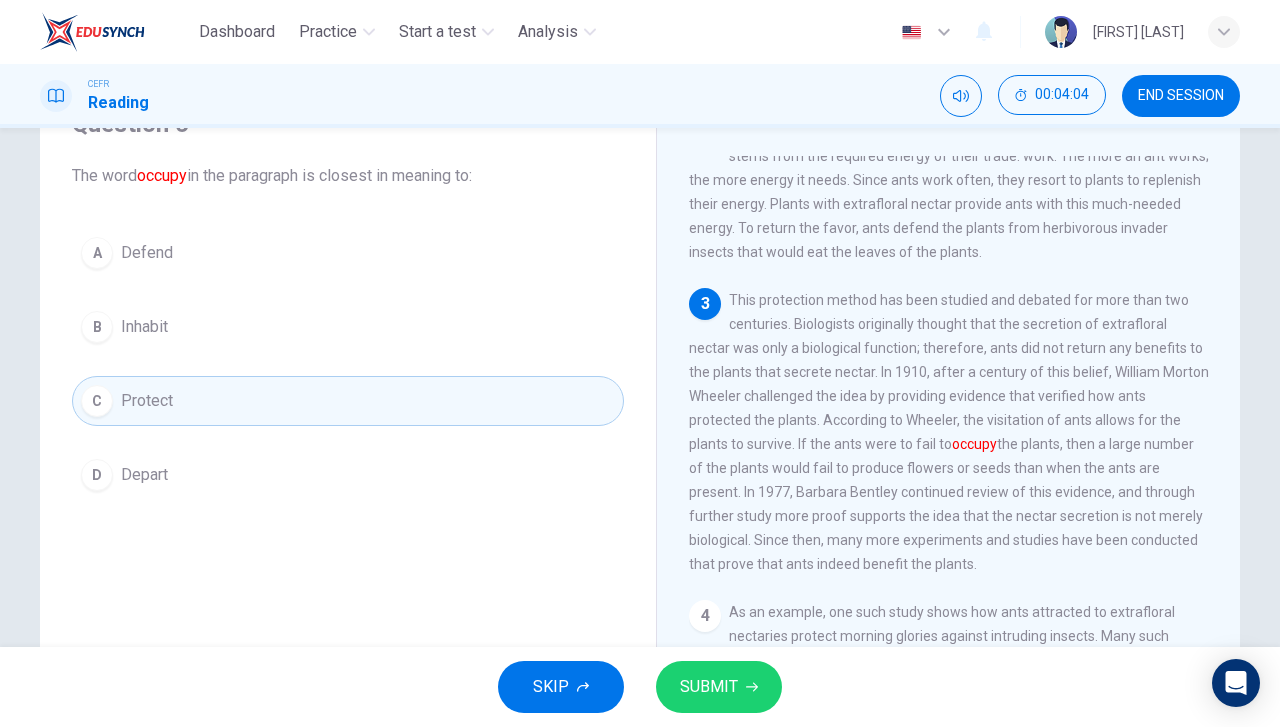 click on "SUBMIT" at bounding box center (709, 687) 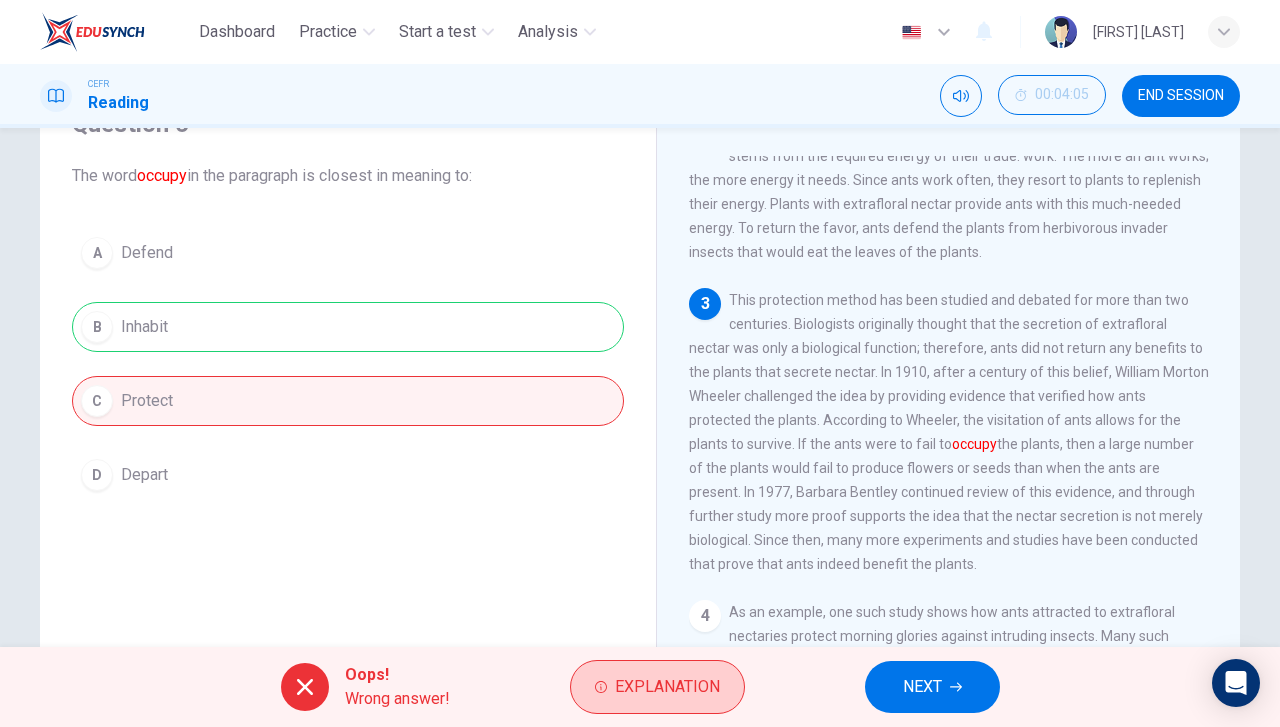click on "Explanation" at bounding box center (667, 687) 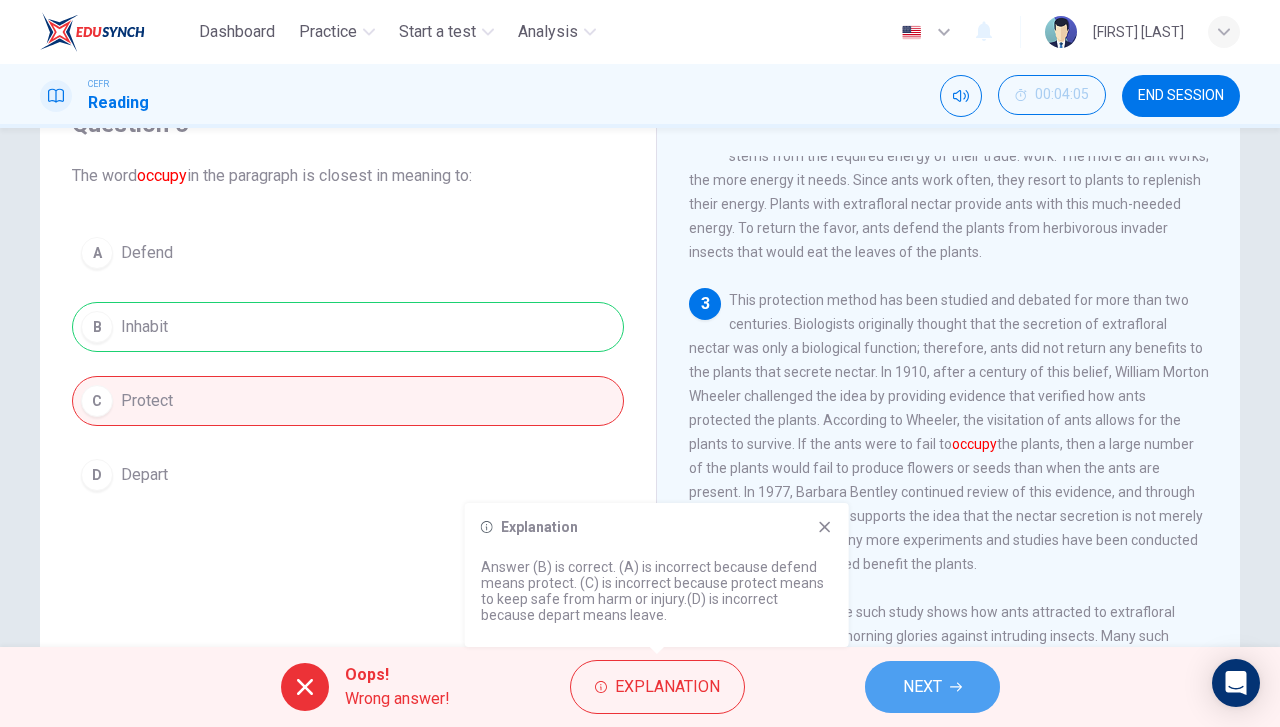click at bounding box center [956, 687] 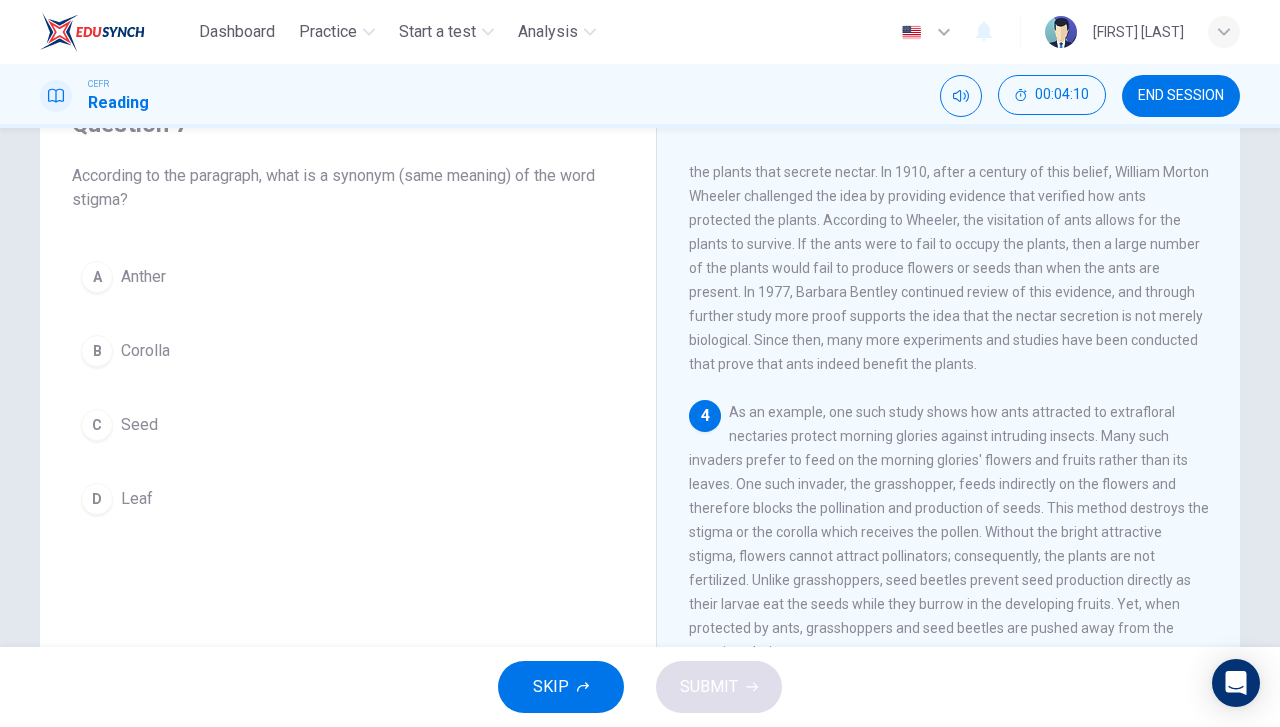 scroll, scrollTop: 600, scrollLeft: 0, axis: vertical 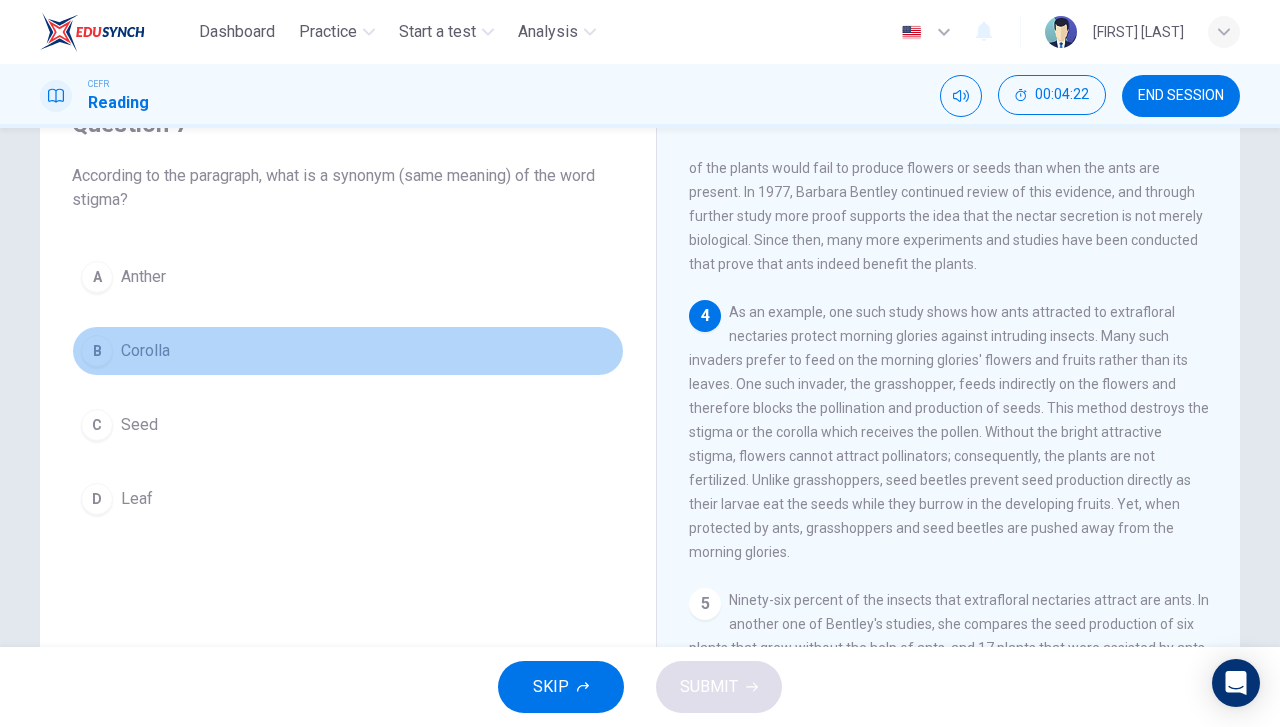 drag, startPoint x: 112, startPoint y: 348, endPoint x: 261, endPoint y: 423, distance: 166.81126 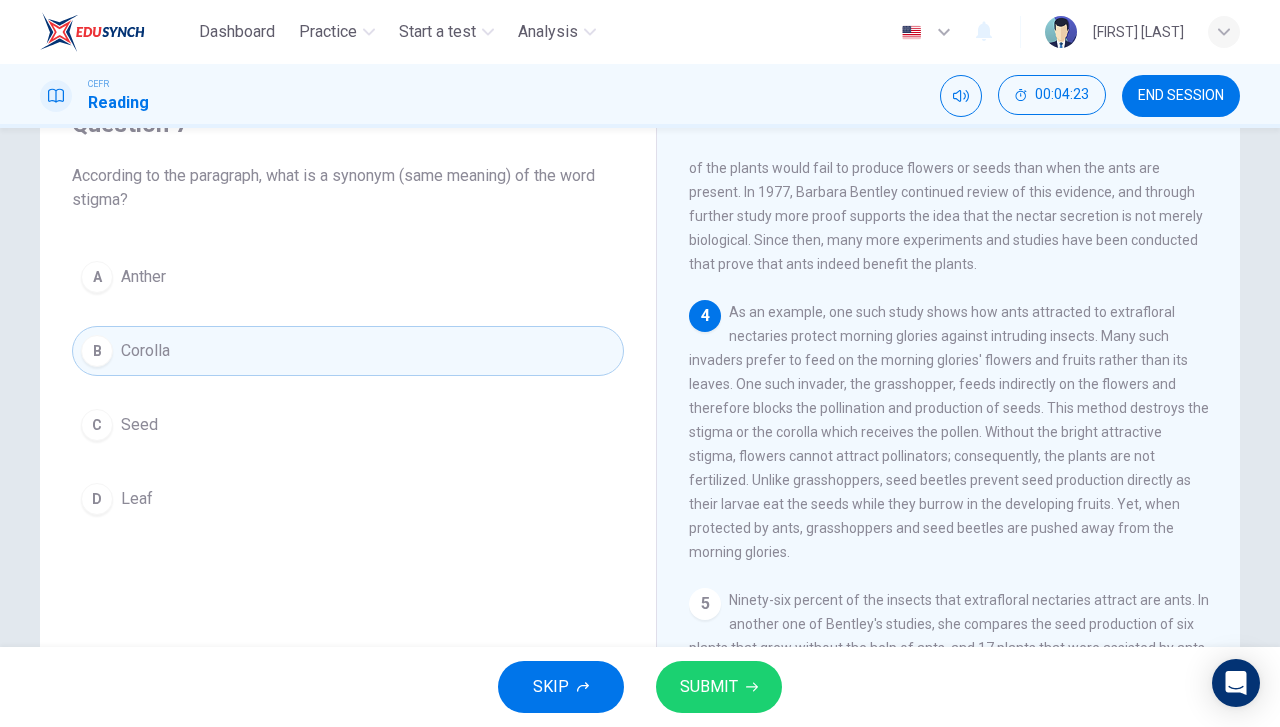 click on "SUBMIT" at bounding box center (719, 687) 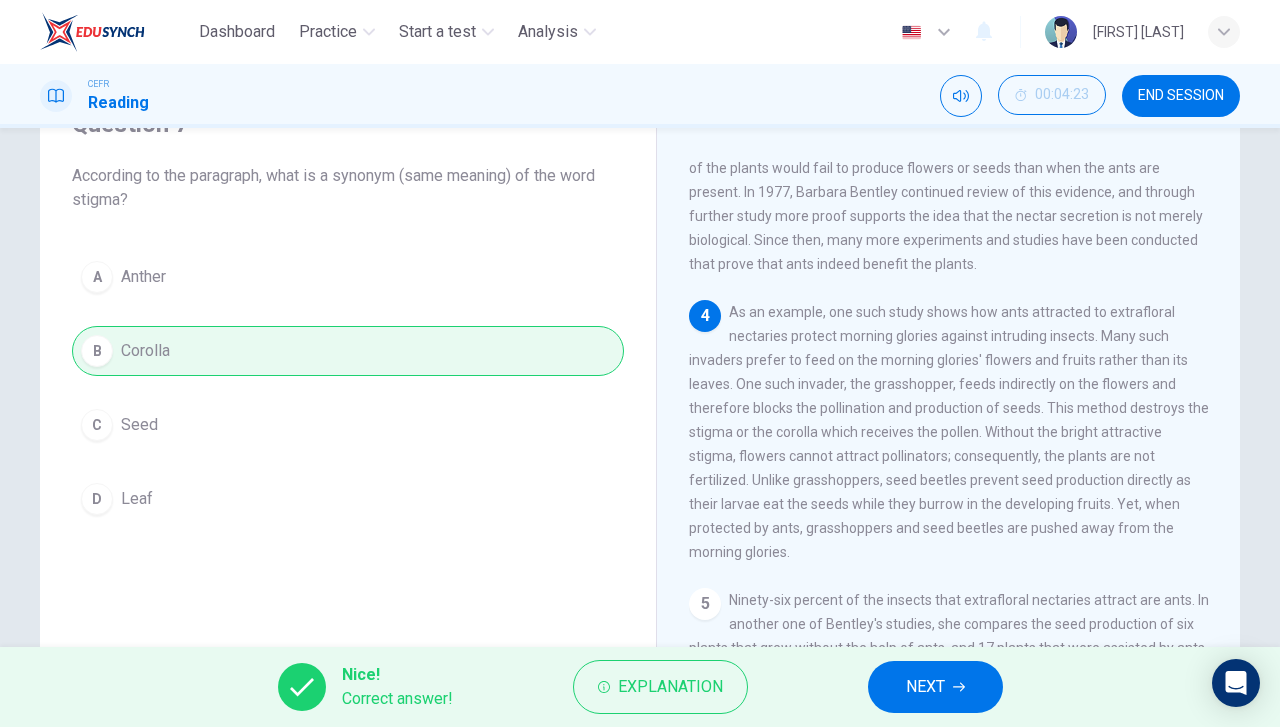 click on "NEXT" at bounding box center [935, 687] 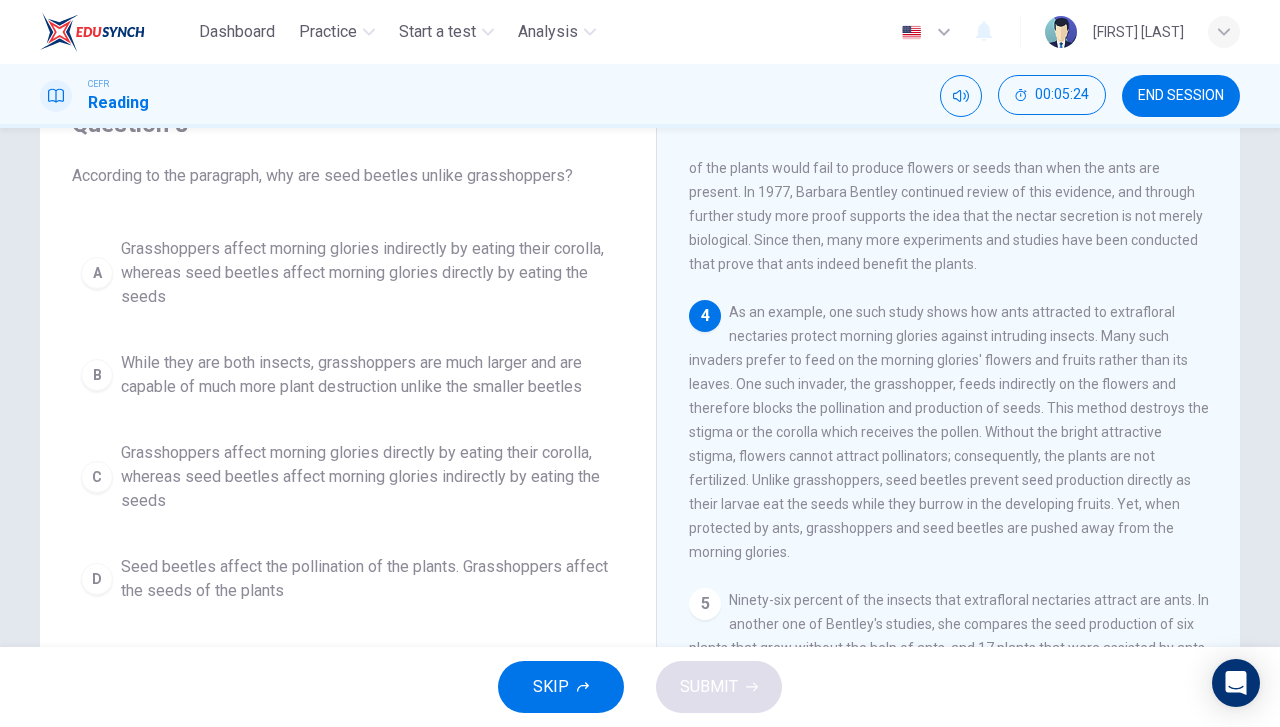 click on "Grasshoppers affect morning glories indirectly by eating their corolla, whereas seed beetles affect morning glories directly by eating the seeds" at bounding box center [368, 273] 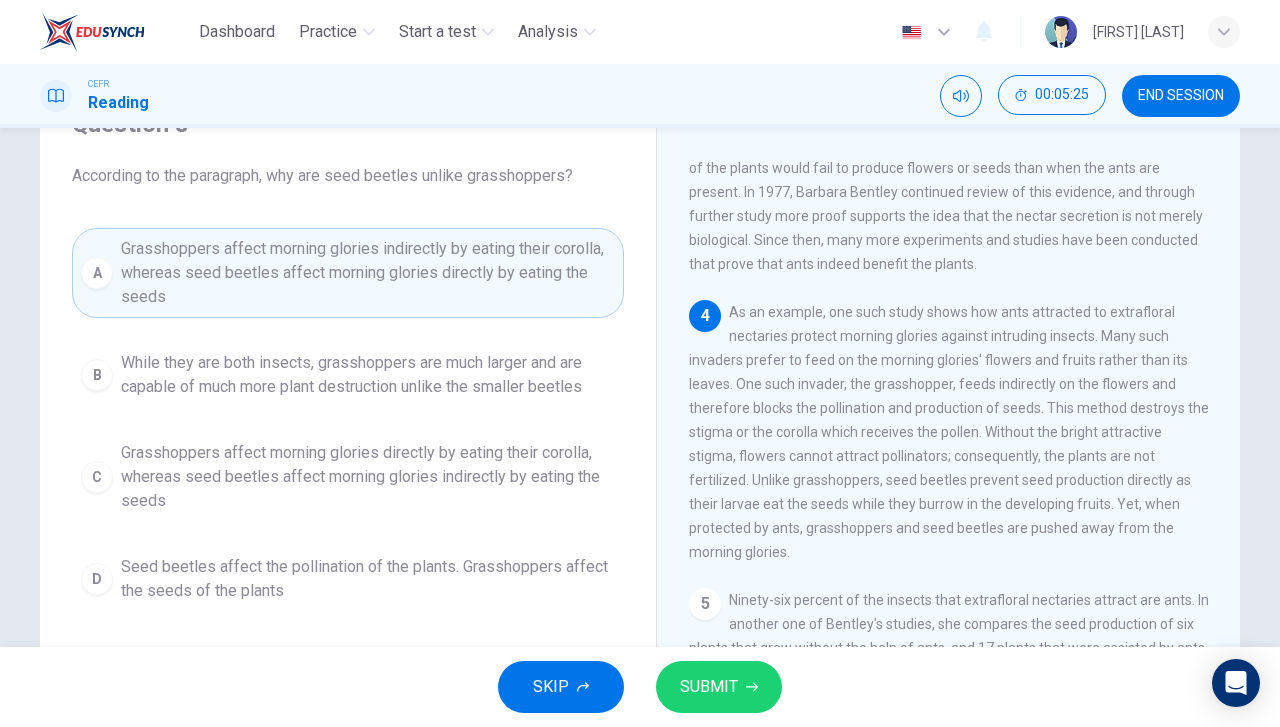 click on "SUBMIT" at bounding box center [709, 687] 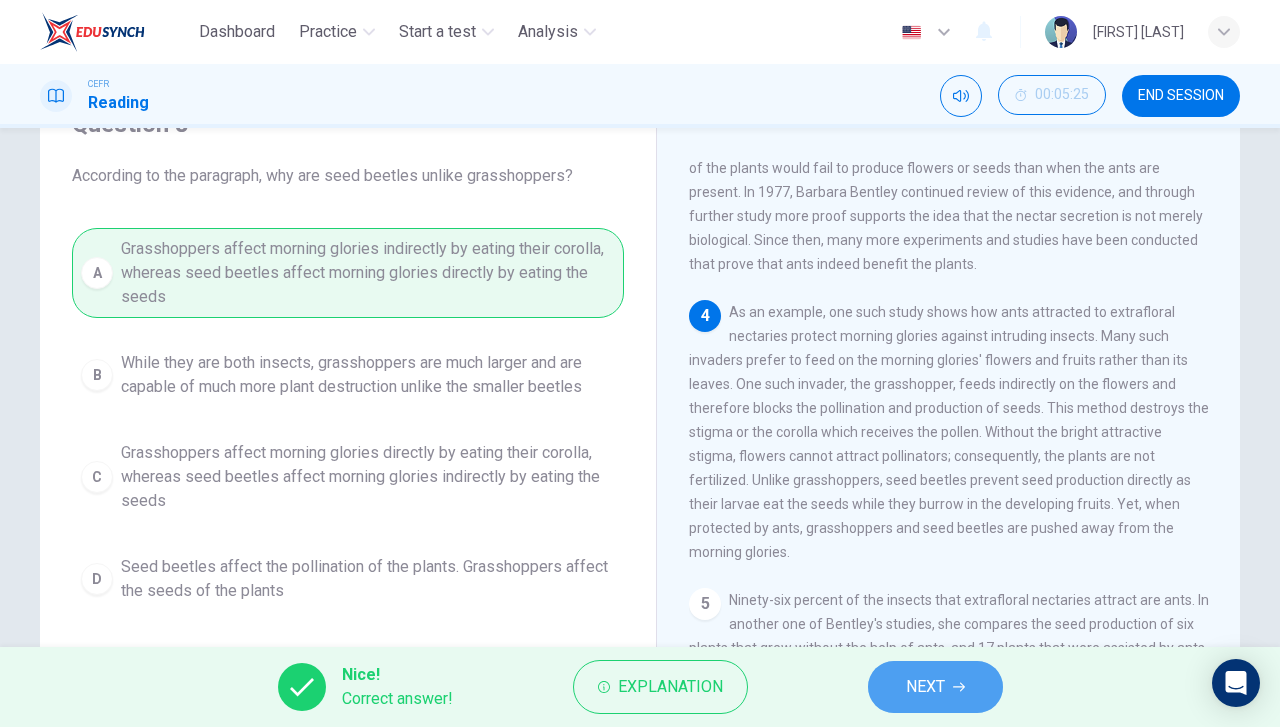 click on "NEXT" at bounding box center [925, 687] 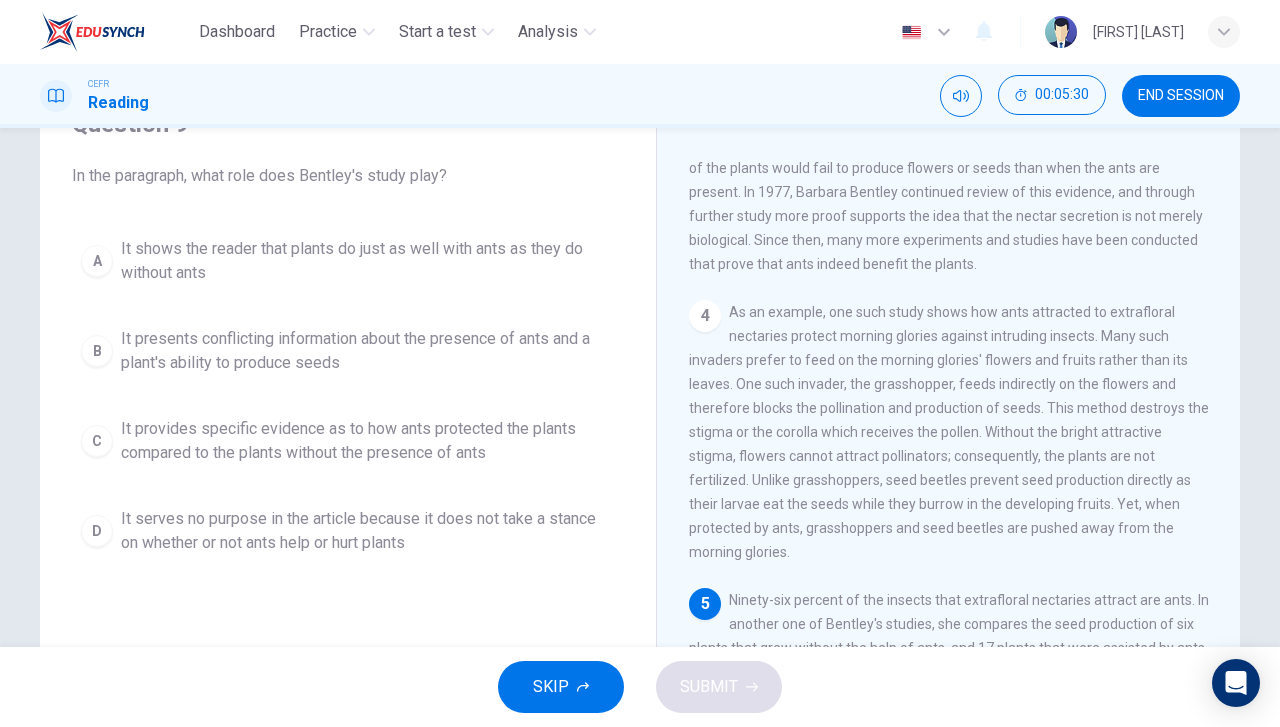 click on "It serves no purpose in the article because it does not take a stance on whether or not ants help or hurt plants" at bounding box center (368, 261) 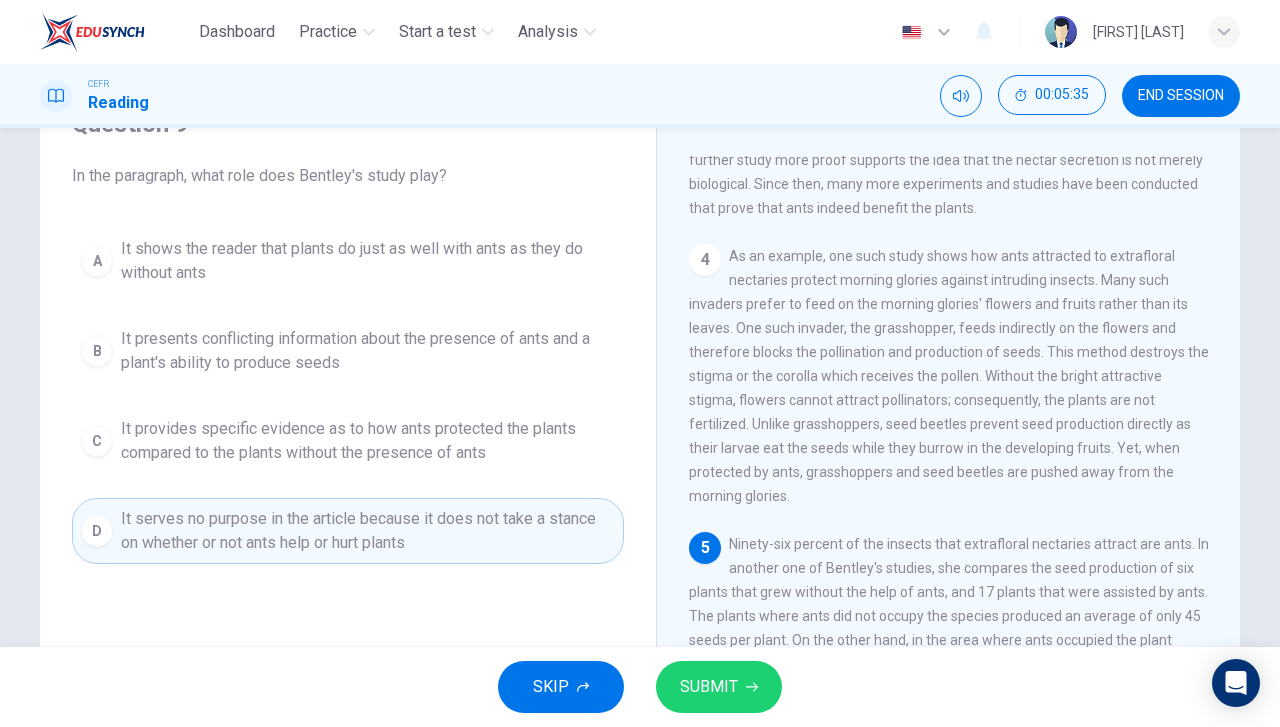 scroll, scrollTop: 696, scrollLeft: 0, axis: vertical 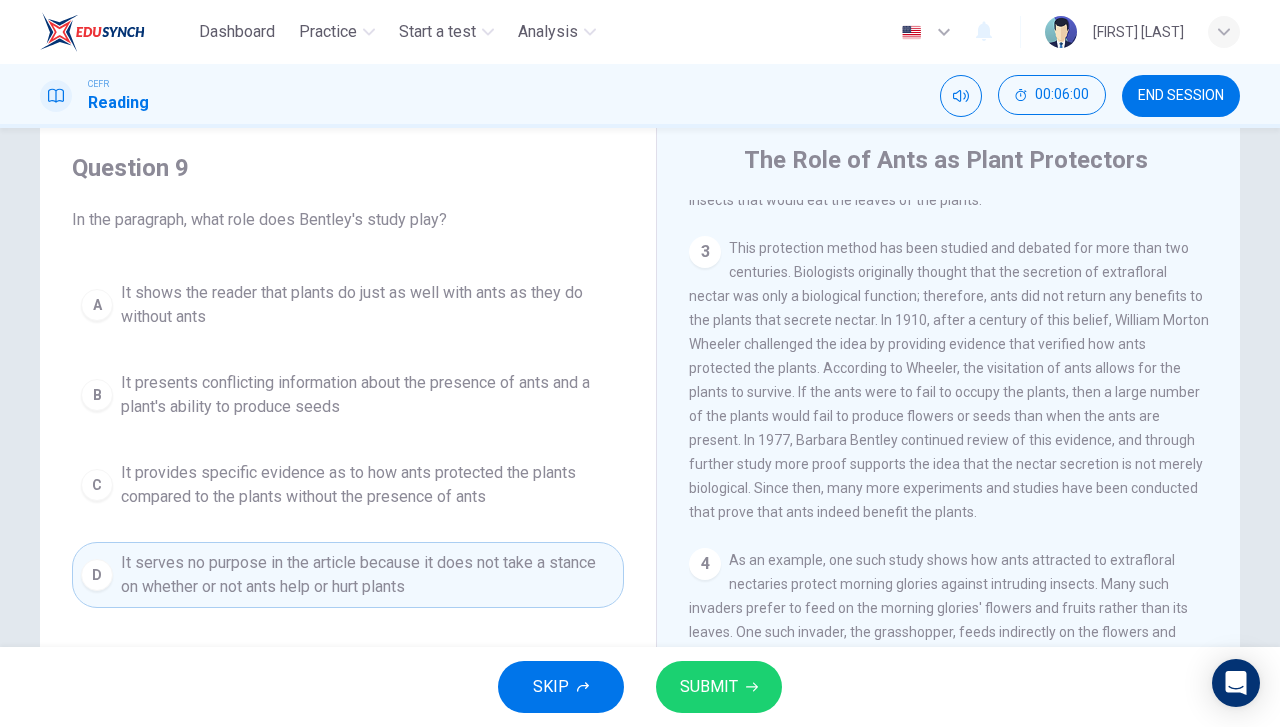 click on "It presents conflicting information about the presence of ants and a plant's ability to produce seeds" at bounding box center [368, 305] 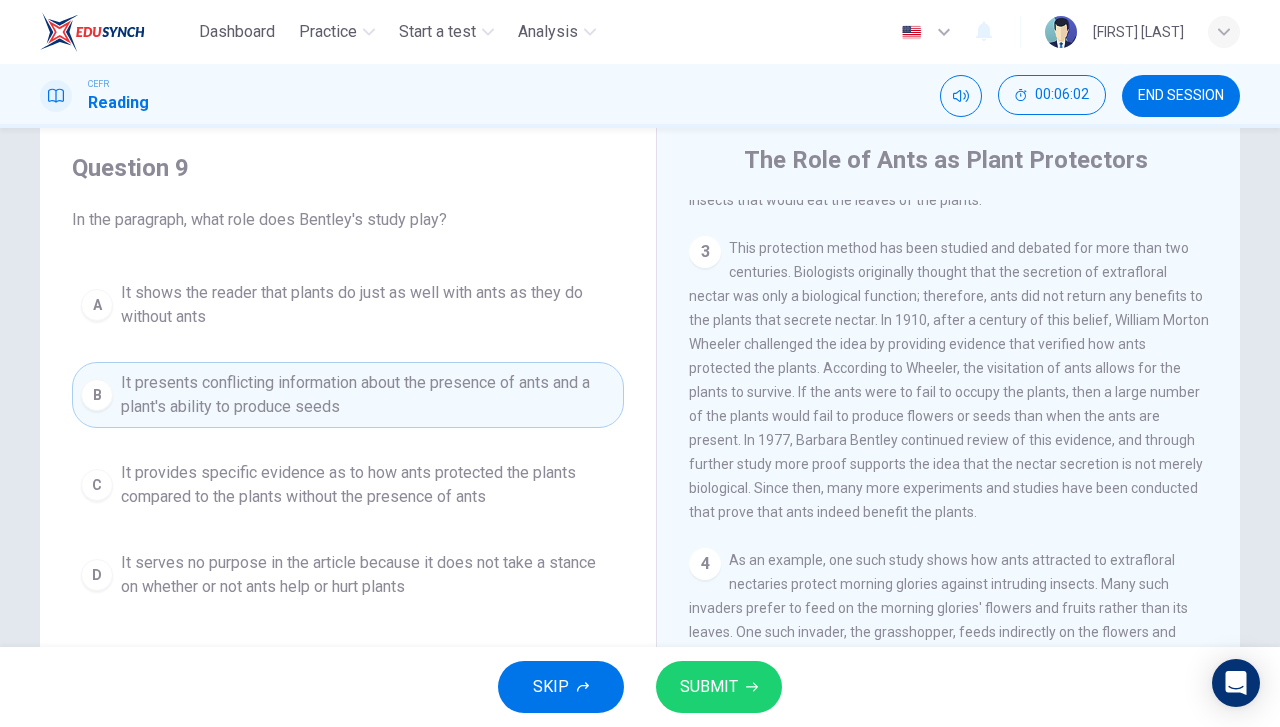 click on "It provides specific evidence as to how ants protected the plants compared to the plants without the presence of ants" at bounding box center (368, 305) 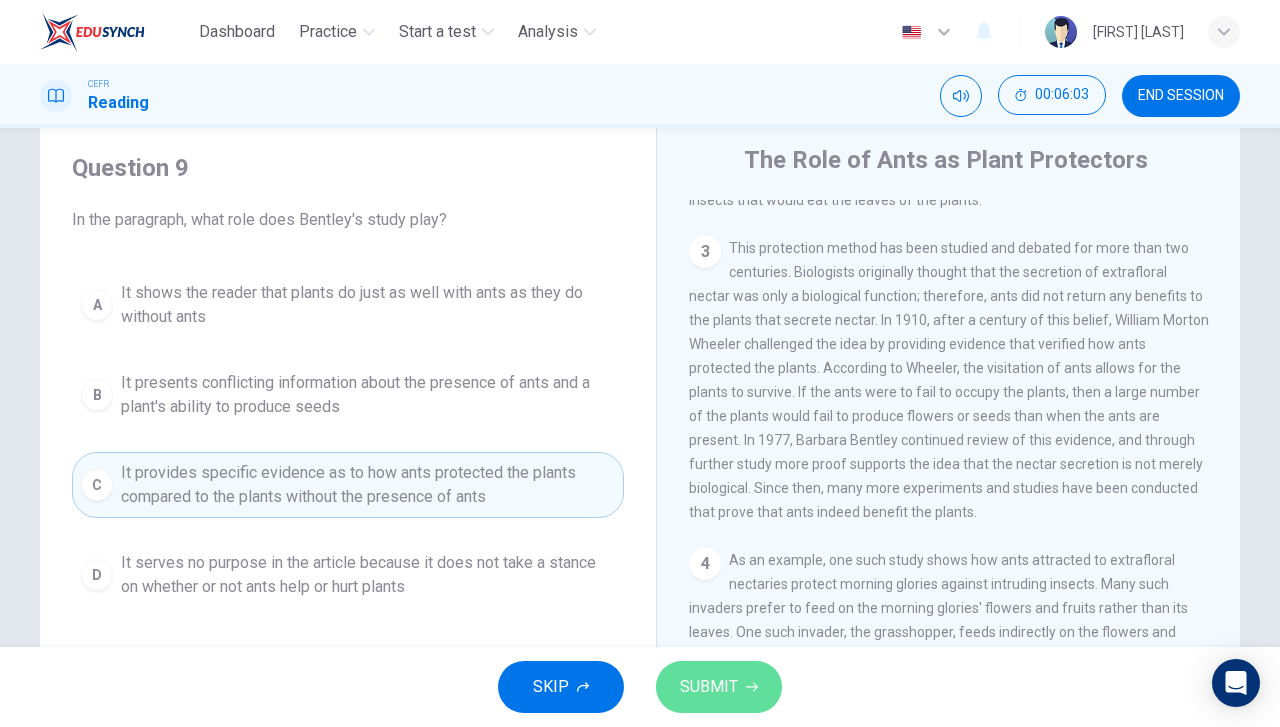 click on "SUBMIT" at bounding box center [709, 687] 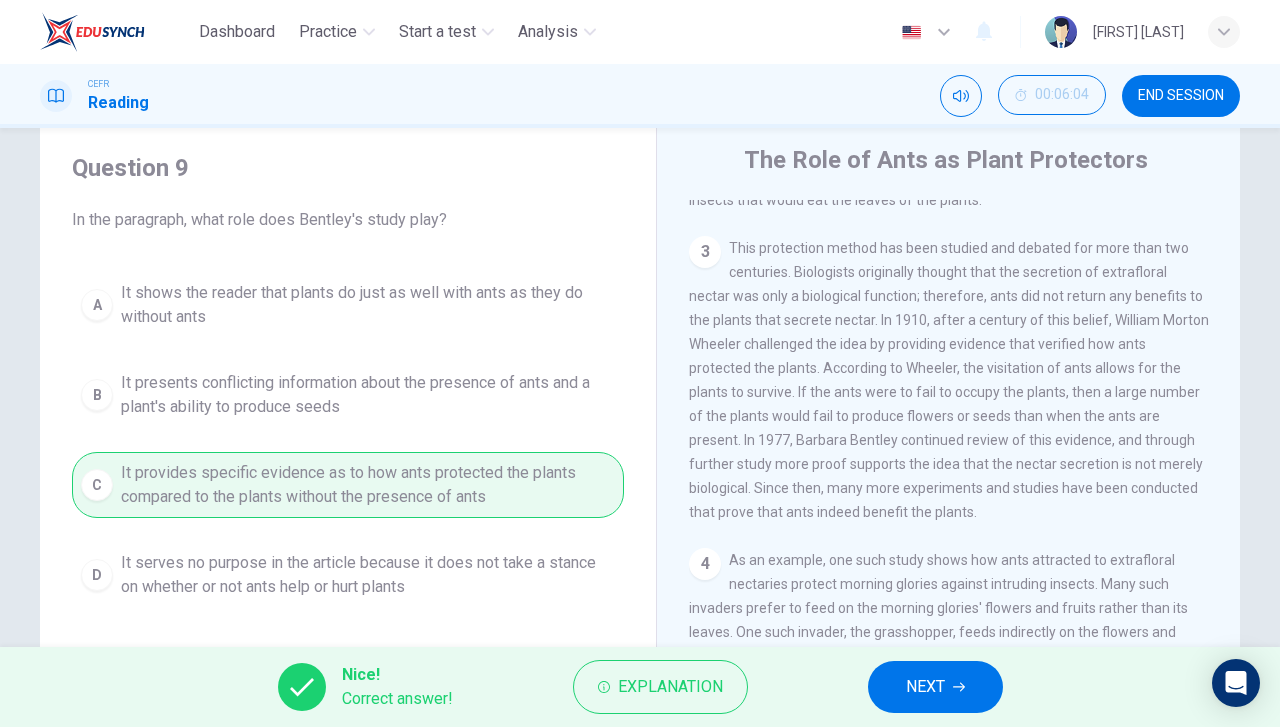 click on "Nice! Correct answer! Explanation NEXT" at bounding box center [640, 687] 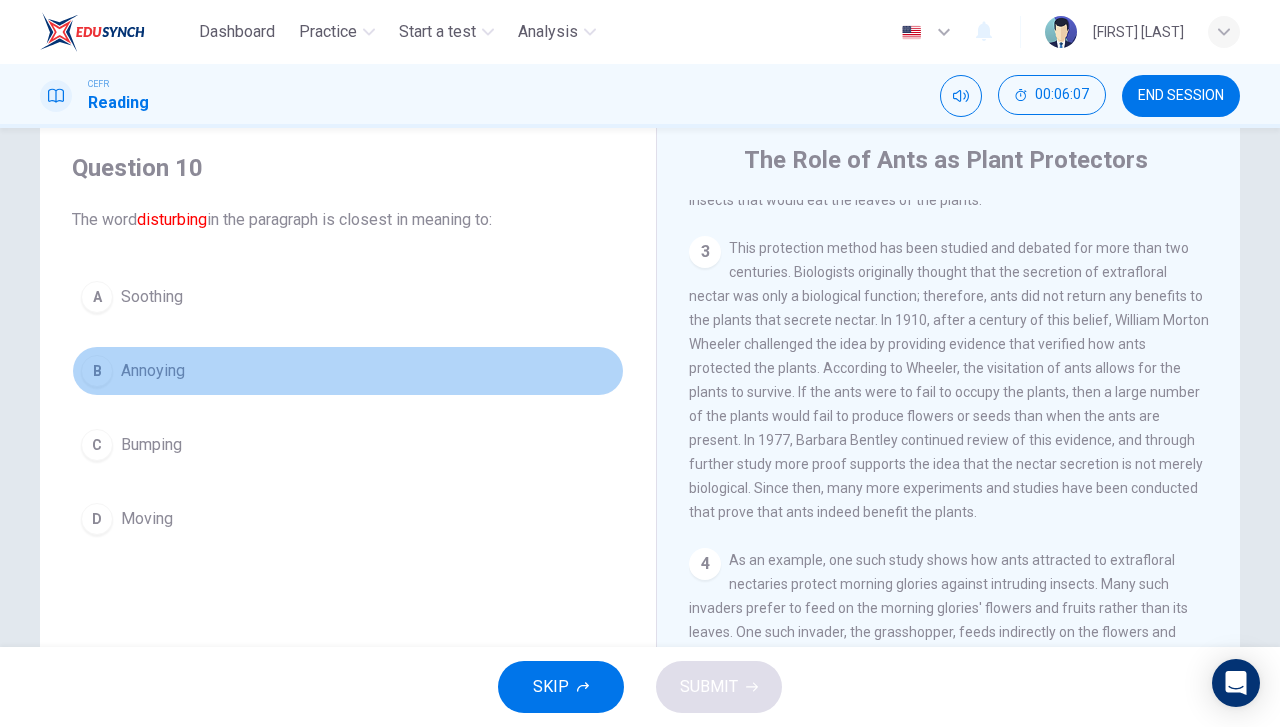 click on "B Annoying" at bounding box center (348, 371) 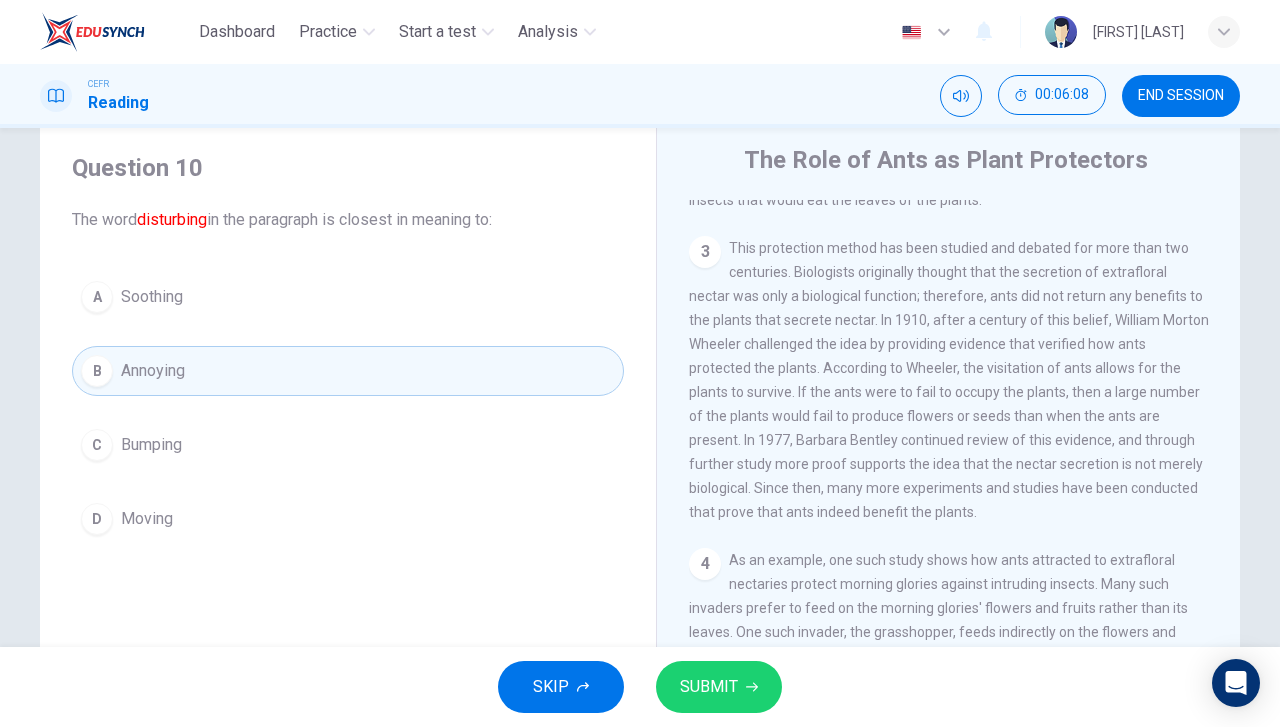 click on "SUBMIT" at bounding box center [719, 687] 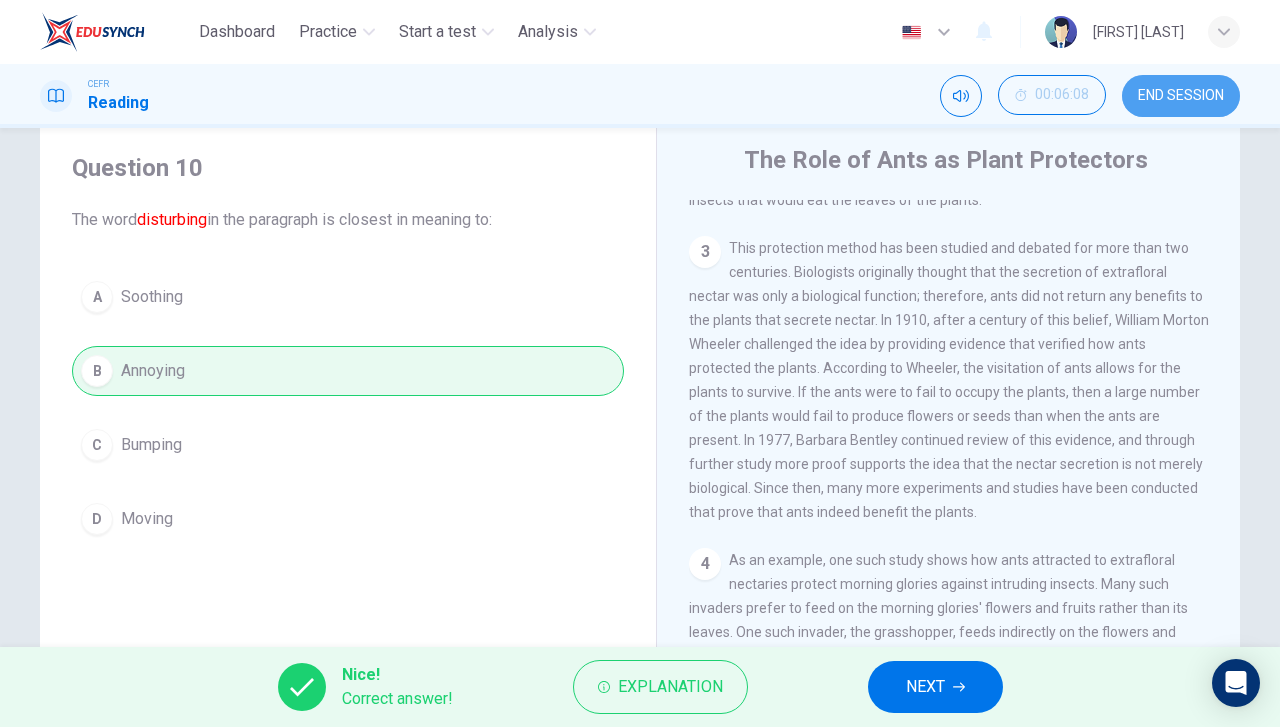 click on "END SESSION" at bounding box center (1181, 96) 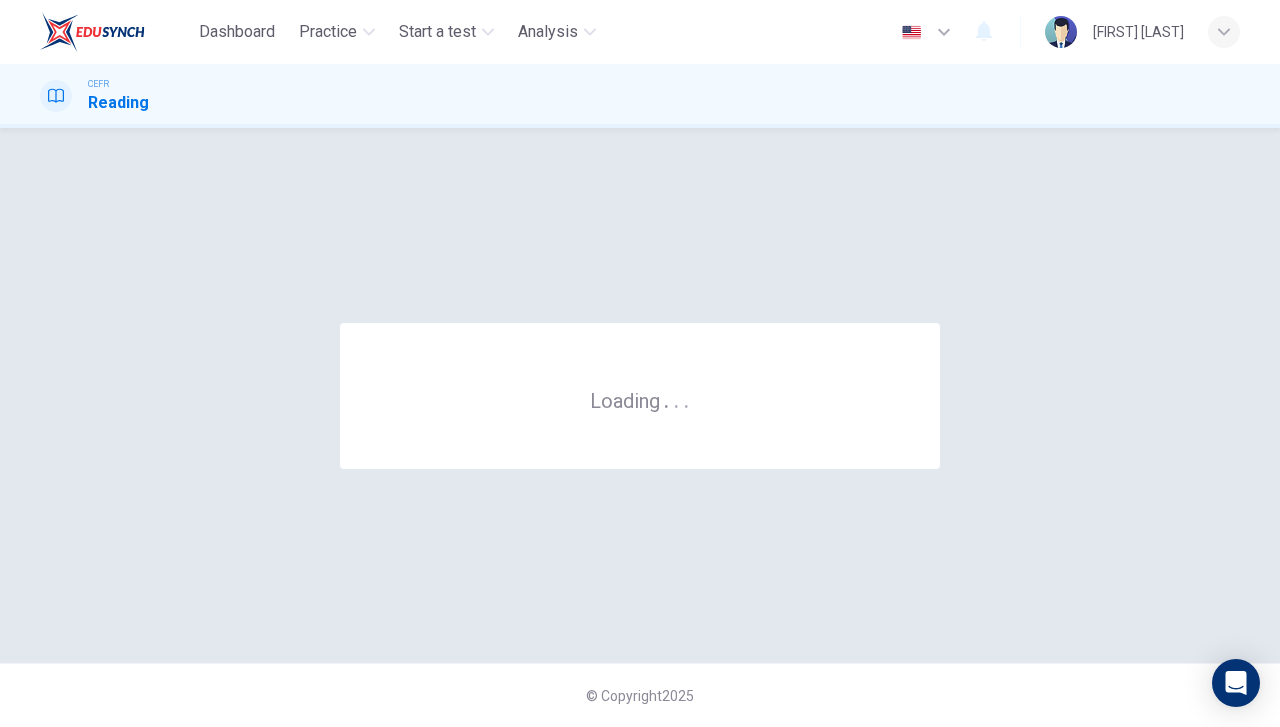 scroll, scrollTop: 0, scrollLeft: 0, axis: both 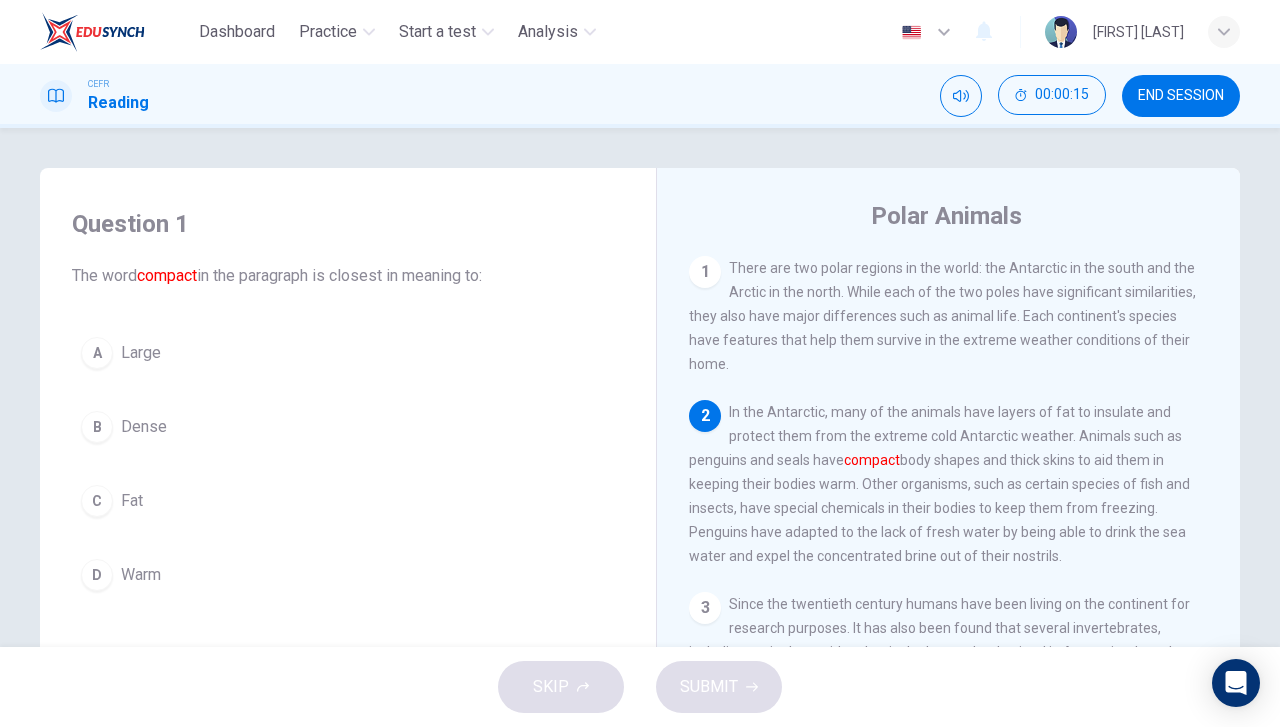 click on "B Dense" at bounding box center (348, 427) 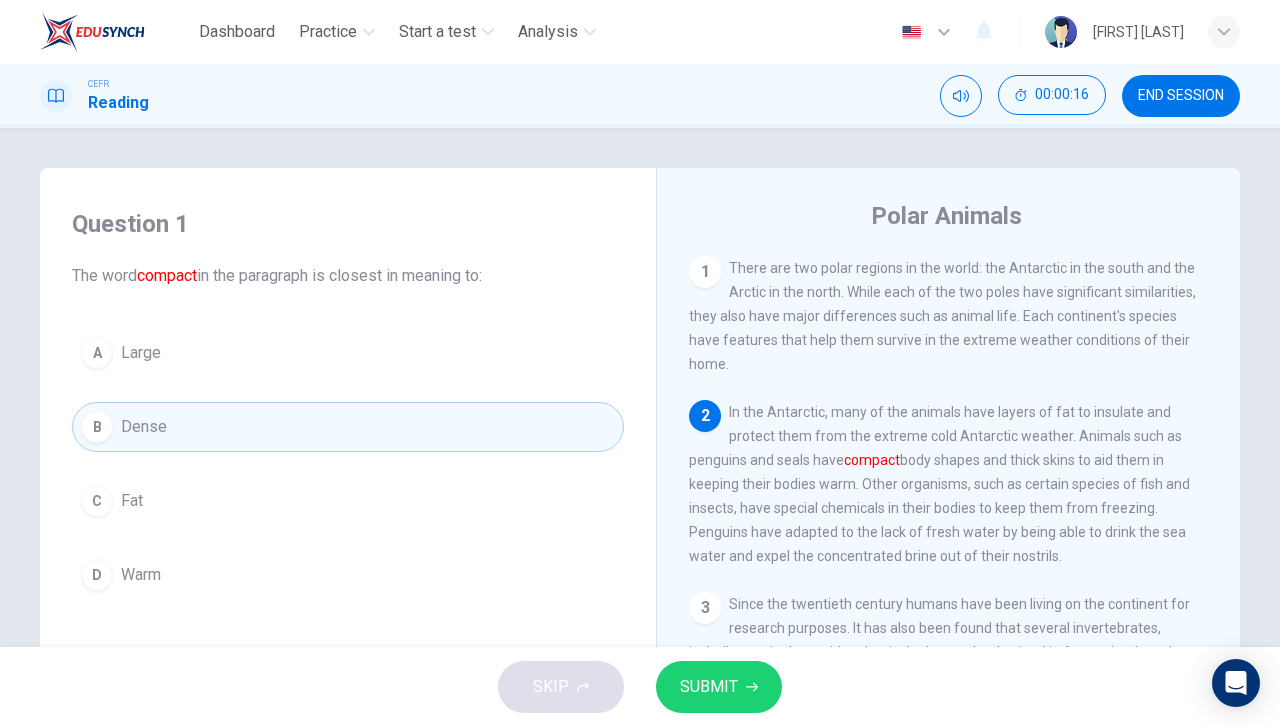click on "SUBMIT" at bounding box center (719, 687) 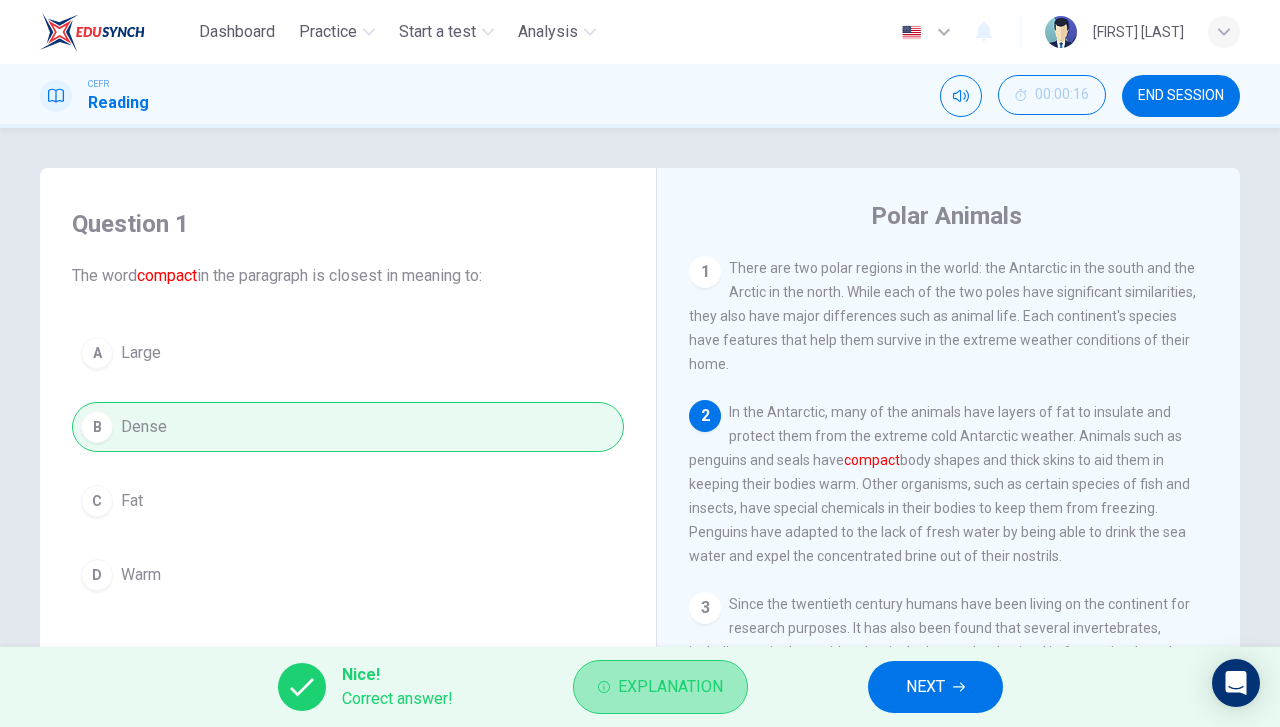 click on "Explanation" at bounding box center (670, 687) 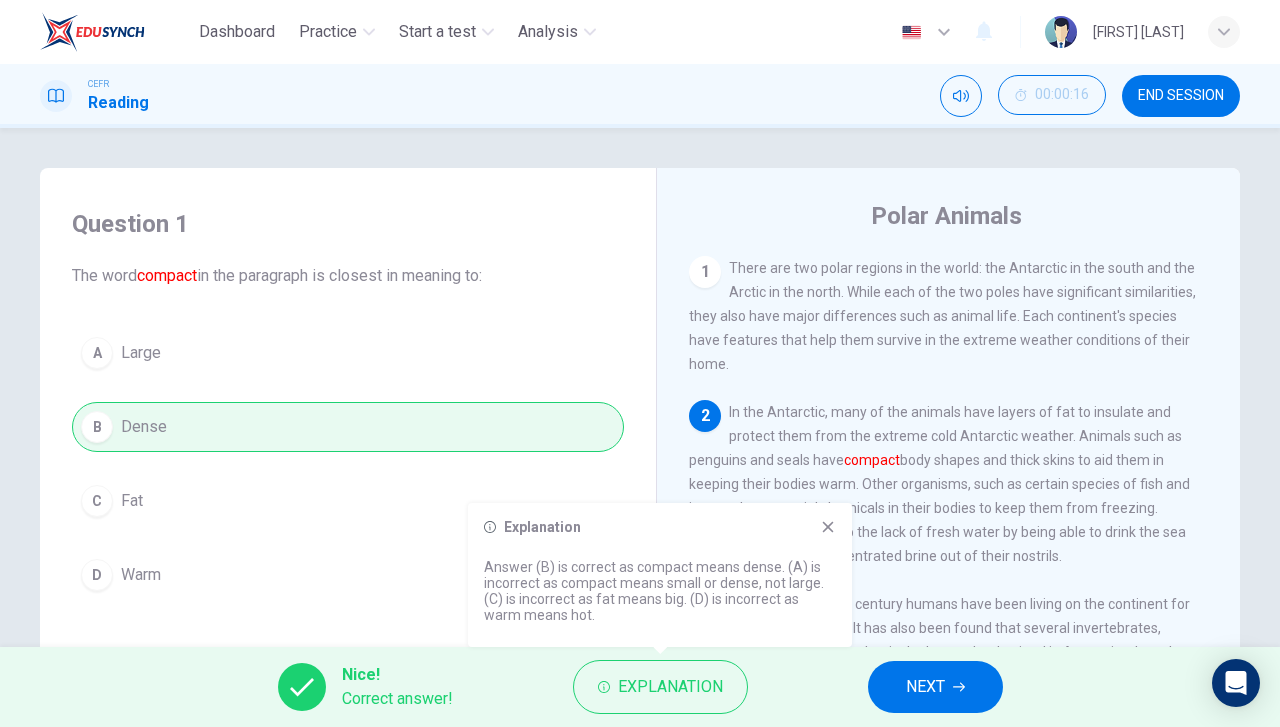 click on "NEXT" at bounding box center [925, 687] 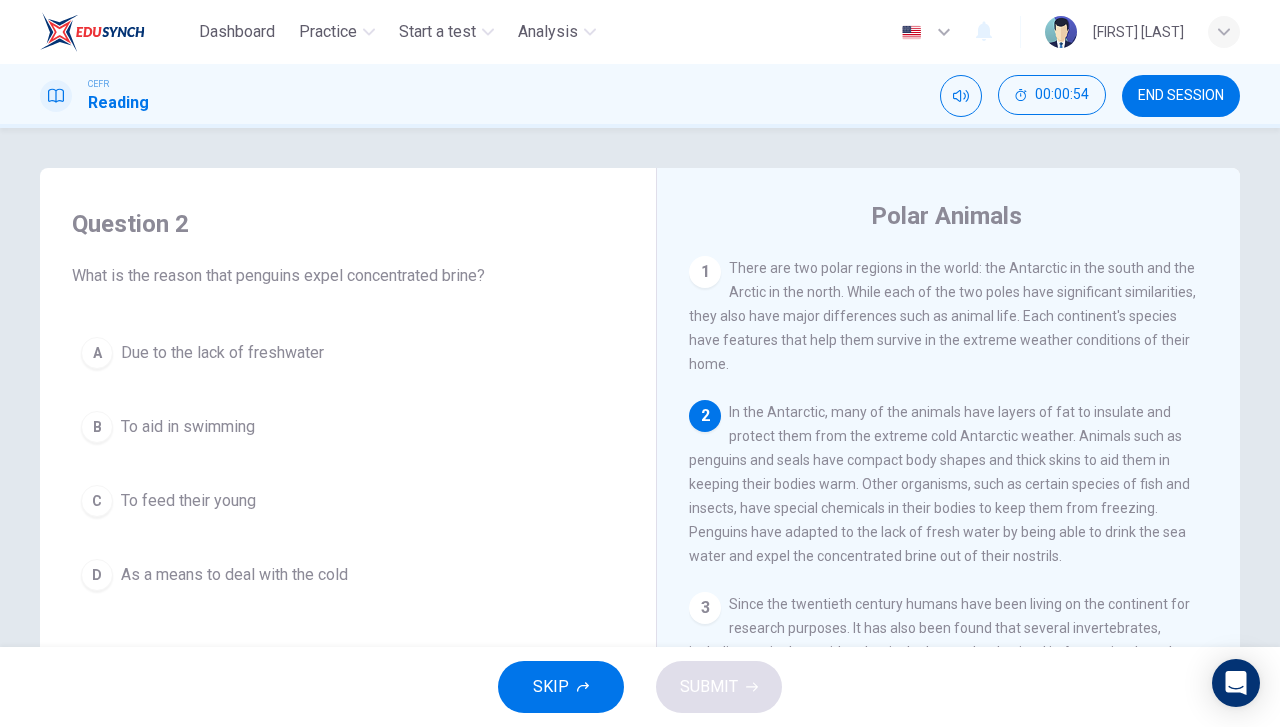 click on "A Due to the lack of freshwater B To aid in swimming C To feed their young D As a means to deal with the cold" at bounding box center [348, 464] 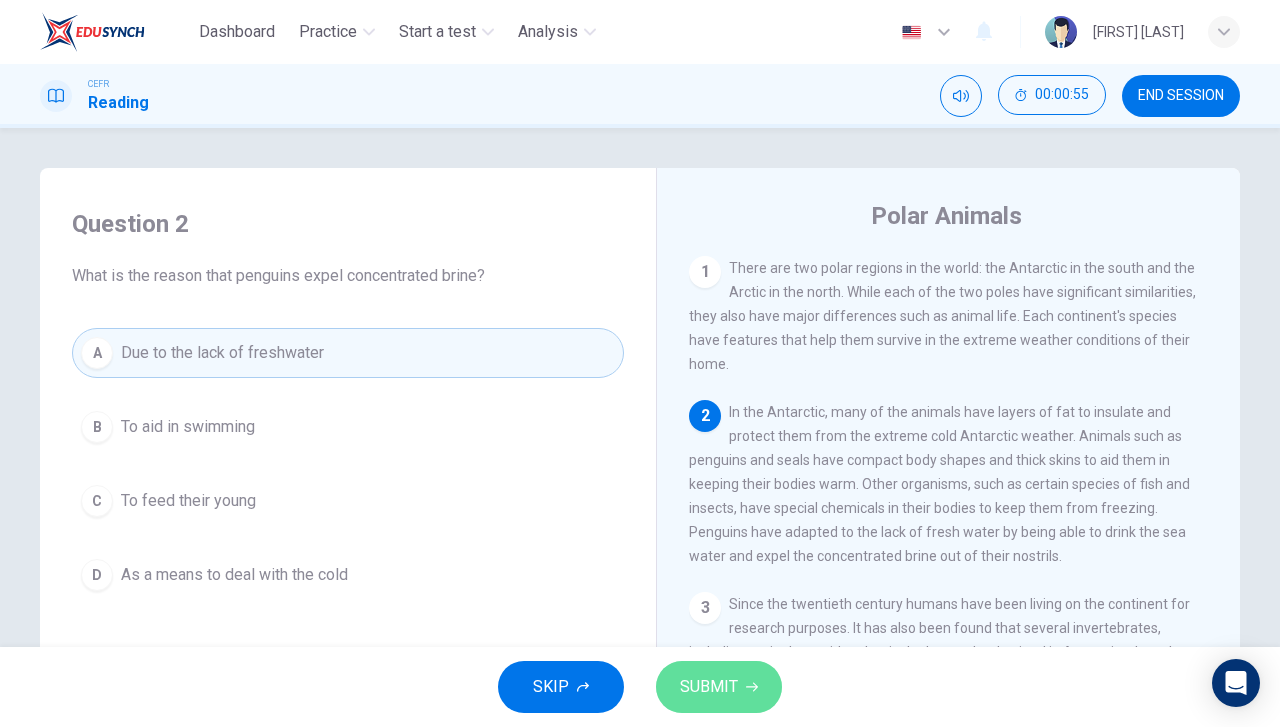 click on "SUBMIT" at bounding box center (709, 687) 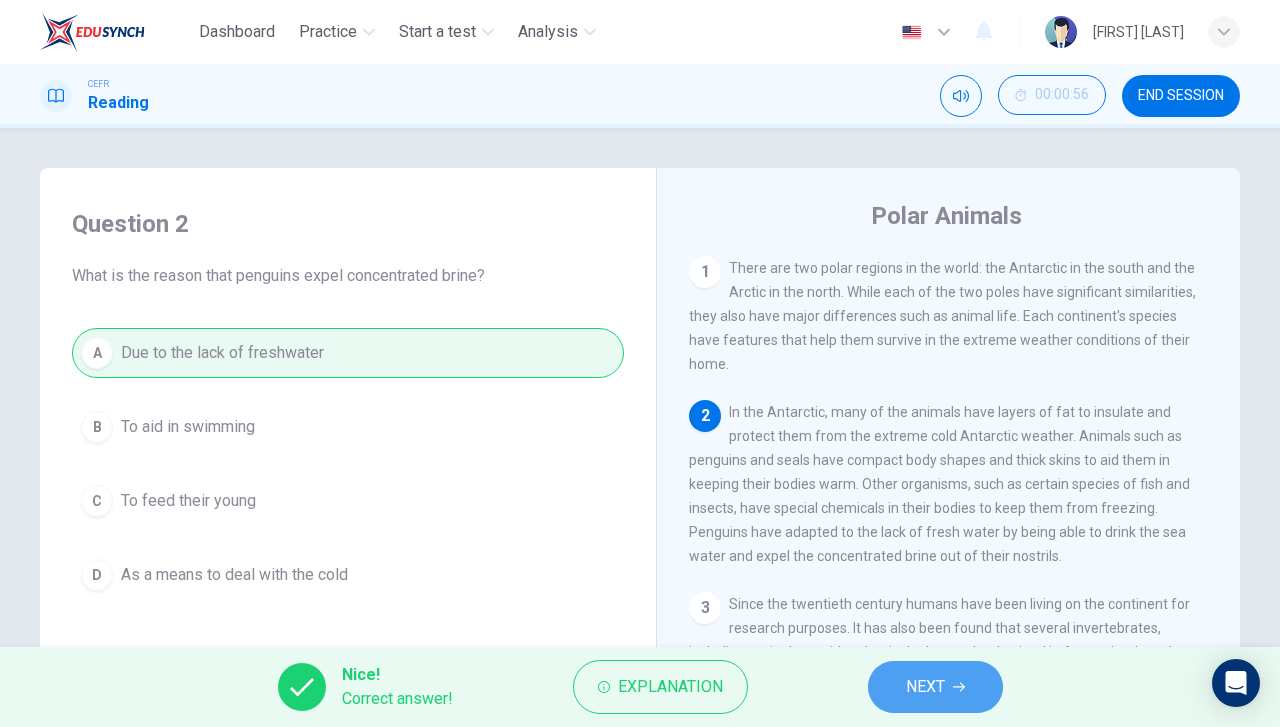 click on "NEXT" at bounding box center [935, 687] 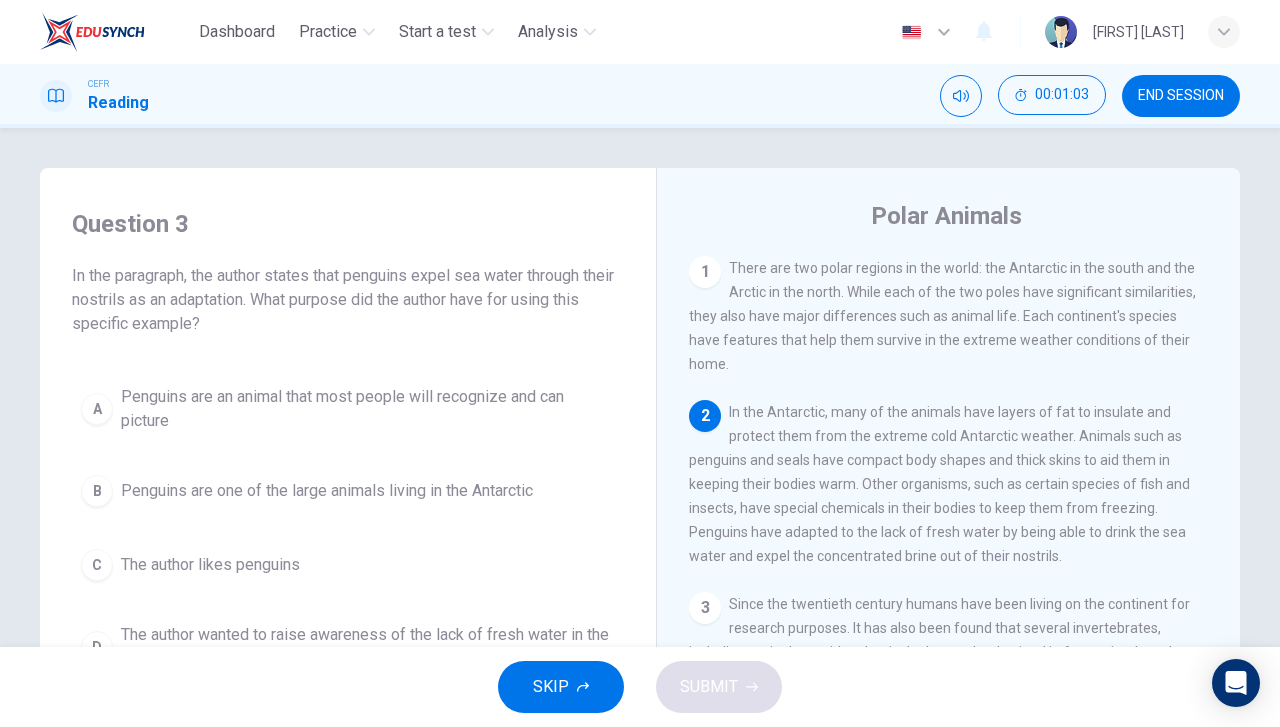 scroll, scrollTop: 100, scrollLeft: 0, axis: vertical 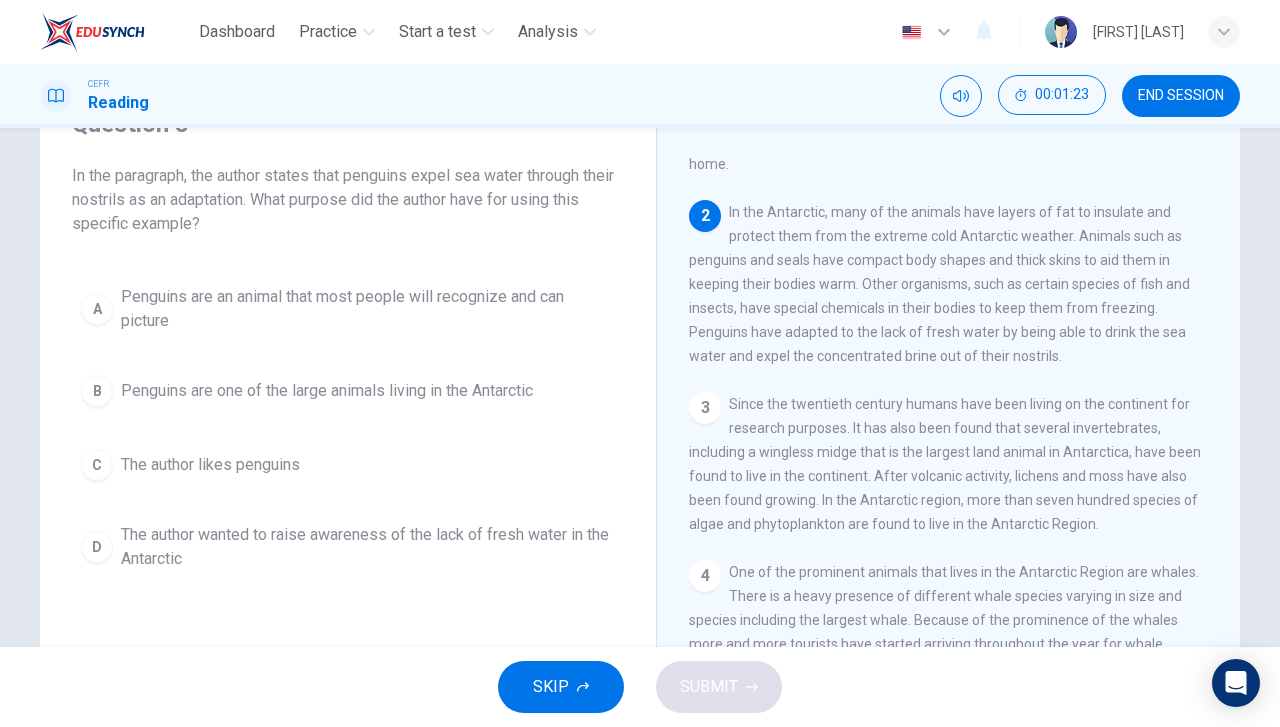 click on "The author wanted to raise awareness of the lack of fresh water in the Antarctic" at bounding box center (368, 309) 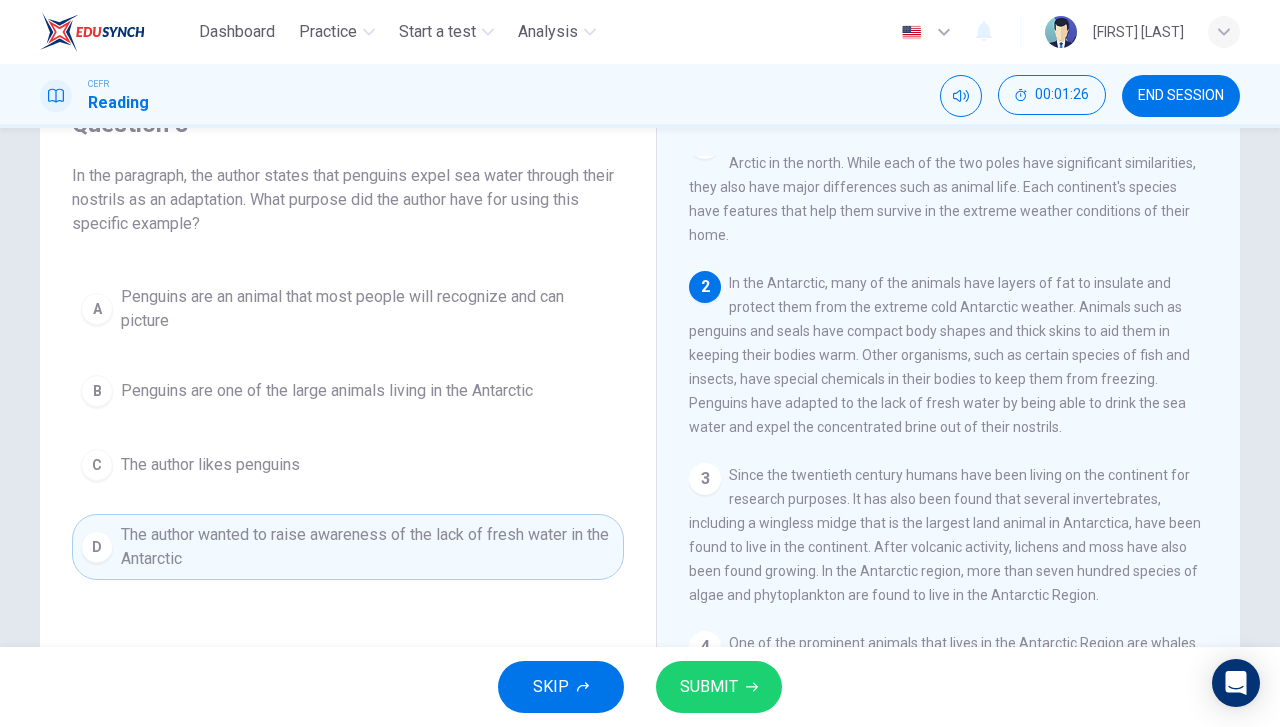 scroll, scrollTop: 0, scrollLeft: 0, axis: both 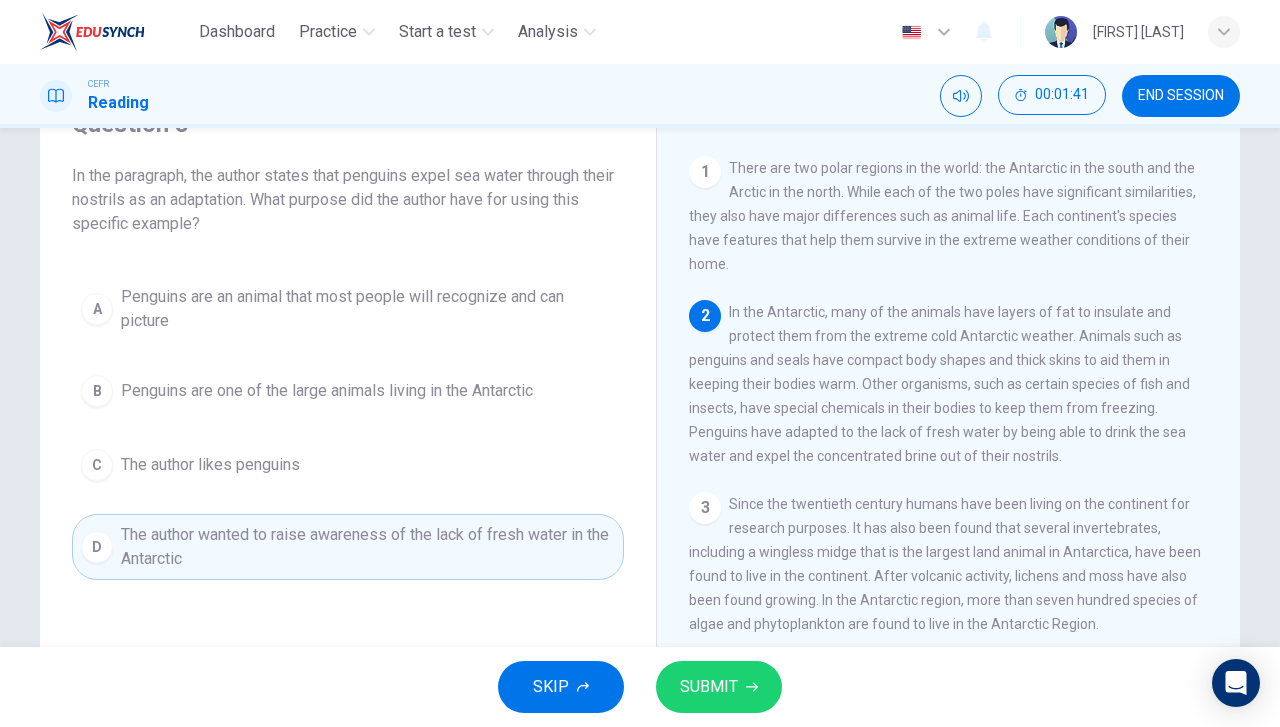 click on "Penguins are an animal that most people will recognize and can picture" at bounding box center (368, 309) 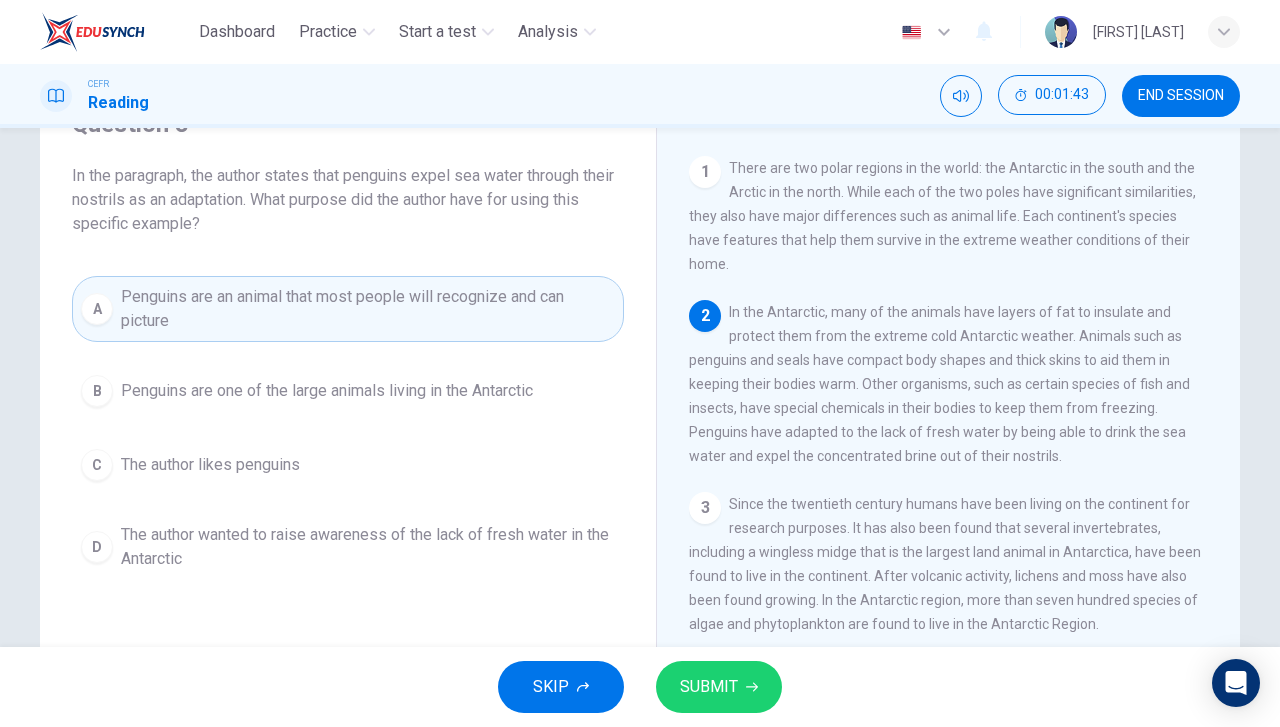 click on "Since the twentieth century humans have been living on the continent for research purposes. It has also been found that several invertebrates, including a wingless midge that is the largest land animal in Antarctica, have been found to live in the continent. After volcanic activity, lichens and moss have also been found growing. In the Antarctic region, more than seven hundred species of algae and phytoplankton are found to live in the Antarctic Region." at bounding box center (942, 216) 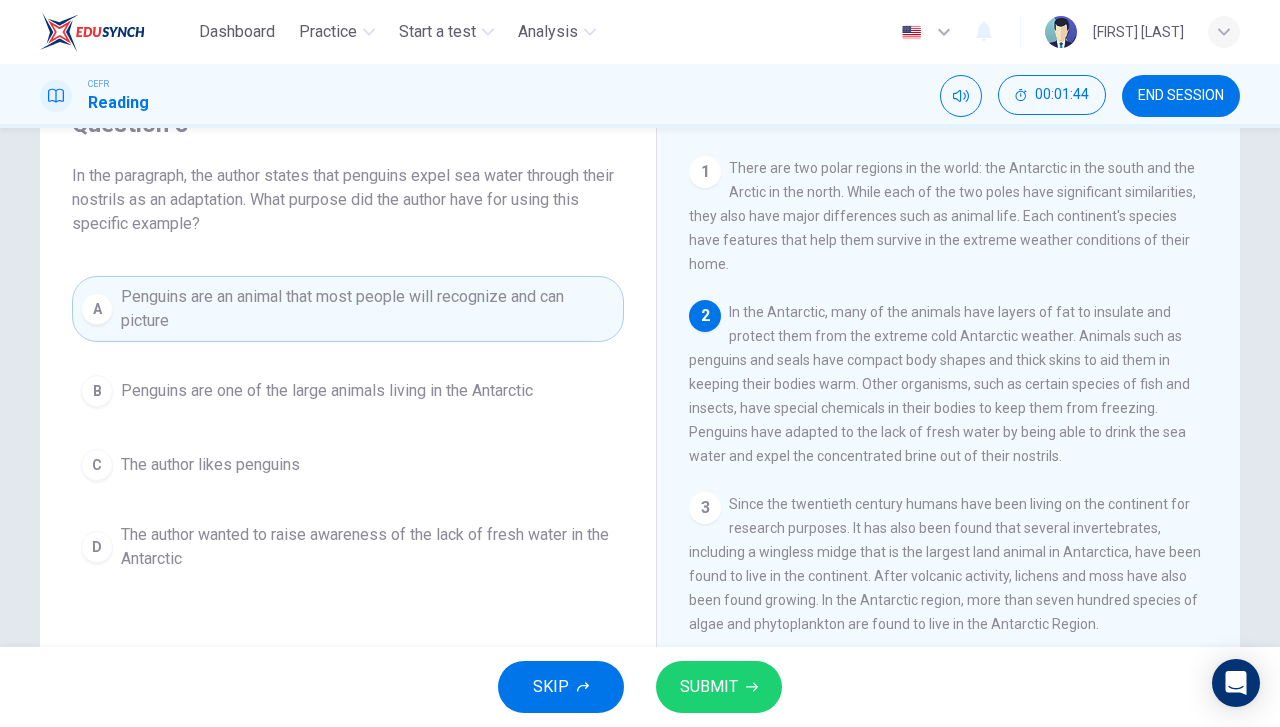 click on "SUBMIT" at bounding box center [709, 687] 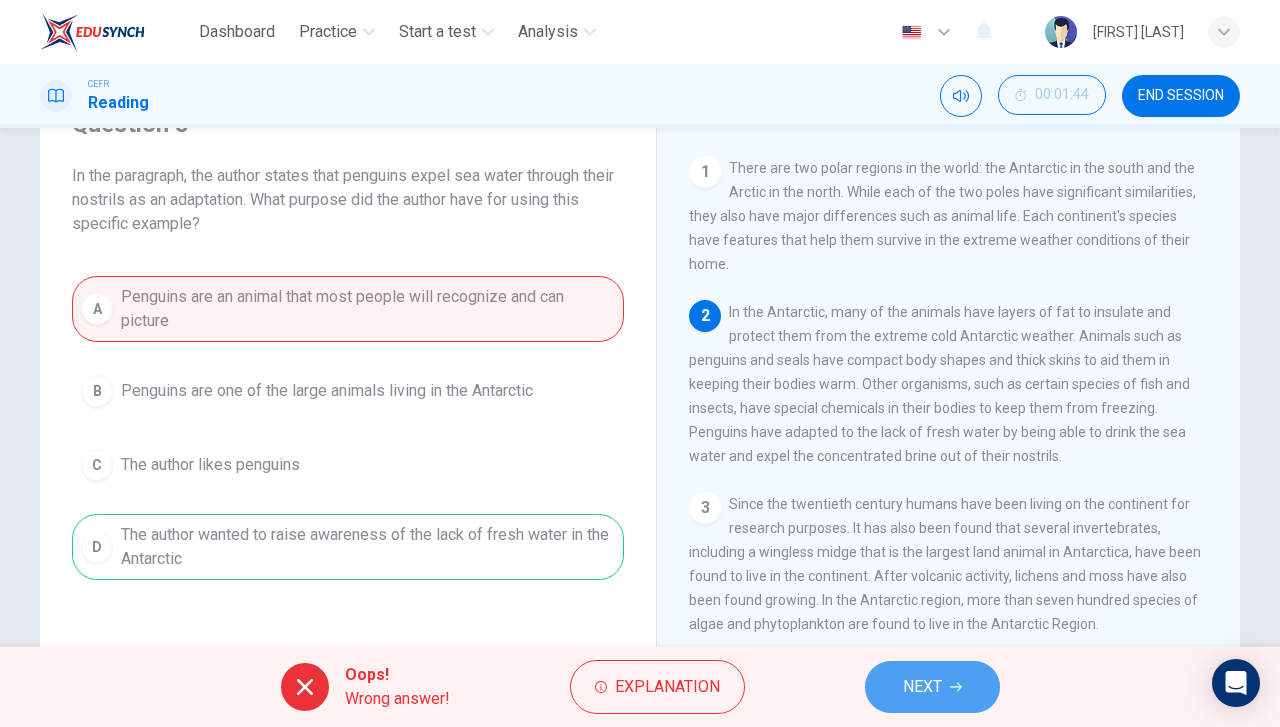 click on "NEXT" at bounding box center (922, 687) 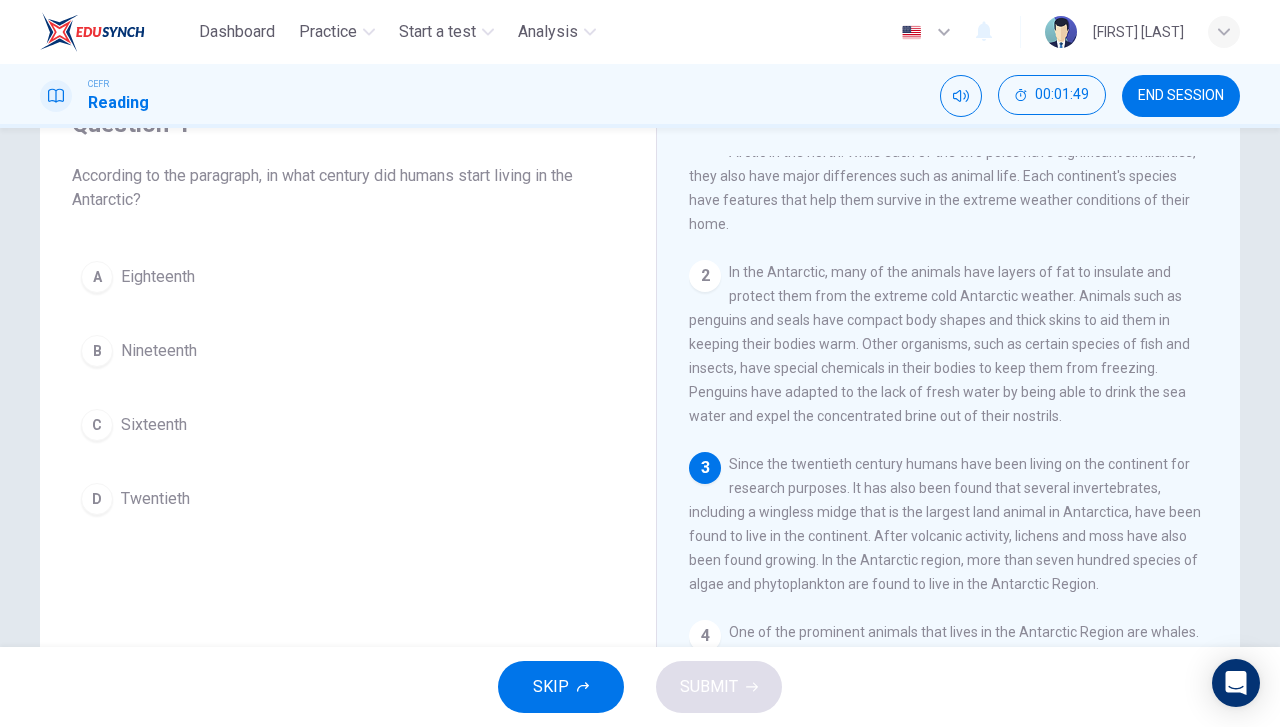 scroll, scrollTop: 100, scrollLeft: 0, axis: vertical 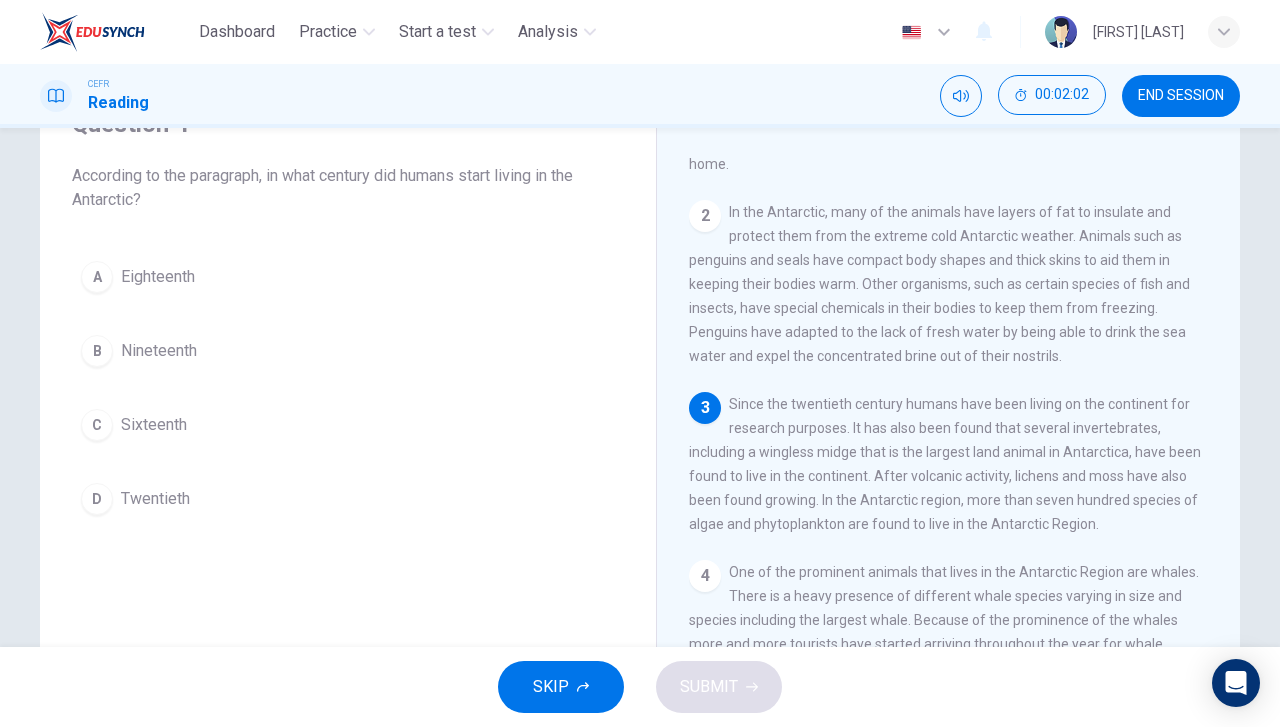 click on "Twentieth" at bounding box center (158, 277) 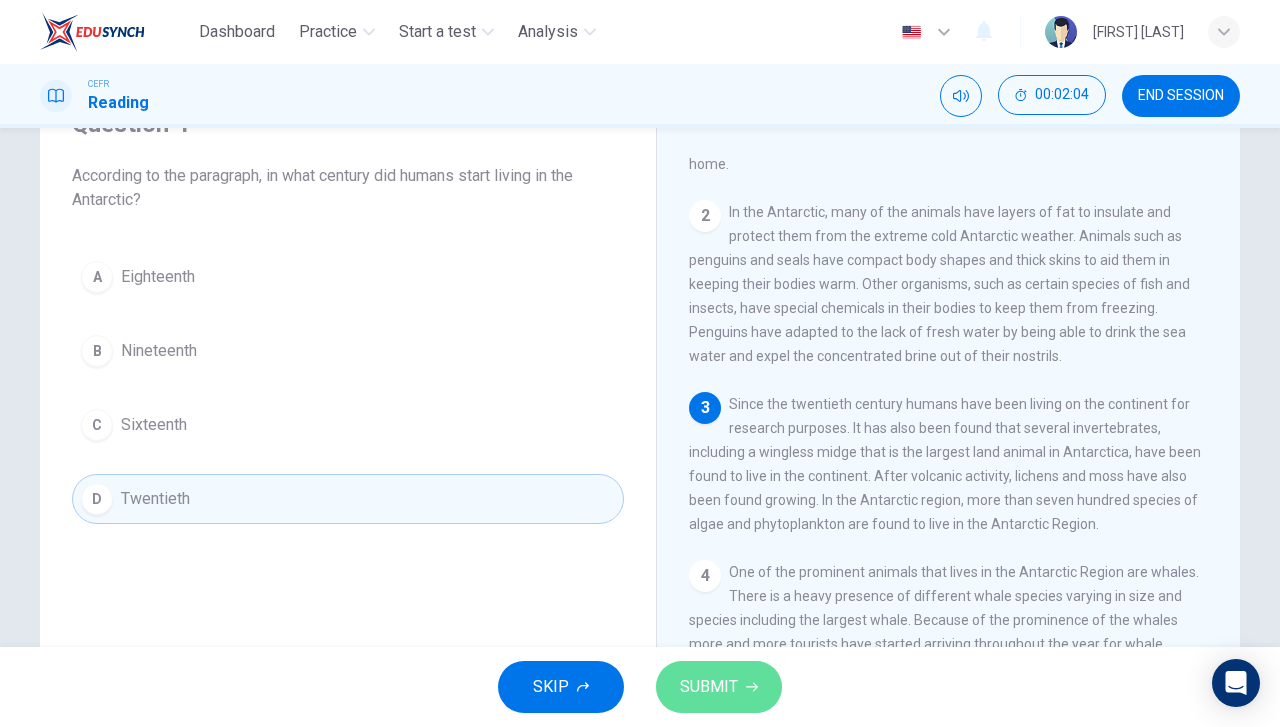 click on "SUBMIT" at bounding box center [719, 687] 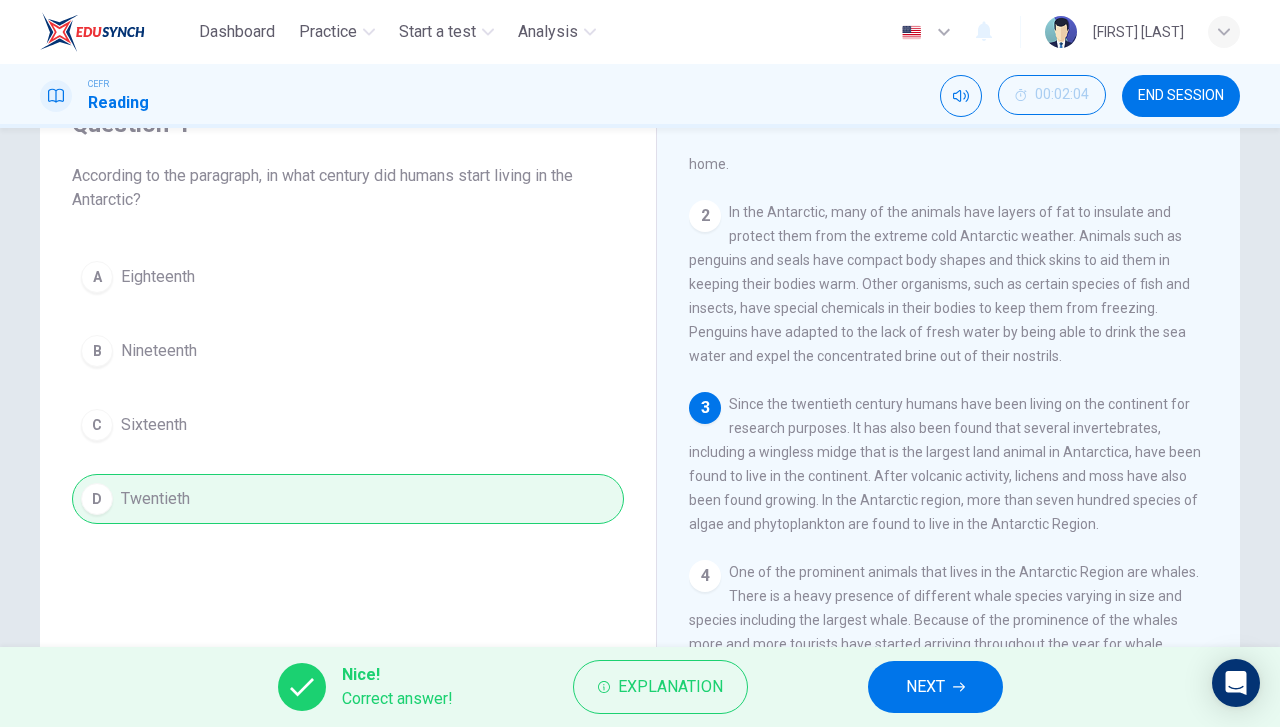 click on "NEXT" at bounding box center [935, 687] 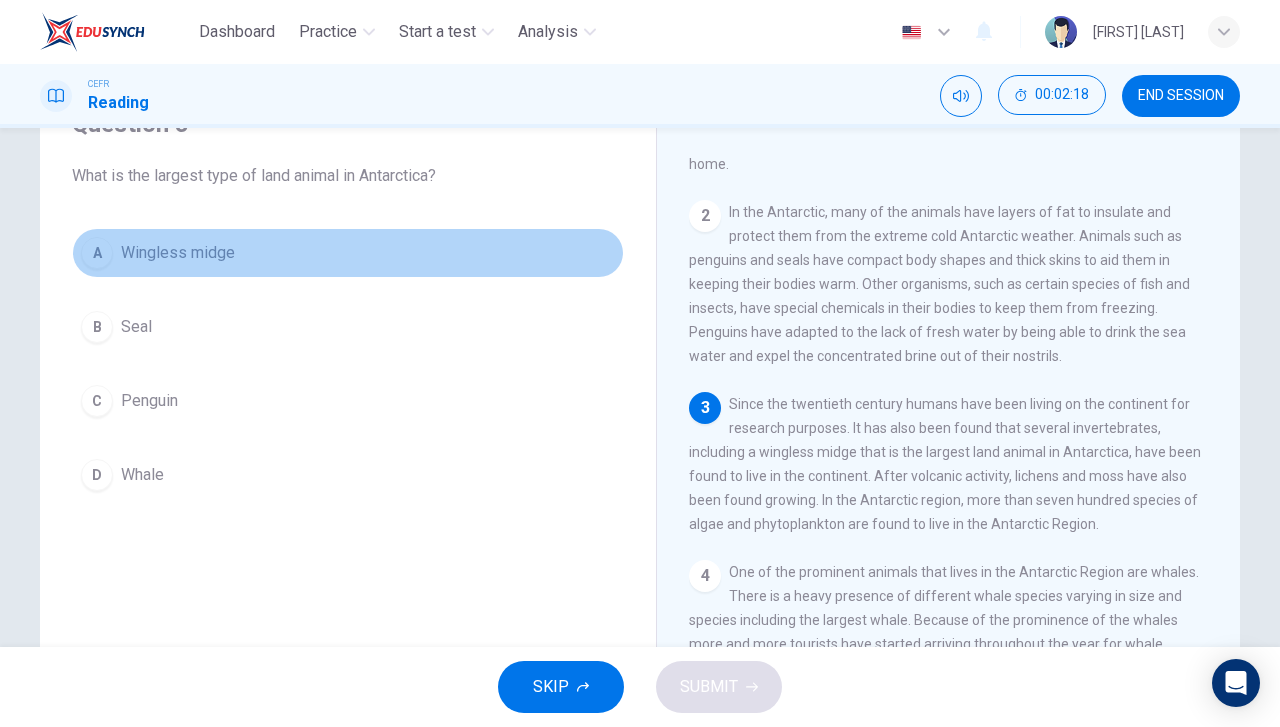 click on "A Wingless midge" at bounding box center [348, 253] 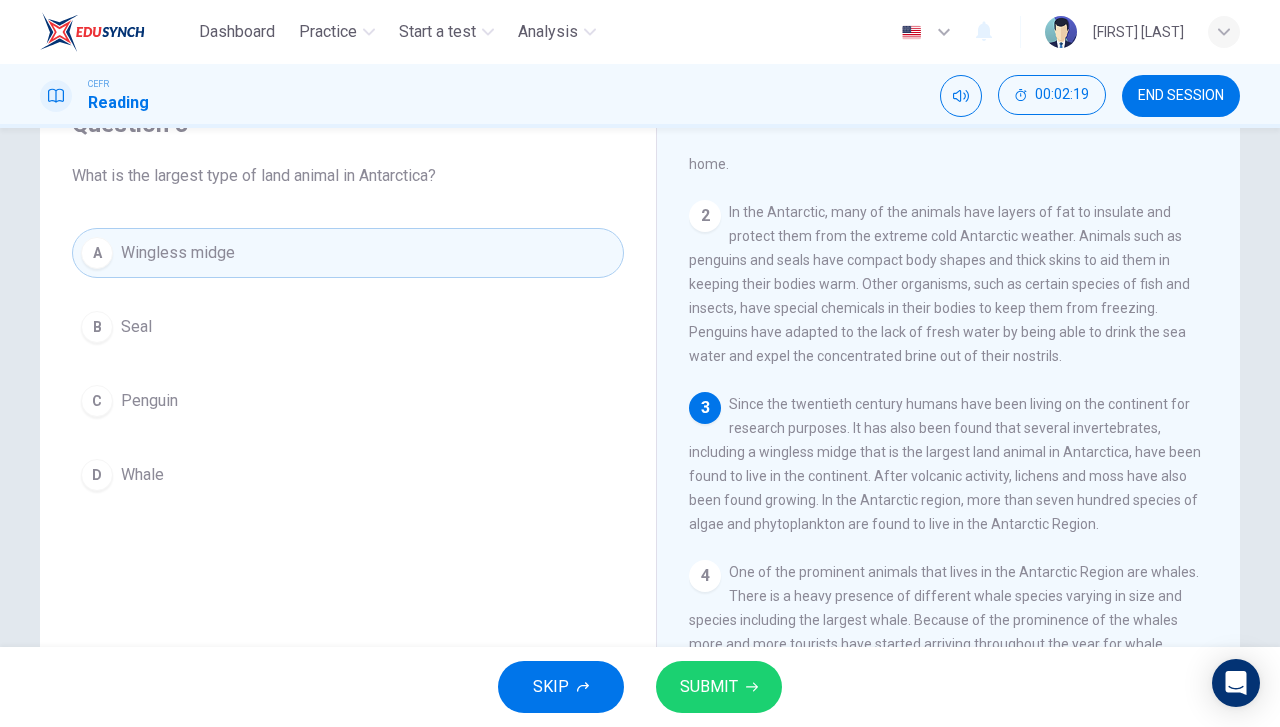 click on "SUBMIT" at bounding box center (709, 687) 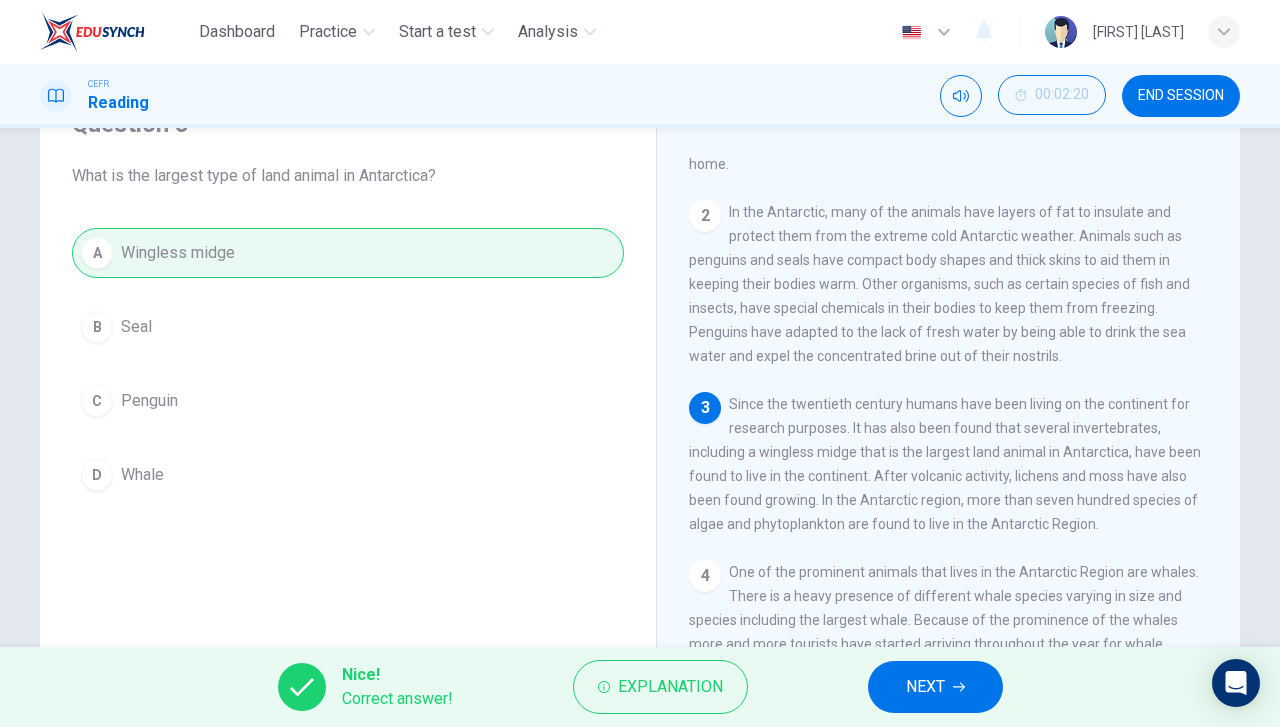 click on "NEXT" at bounding box center (935, 687) 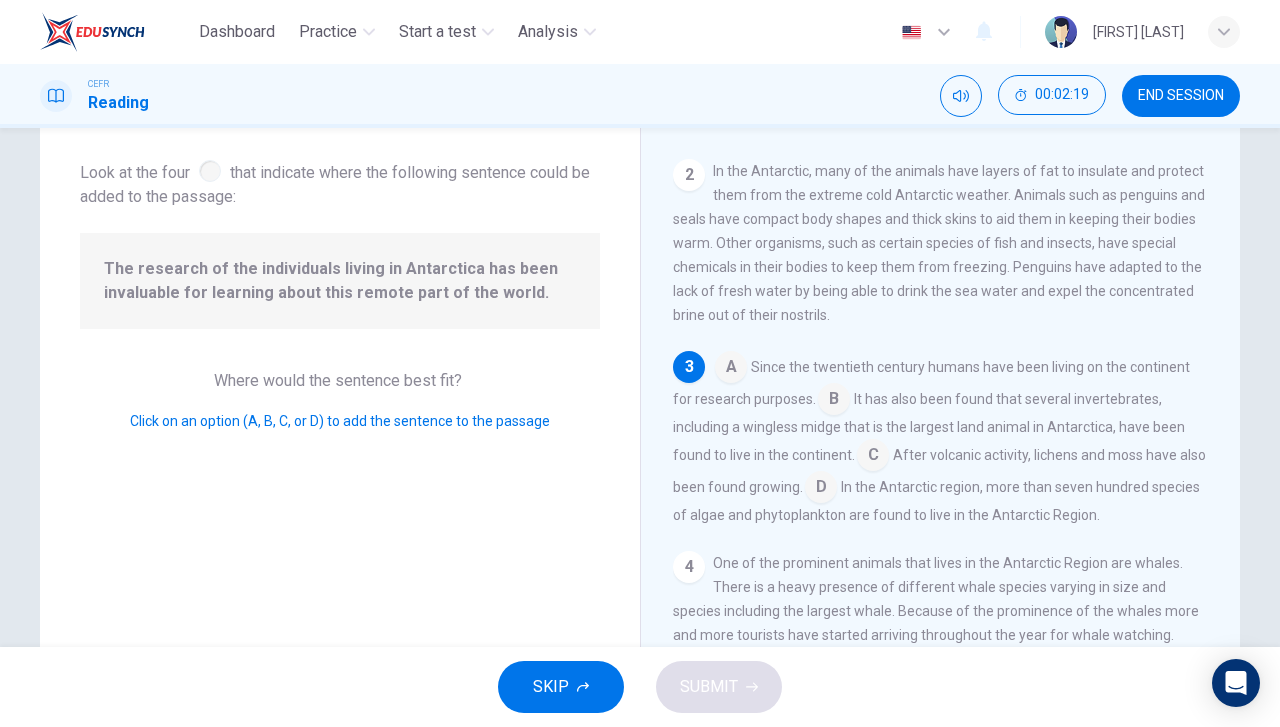 scroll, scrollTop: 120, scrollLeft: 0, axis: vertical 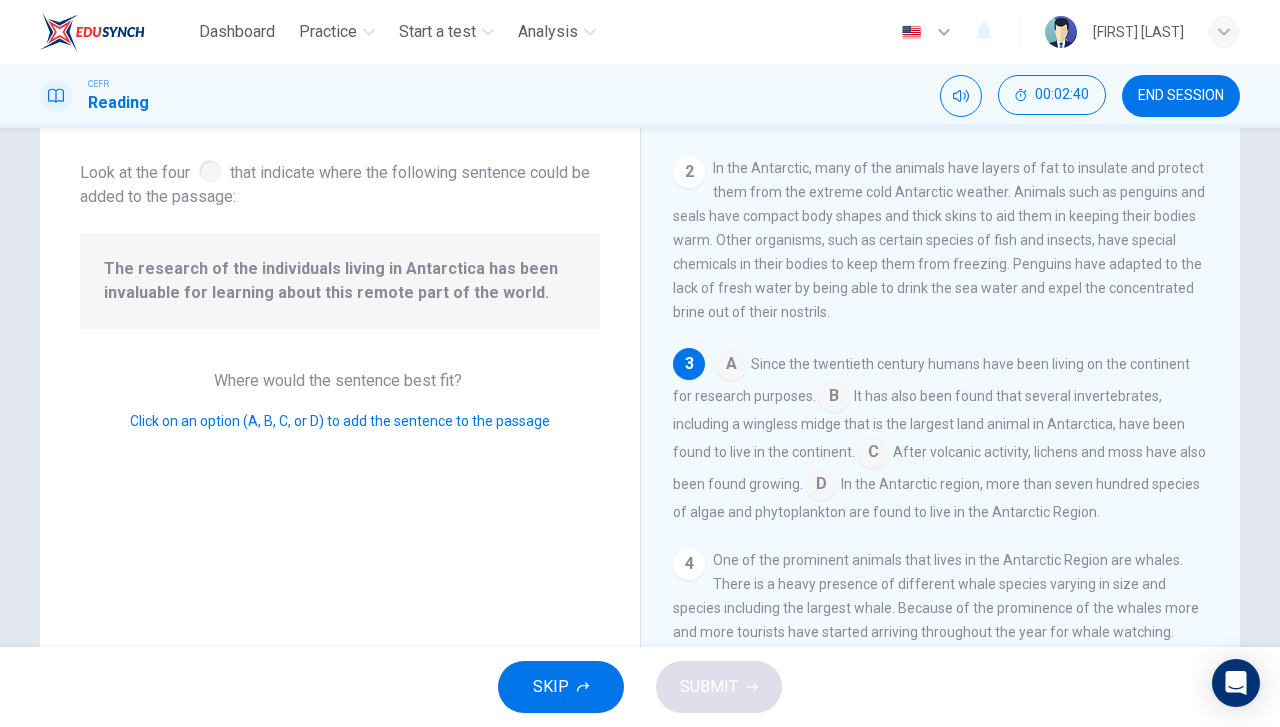 click at bounding box center [731, 366] 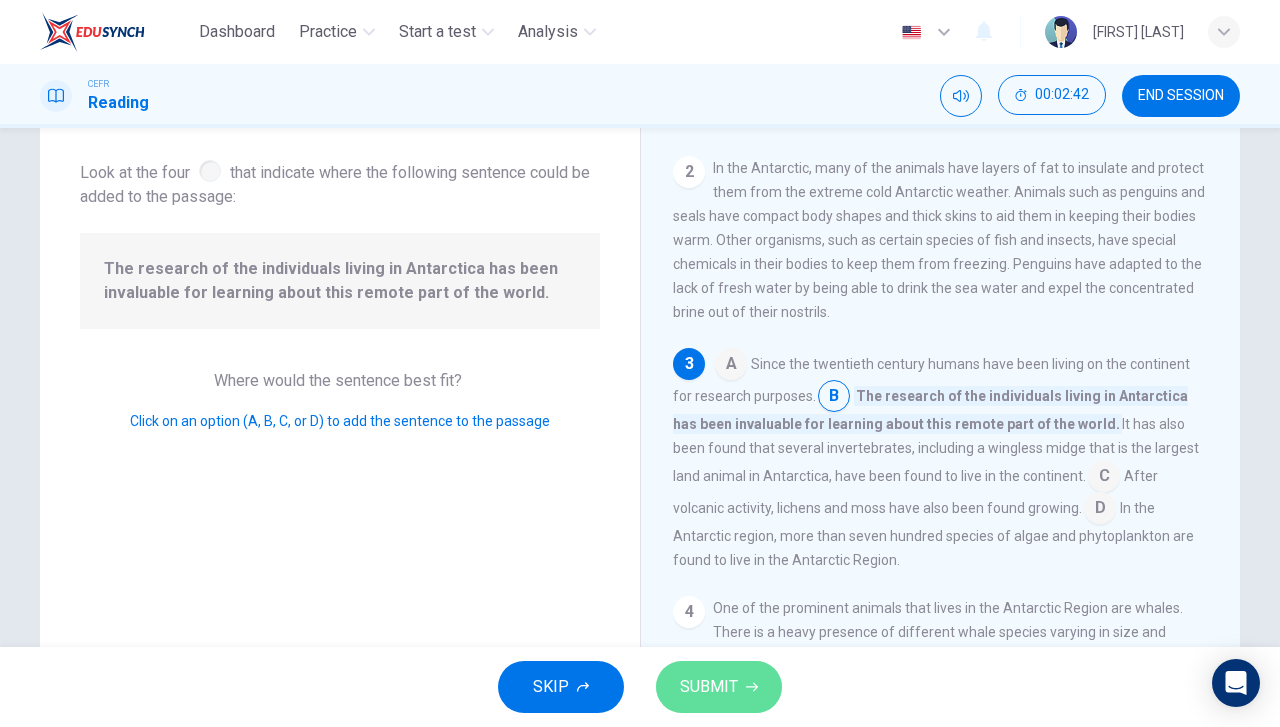 click on "SUBMIT" at bounding box center [719, 687] 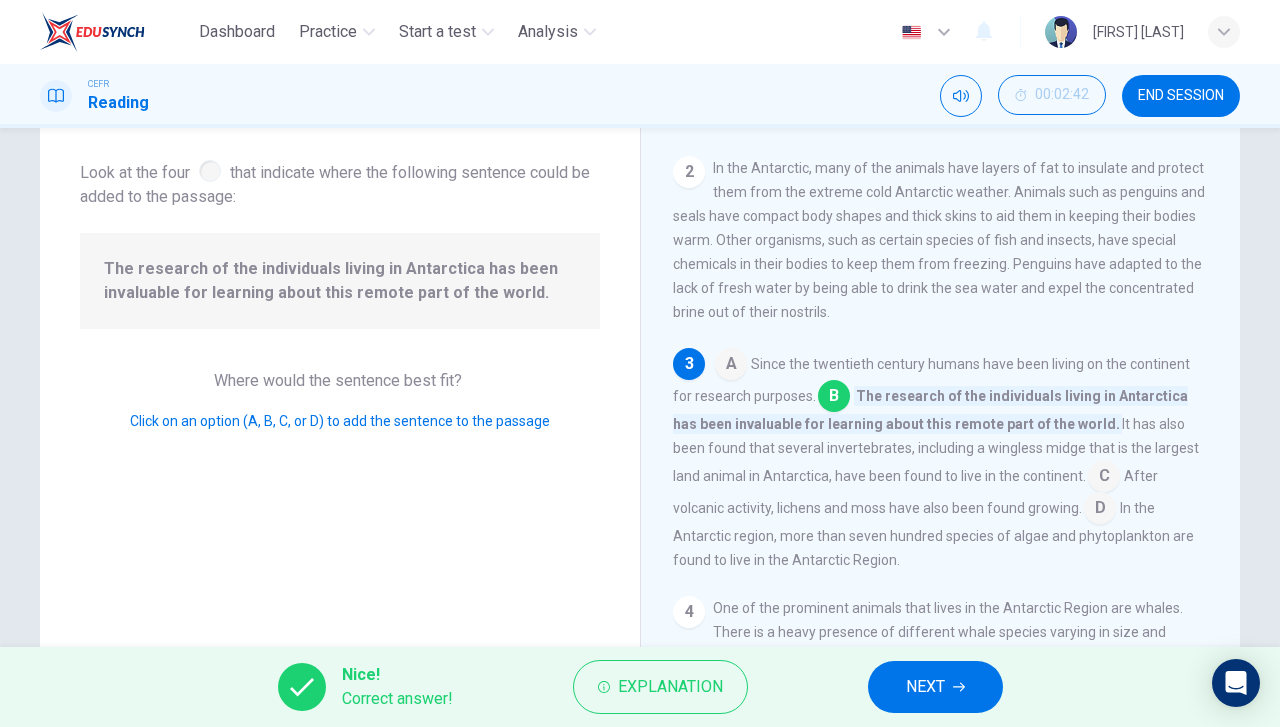click on "NEXT" at bounding box center (925, 687) 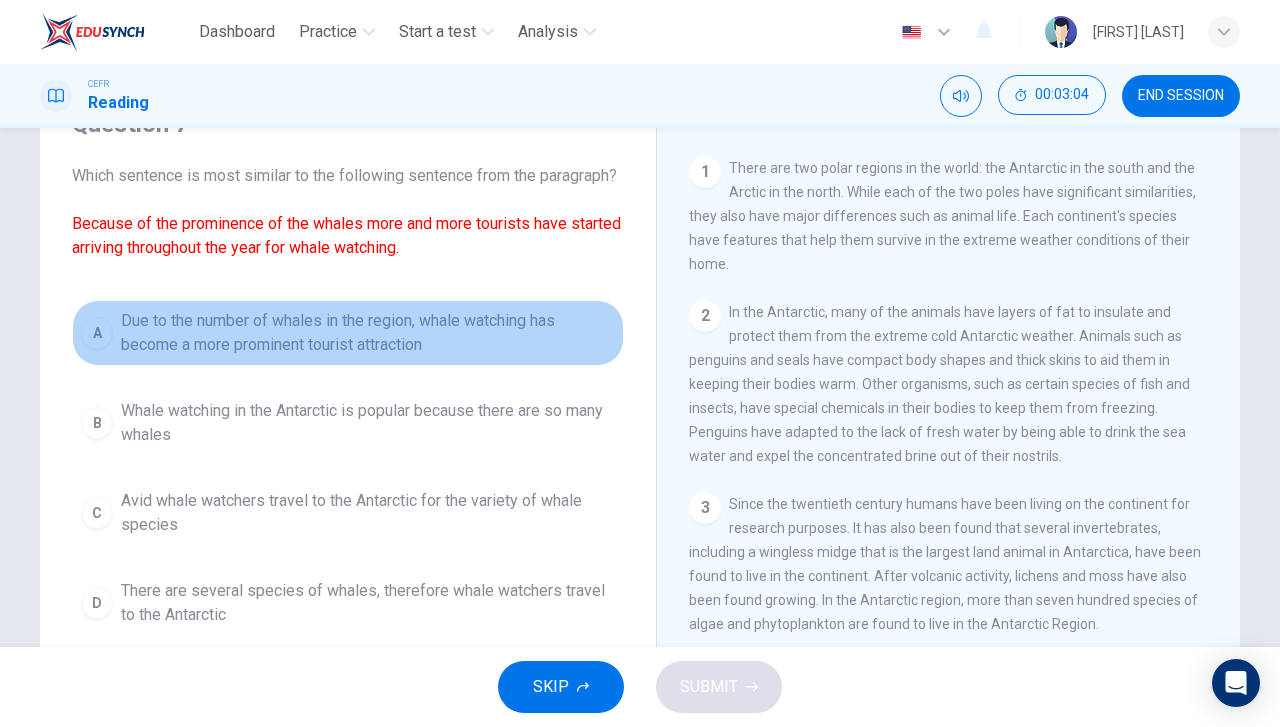 click on "Due to the number of whales in the region, whale watching has become a more prominent tourist attraction" at bounding box center [368, 333] 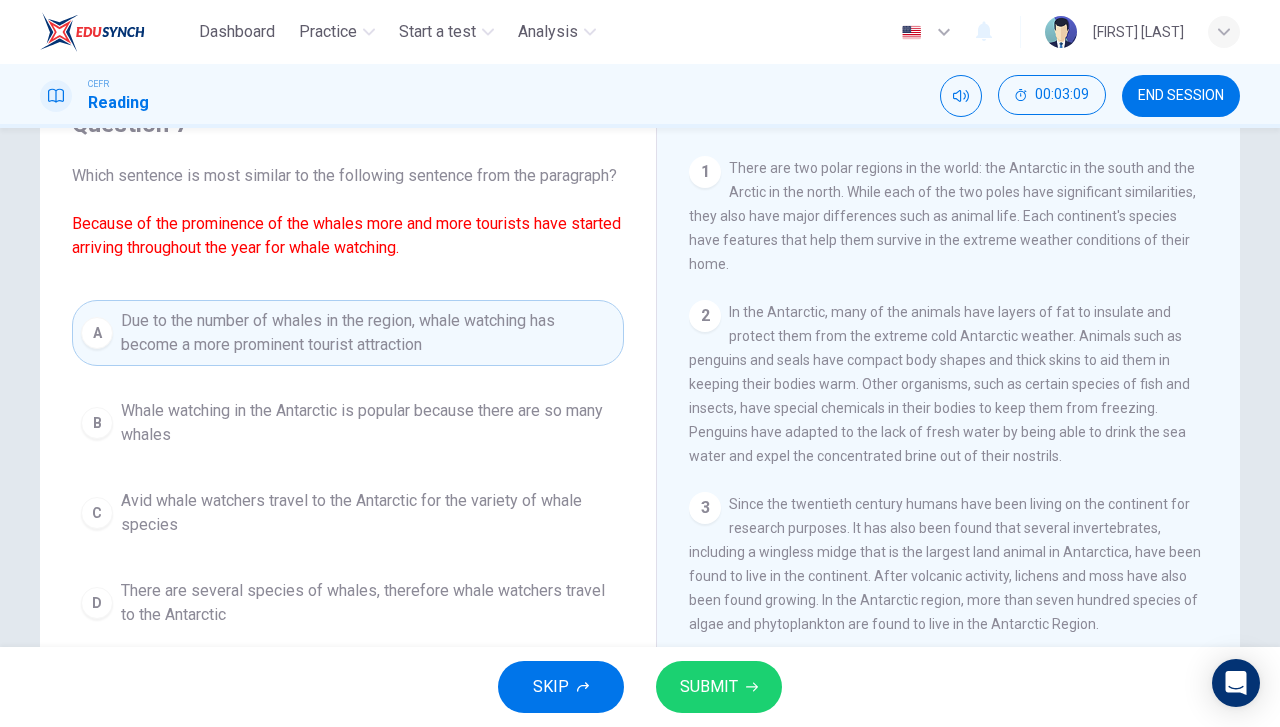 click on "SUBMIT" at bounding box center [709, 687] 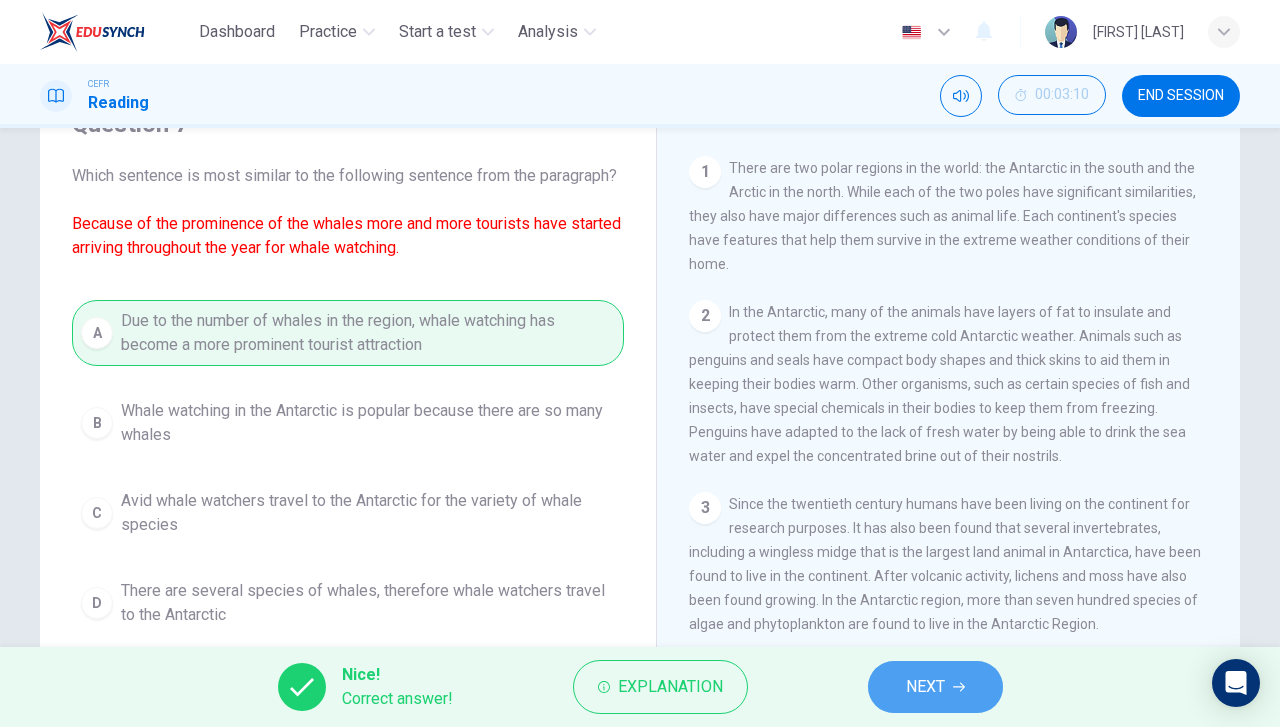 click on "NEXT" at bounding box center (925, 687) 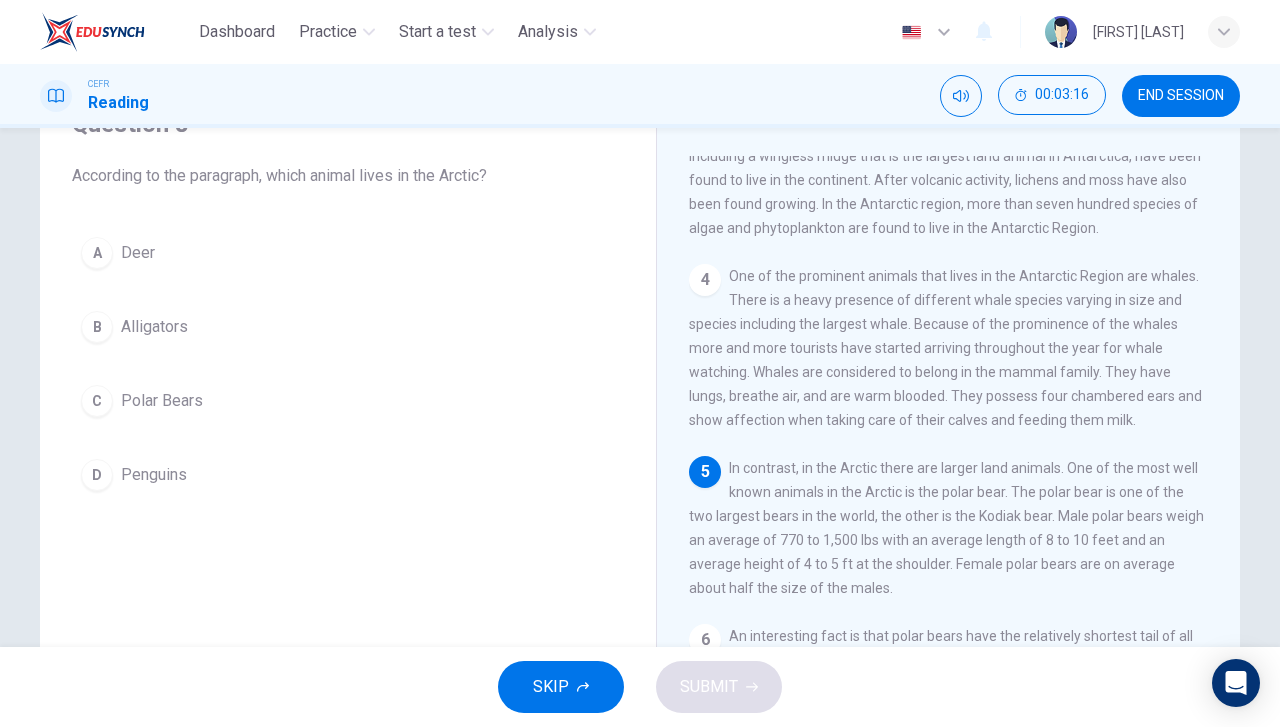 scroll, scrollTop: 400, scrollLeft: 0, axis: vertical 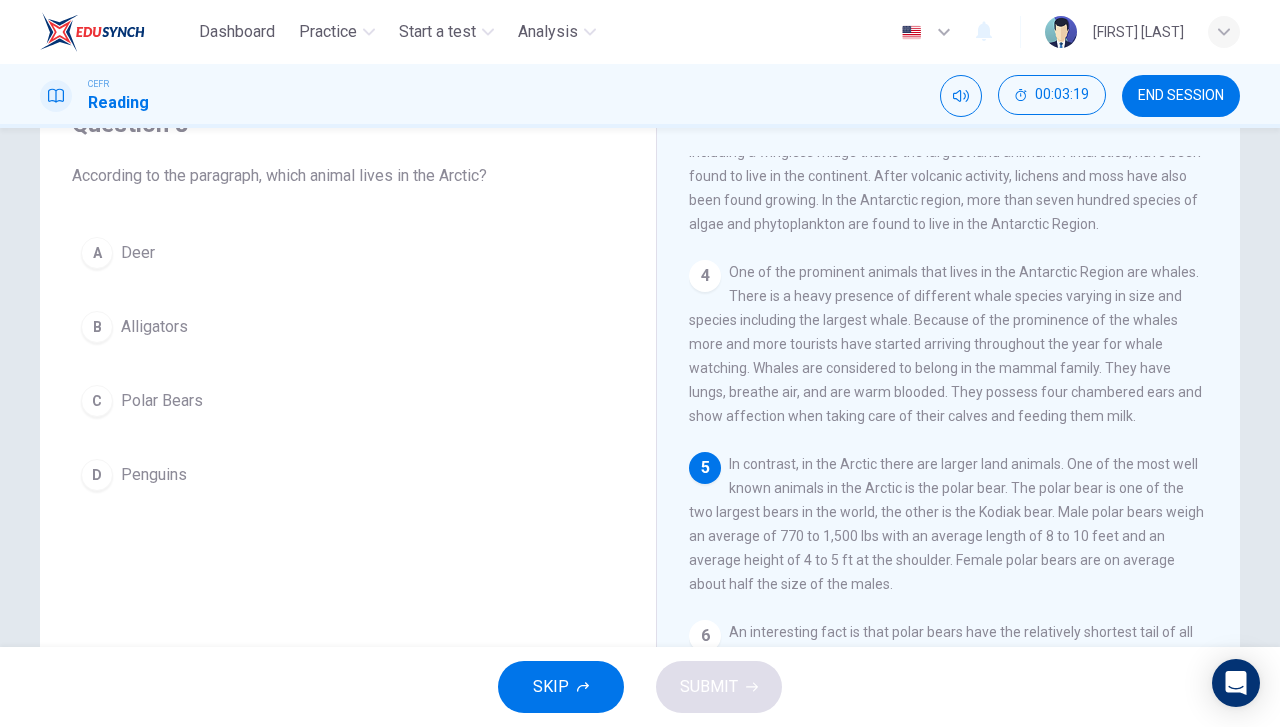 click on "C Polar Bears" at bounding box center (348, 401) 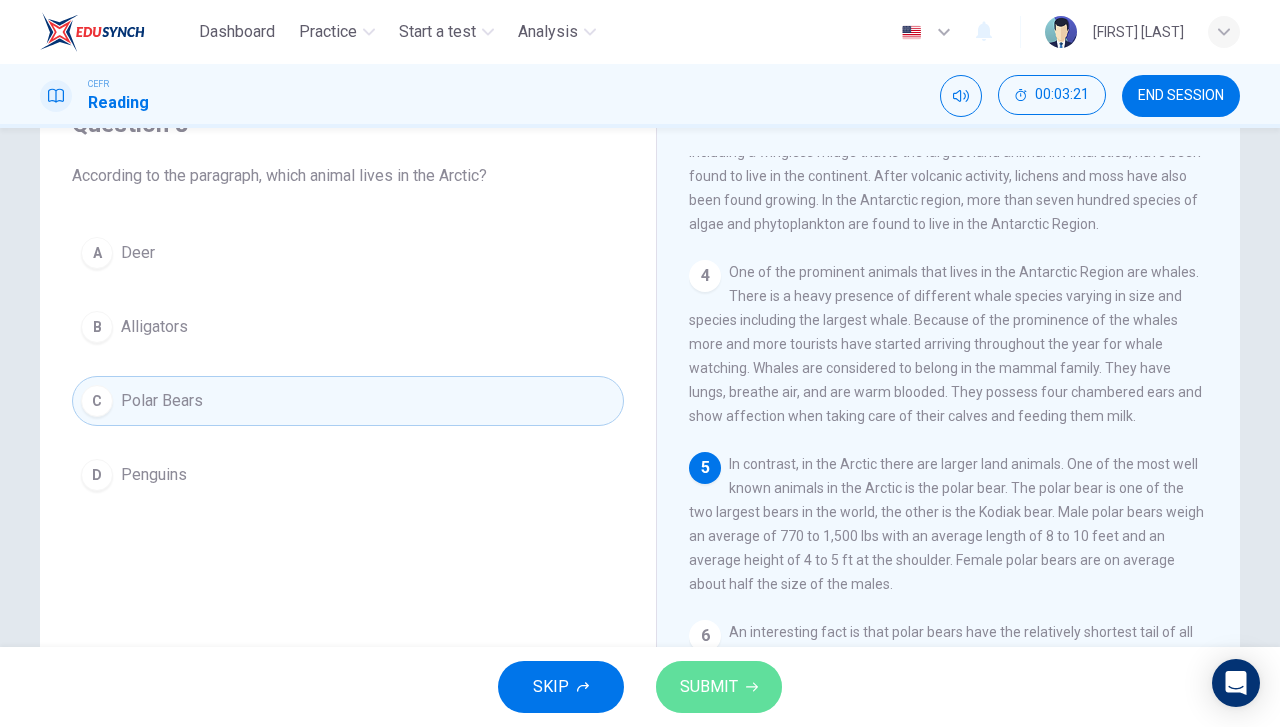 click on "SUBMIT" at bounding box center [709, 687] 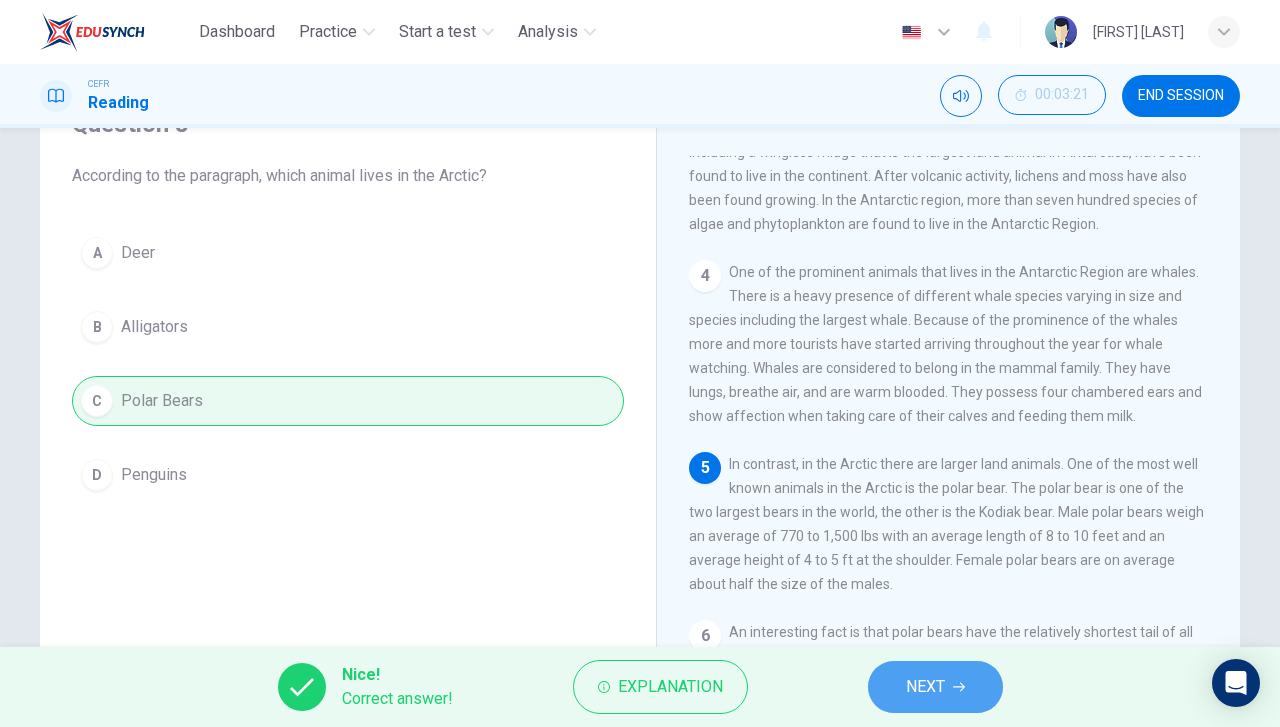 click on "NEXT" at bounding box center [935, 687] 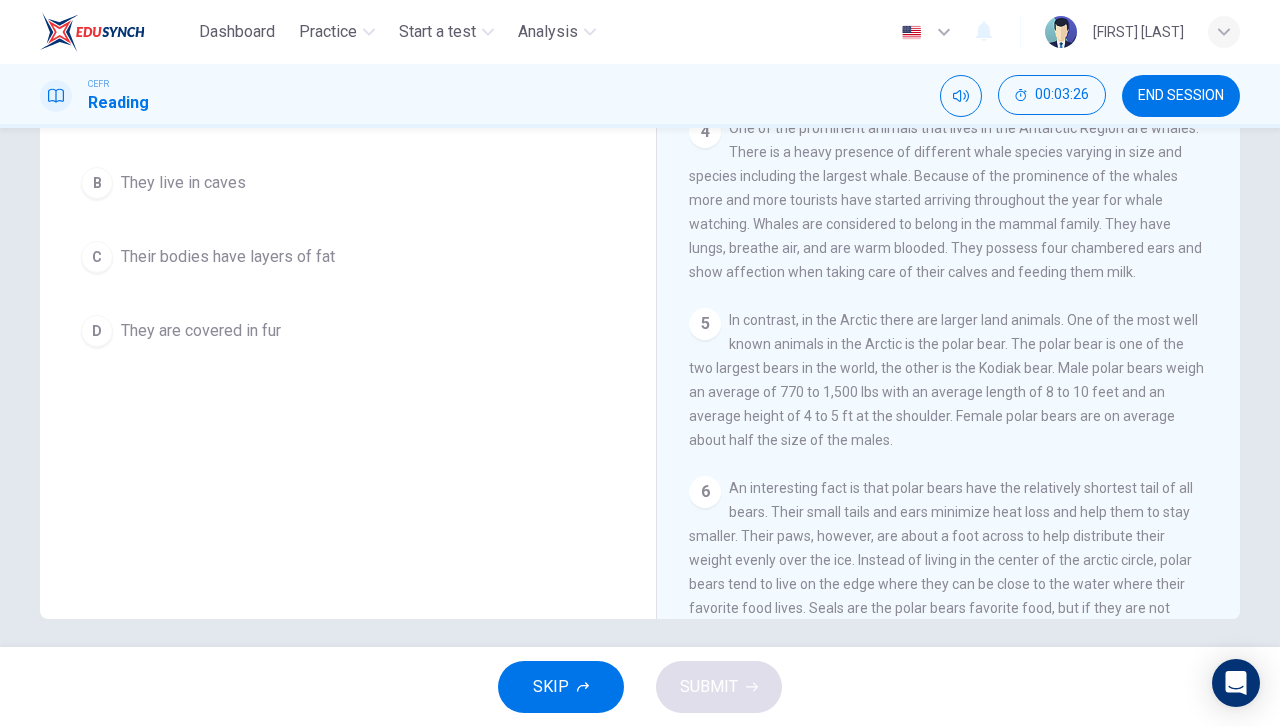 scroll, scrollTop: 256, scrollLeft: 0, axis: vertical 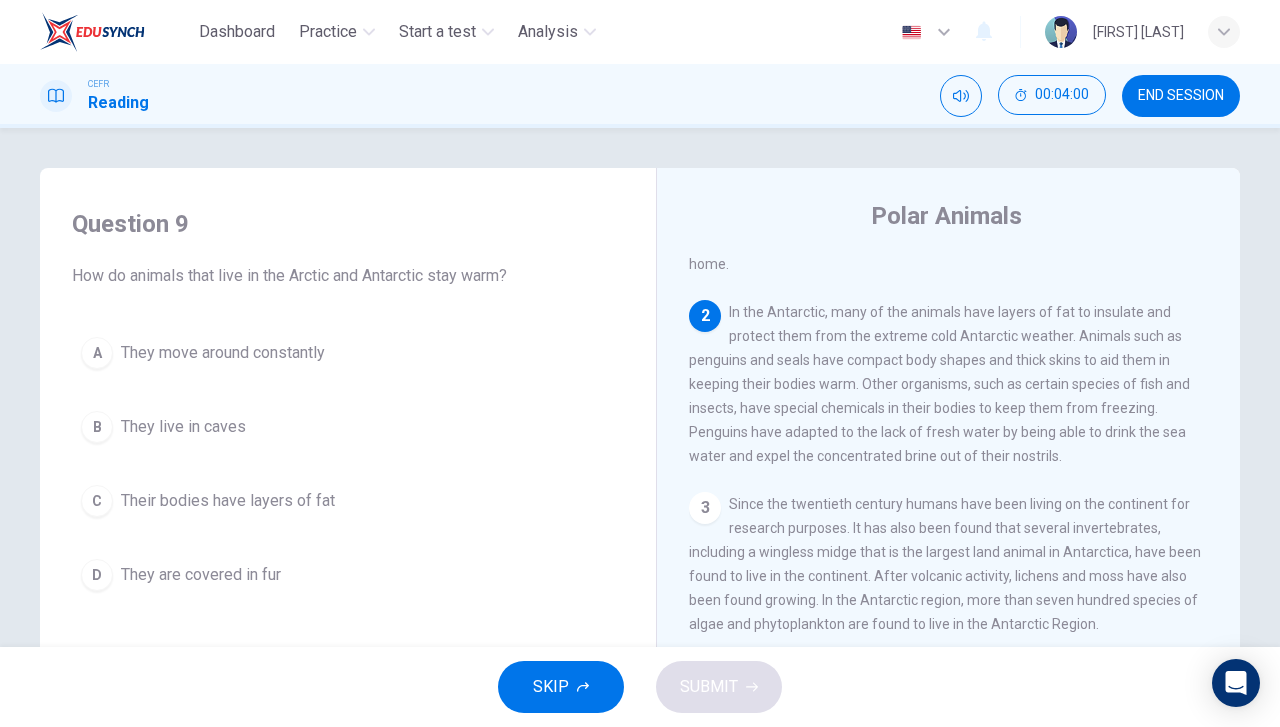 click on "C Their bodies have layers of fat" at bounding box center (348, 501) 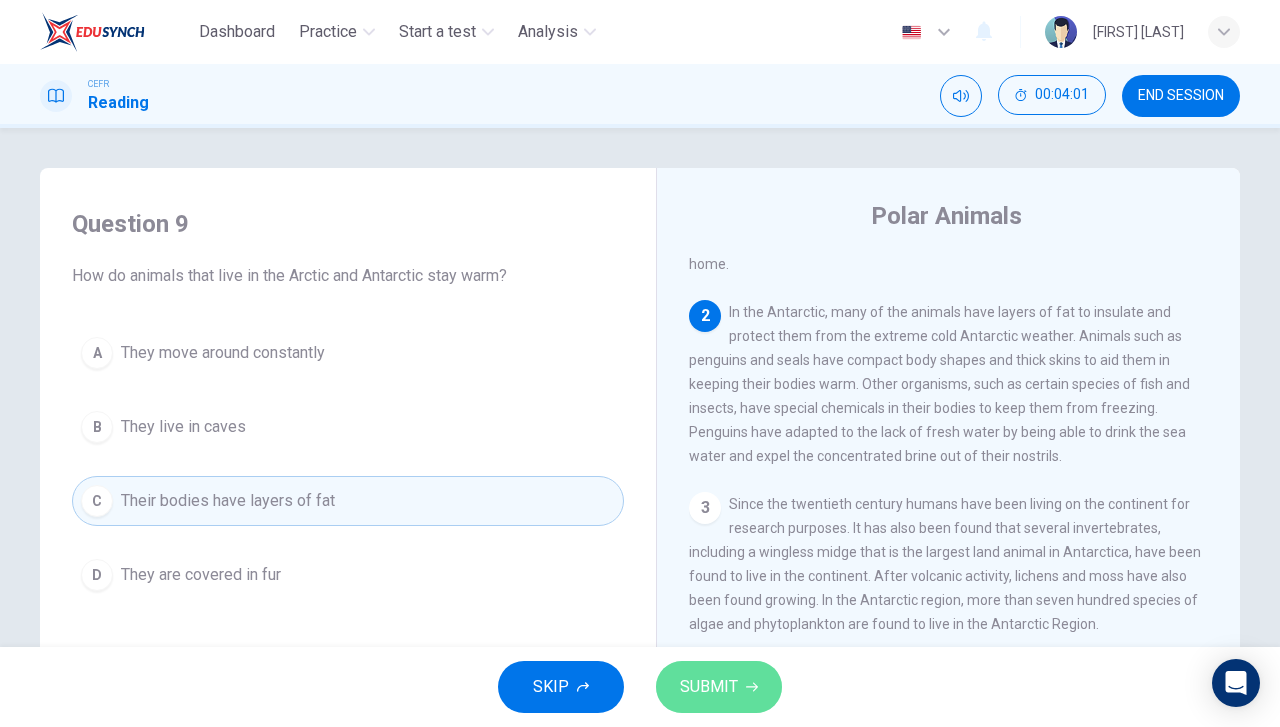click on "SUBMIT" at bounding box center [709, 687] 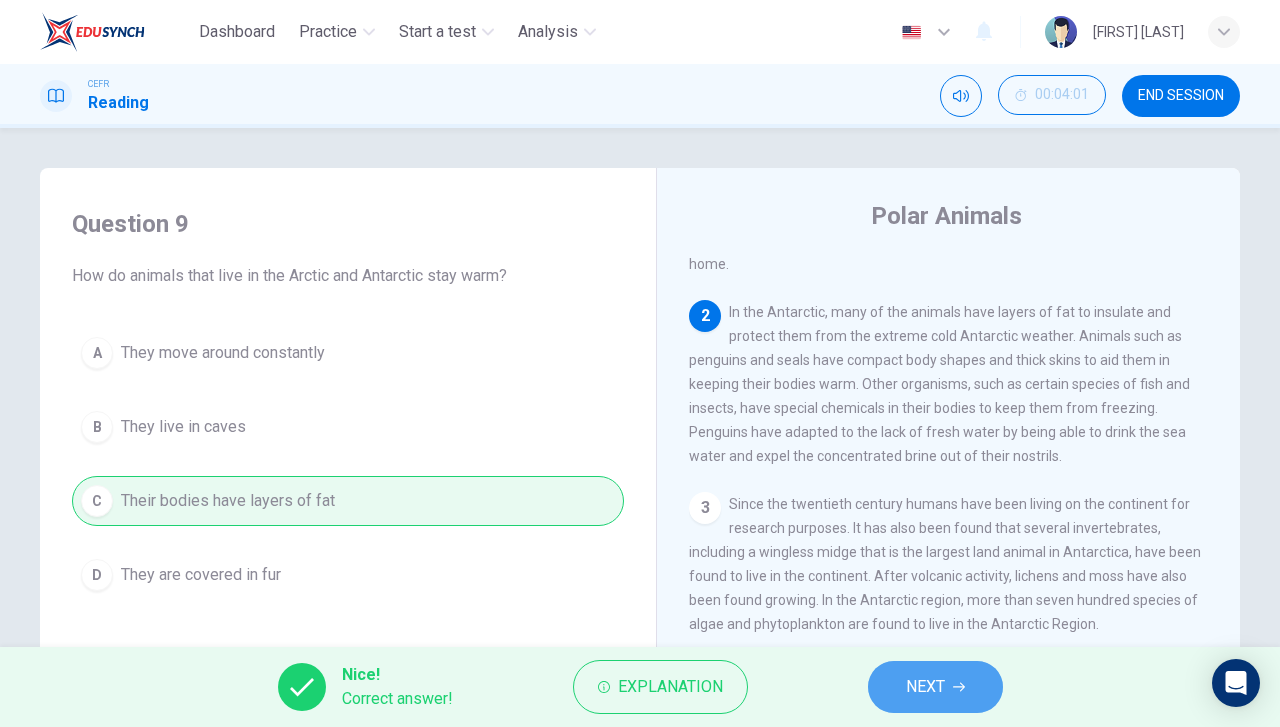click on "NEXT" at bounding box center (925, 687) 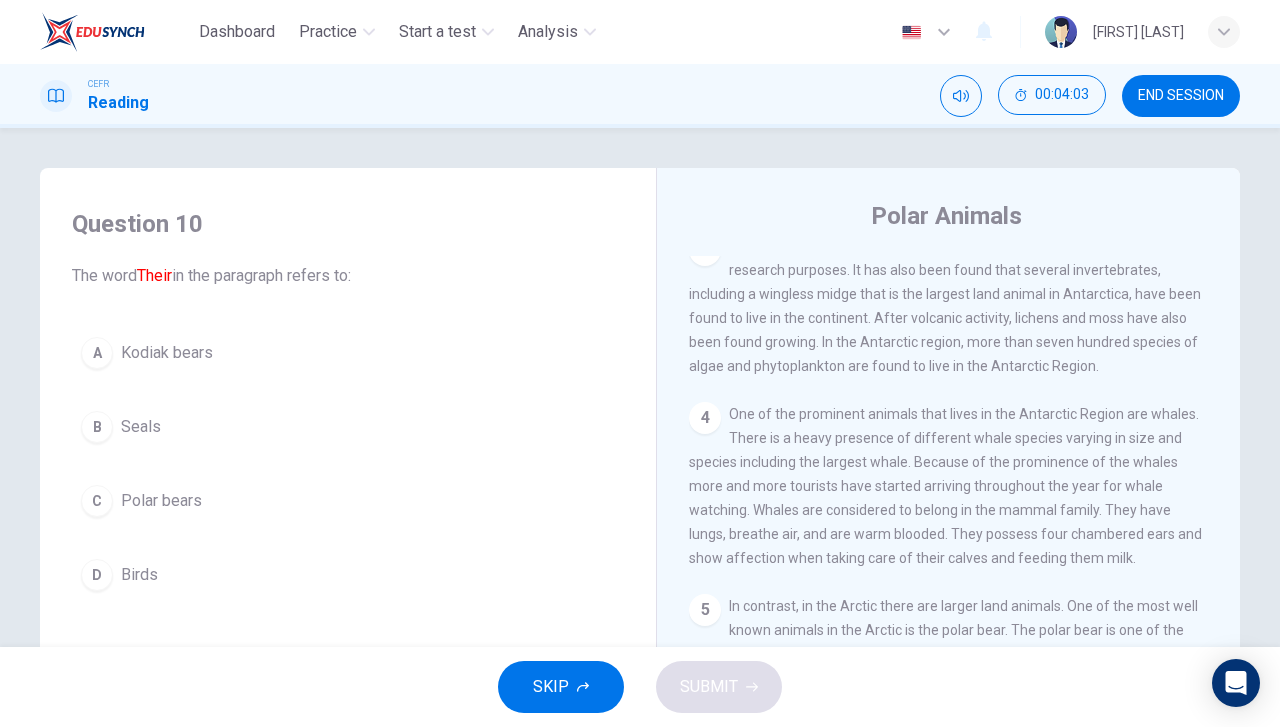 scroll, scrollTop: 572, scrollLeft: 0, axis: vertical 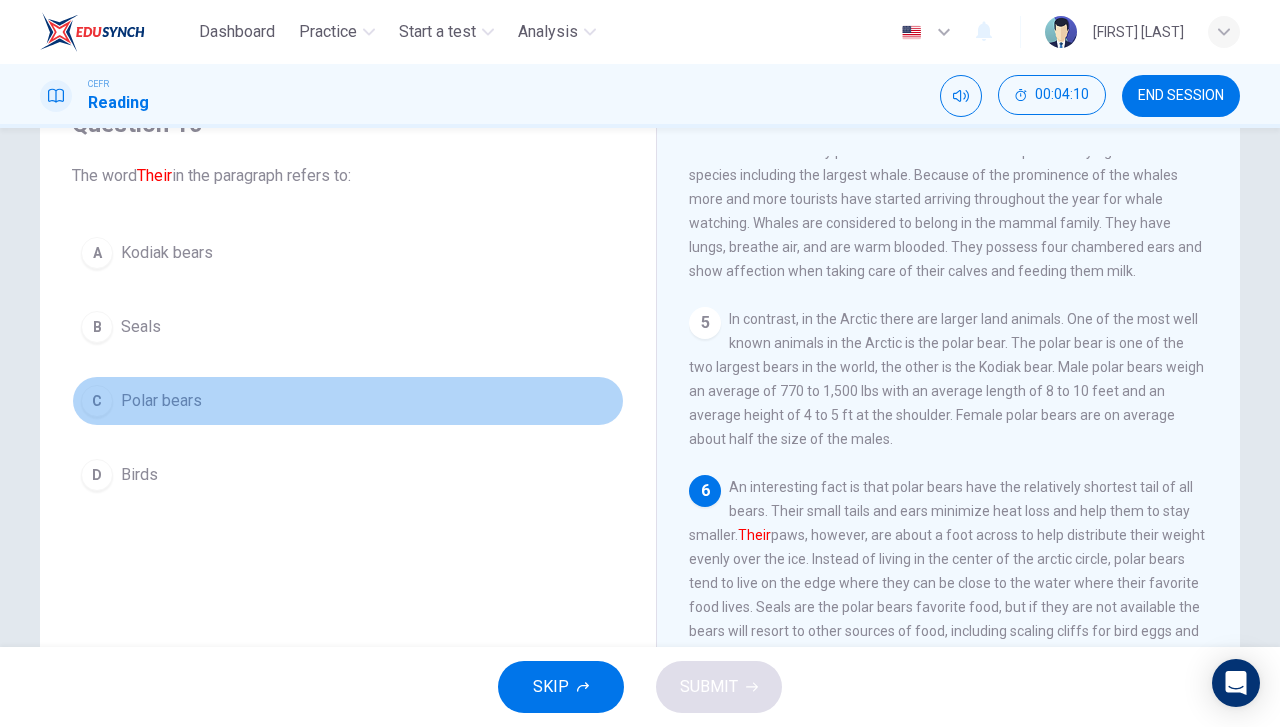 click on "C Polar bears" at bounding box center (348, 401) 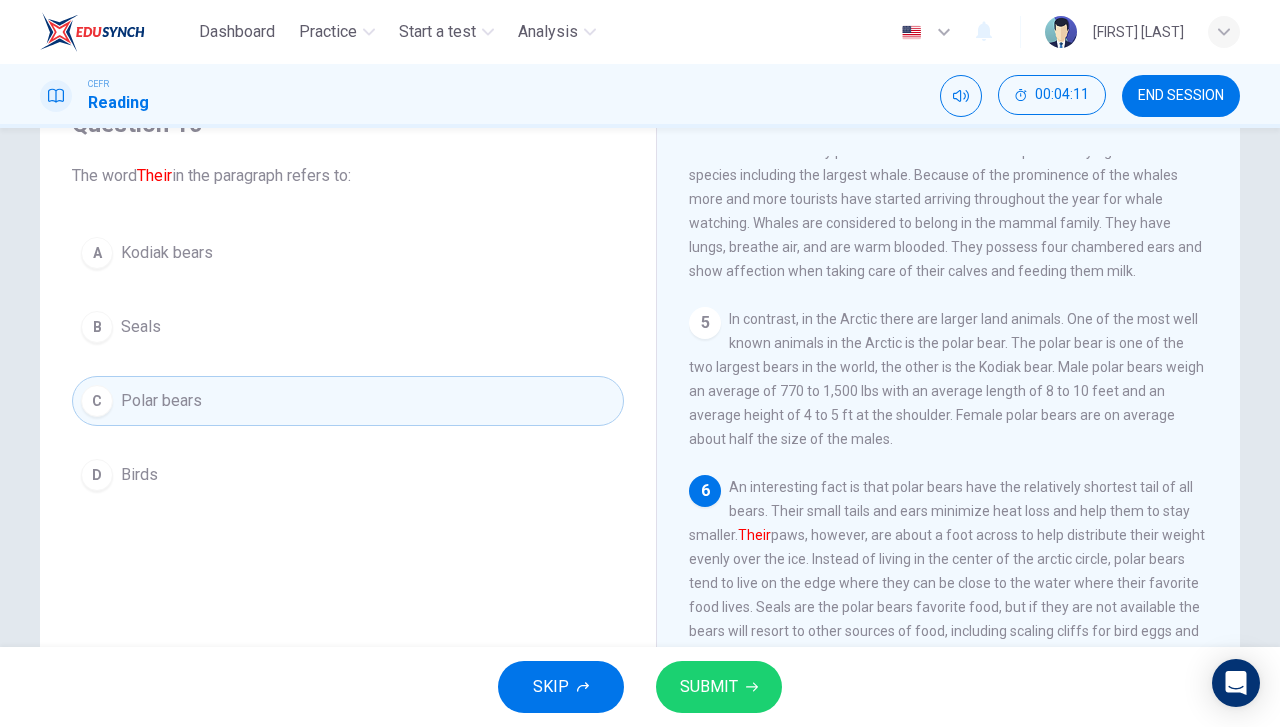 click on "SUBMIT" at bounding box center (719, 687) 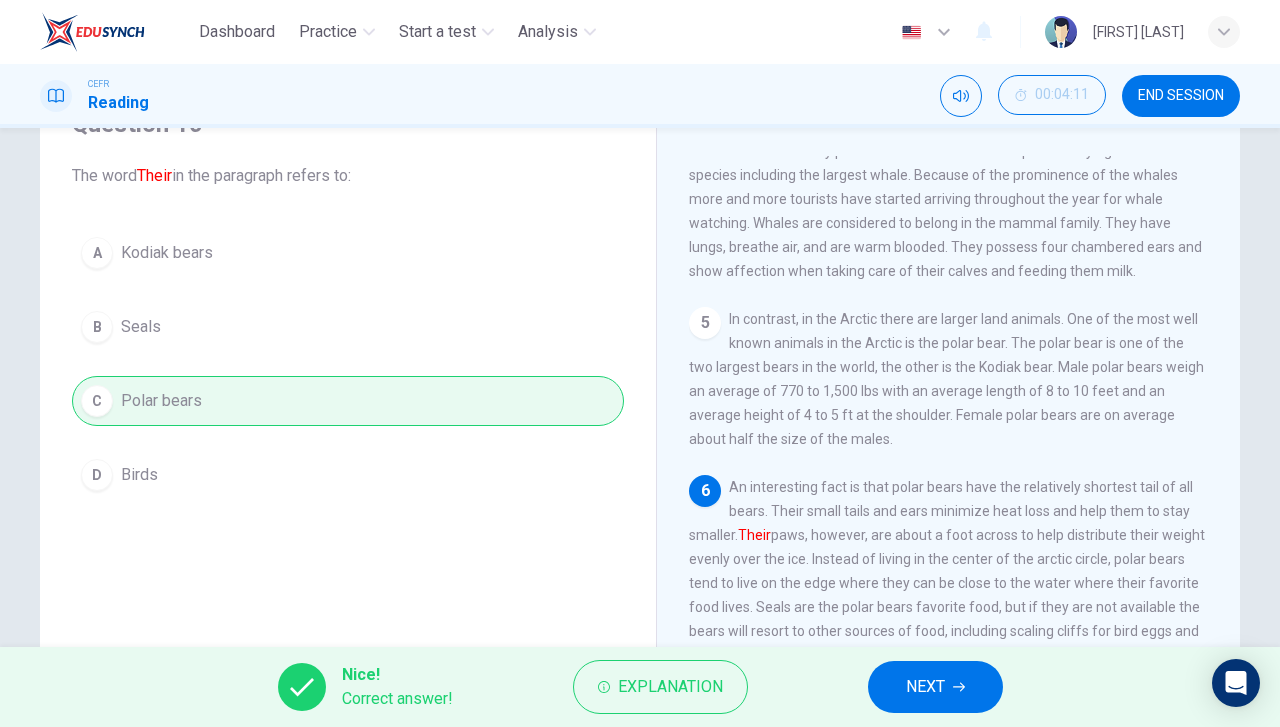 click on "NEXT" at bounding box center [935, 687] 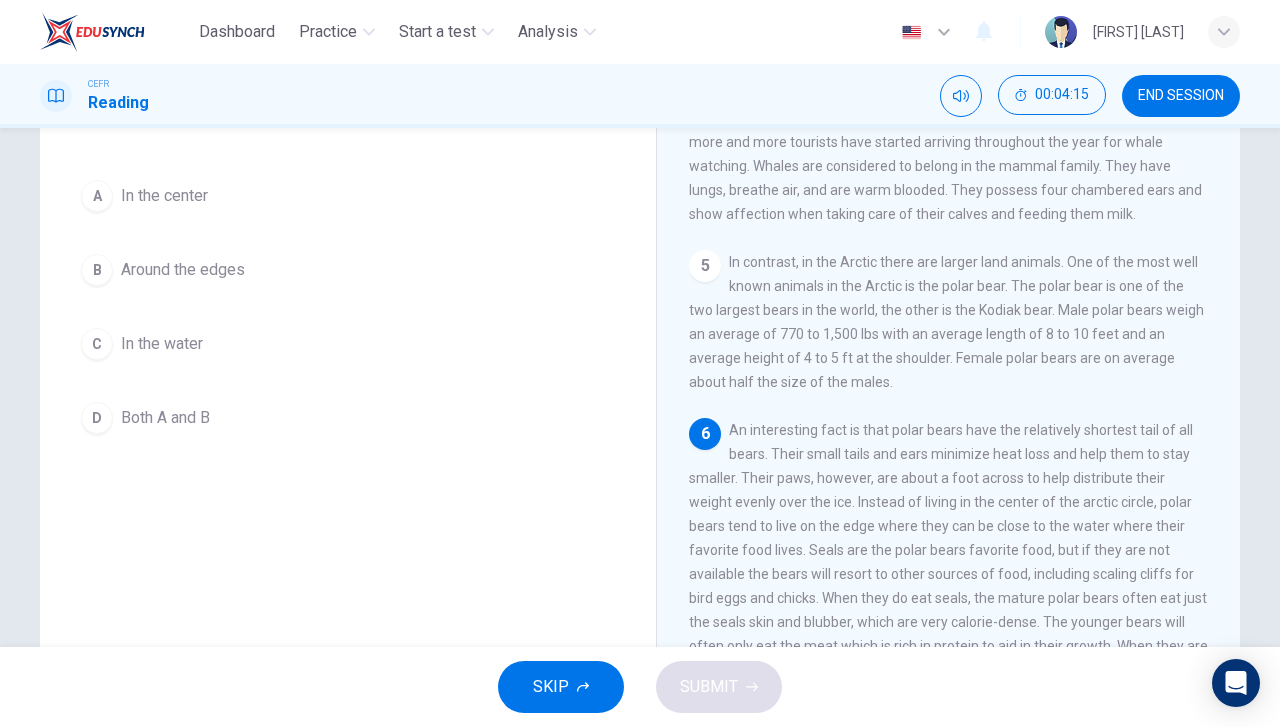 scroll, scrollTop: 200, scrollLeft: 0, axis: vertical 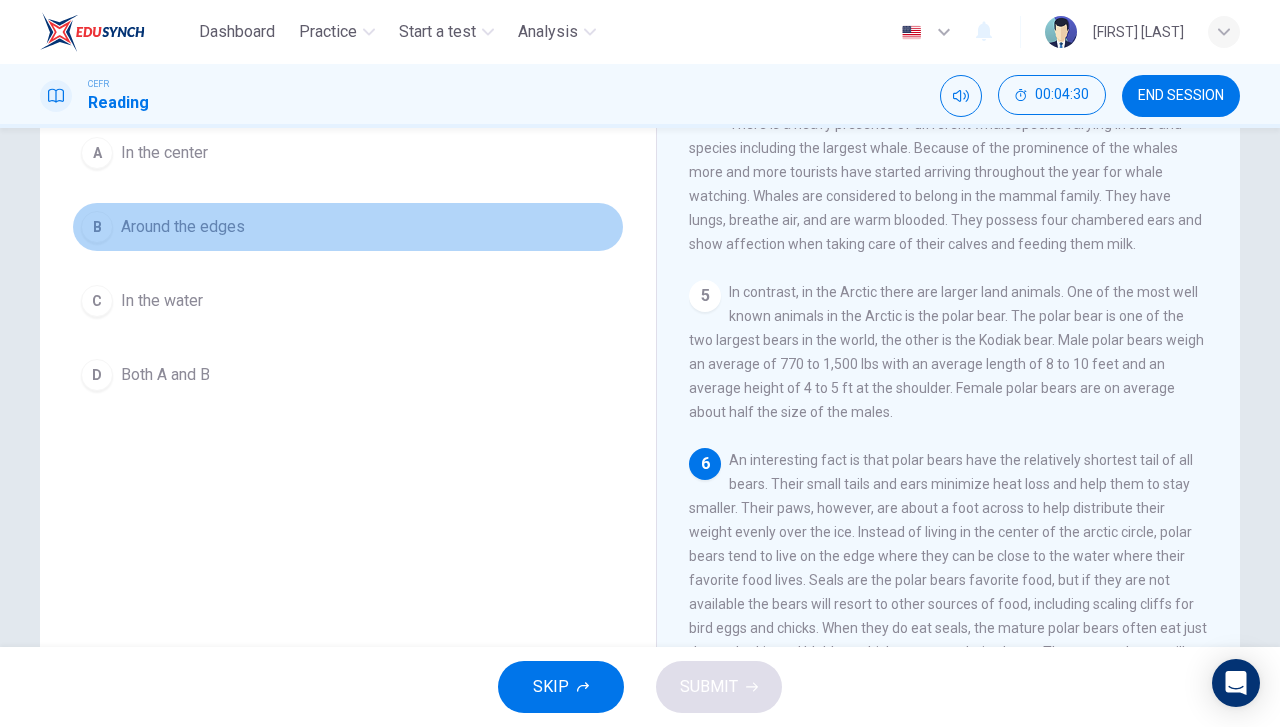 click on "B Around the edges" at bounding box center (348, 227) 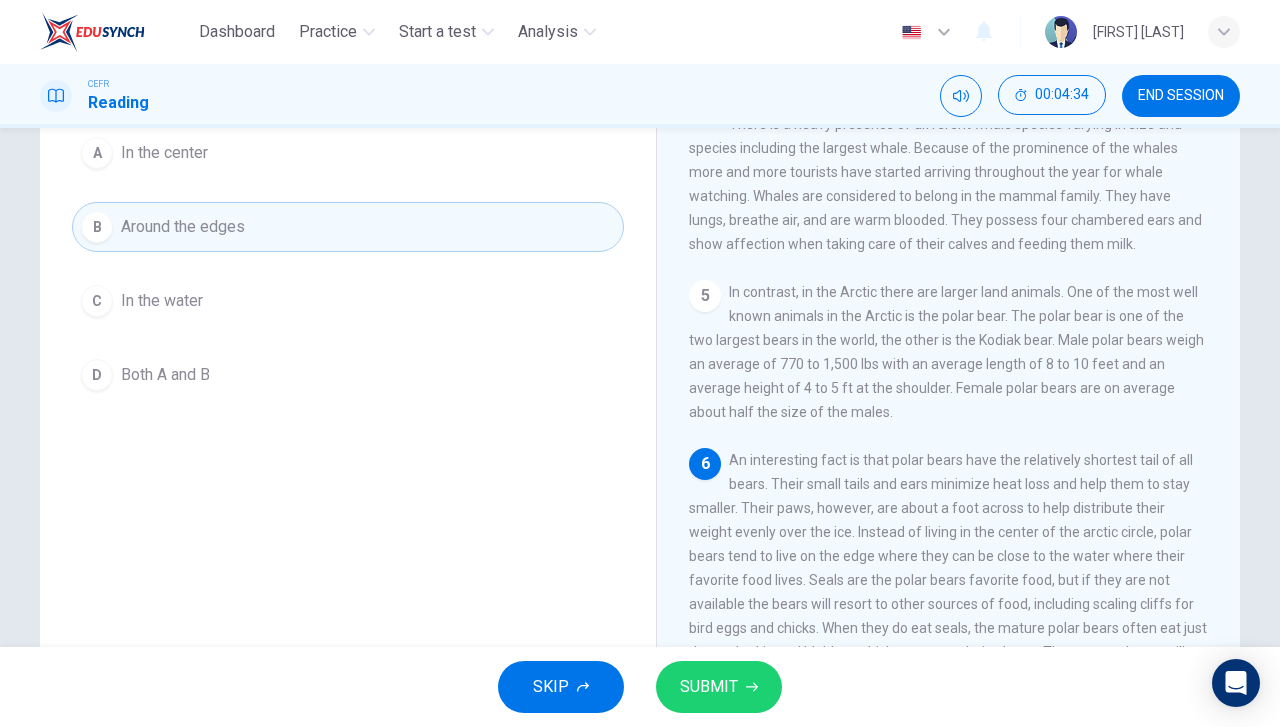 scroll, scrollTop: 572, scrollLeft: 0, axis: vertical 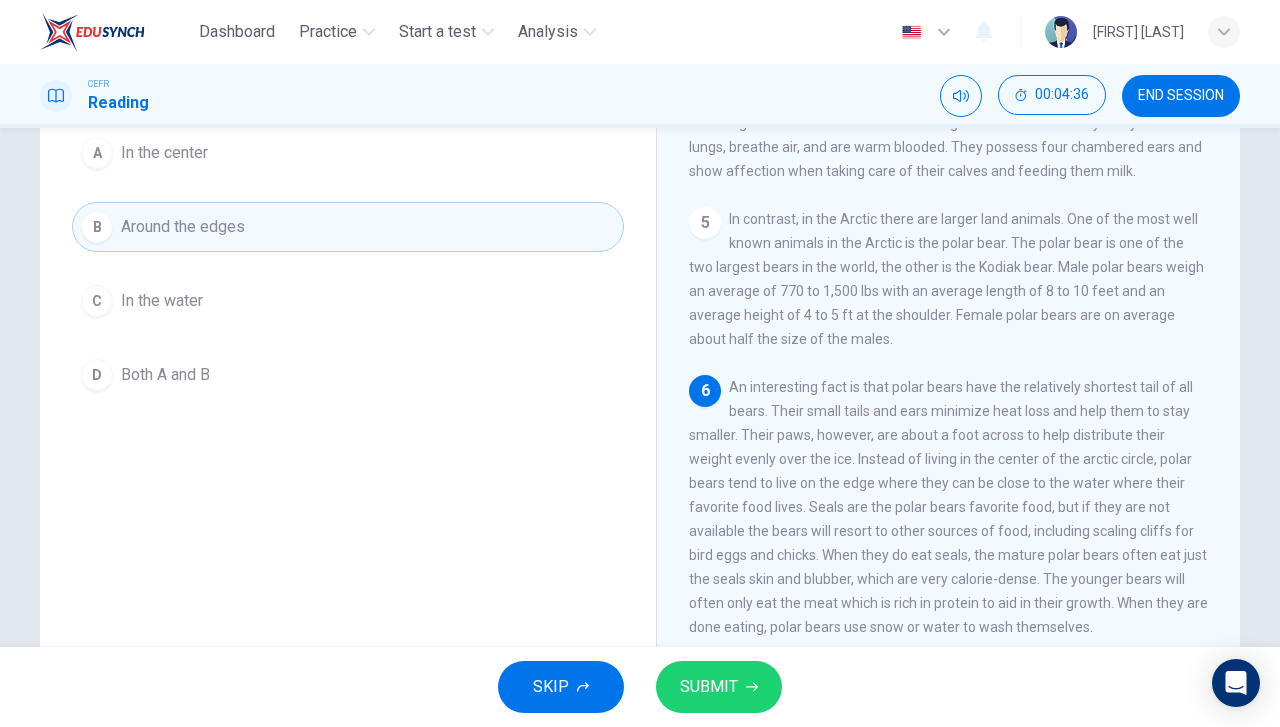 click on "SKIP SUBMIT" at bounding box center (640, 687) 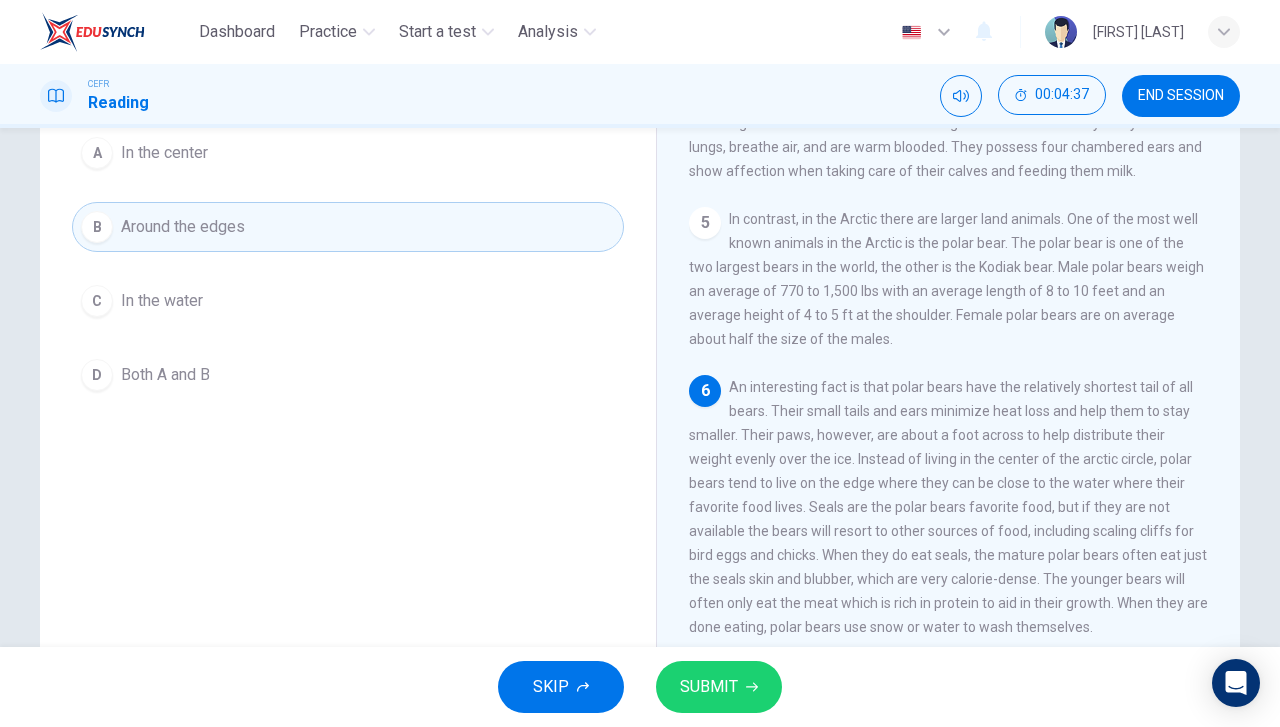 click on "SUBMIT" at bounding box center (719, 687) 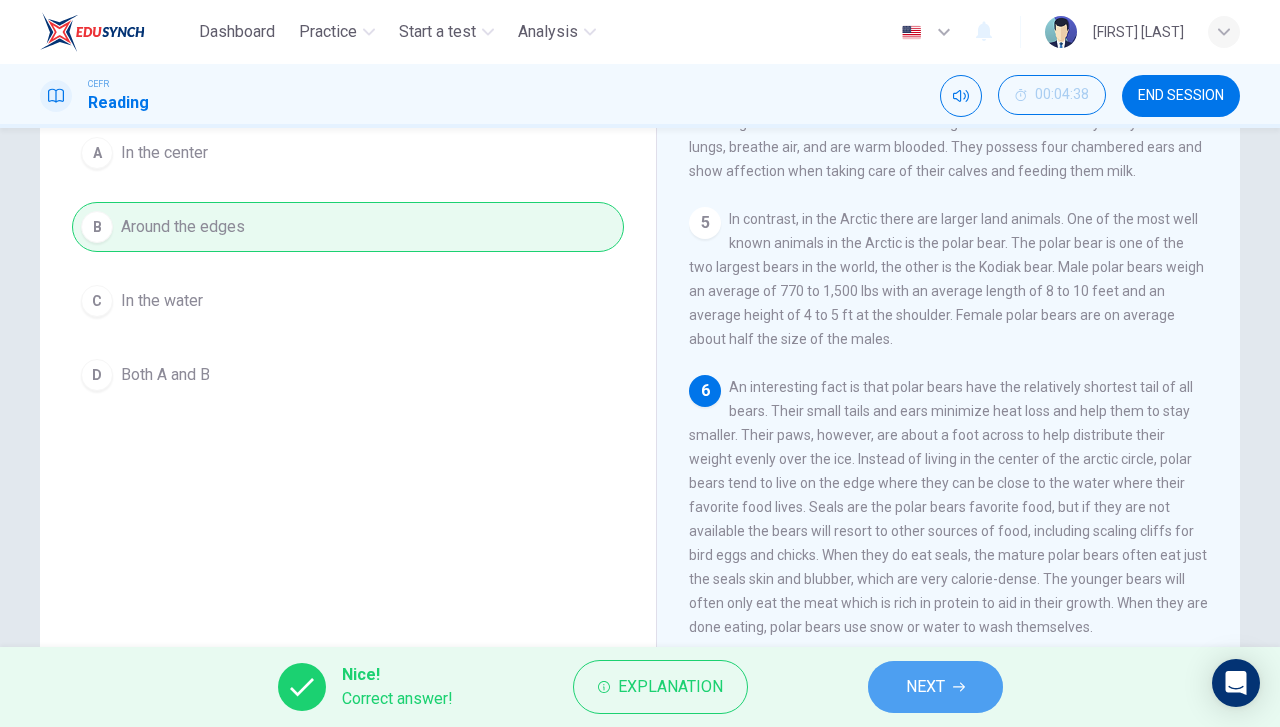 click on "NEXT" at bounding box center (925, 687) 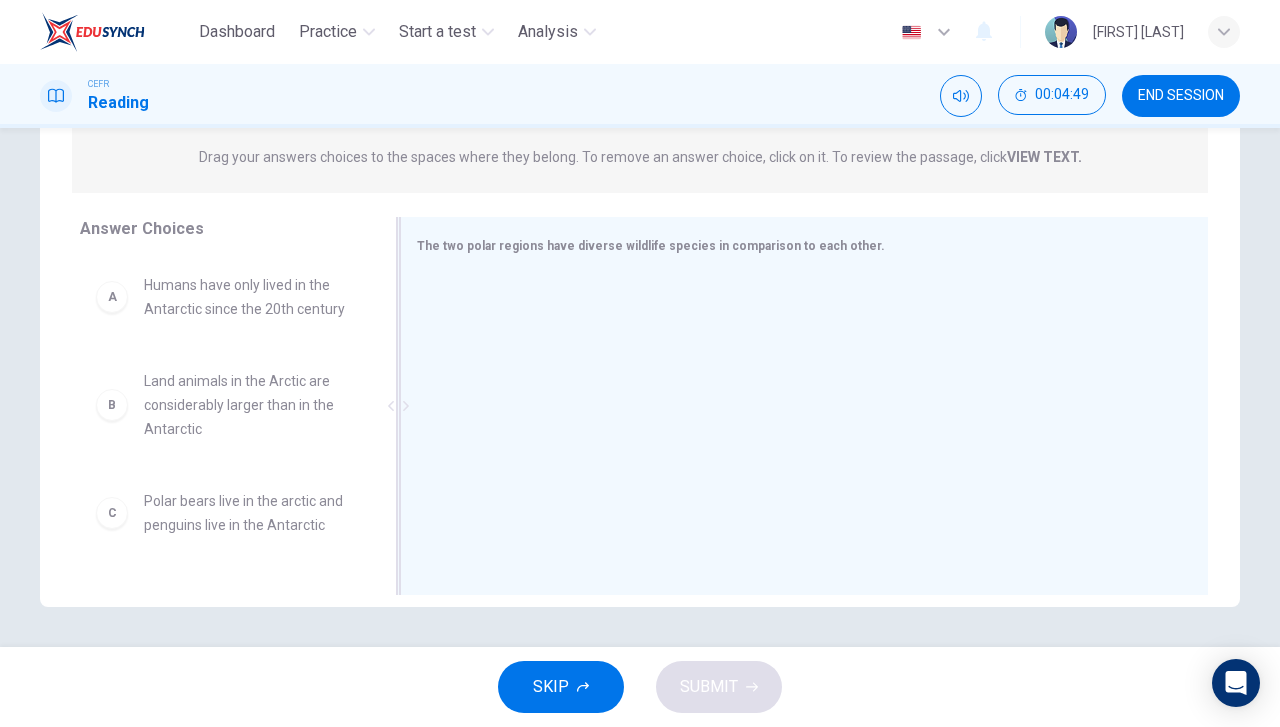 scroll, scrollTop: 0, scrollLeft: 0, axis: both 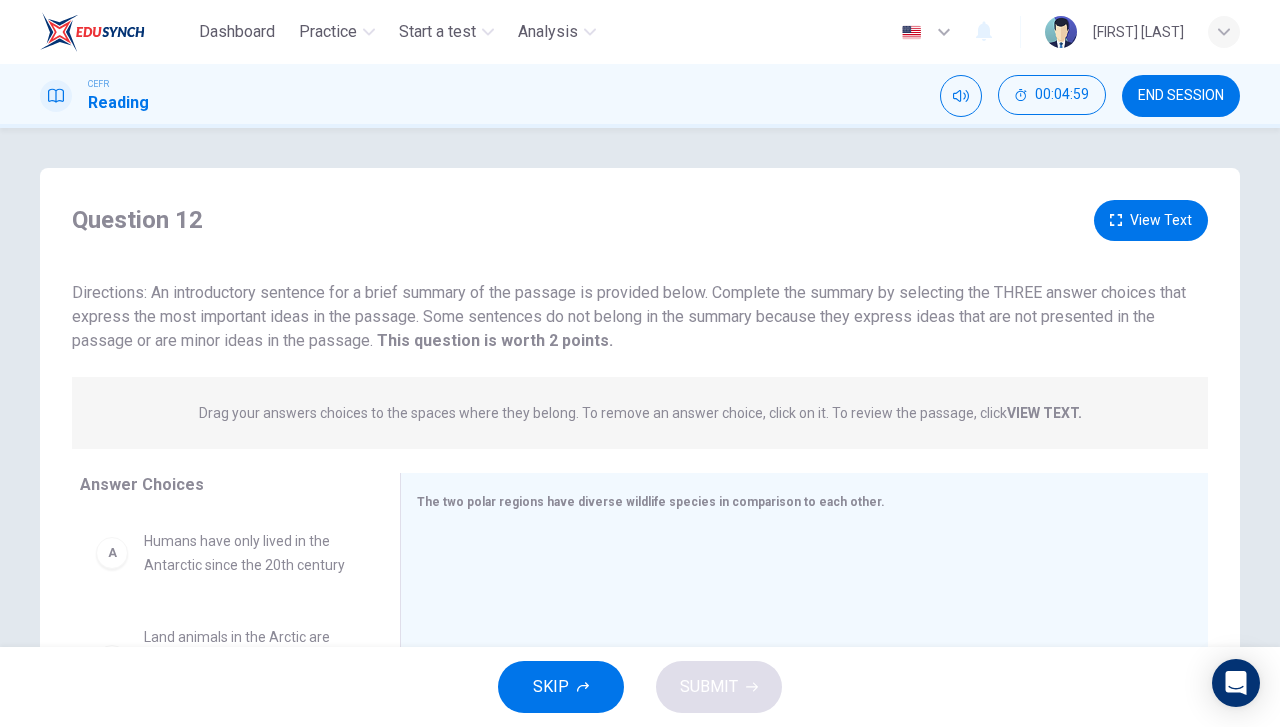 click on "View Text" at bounding box center (1151, 220) 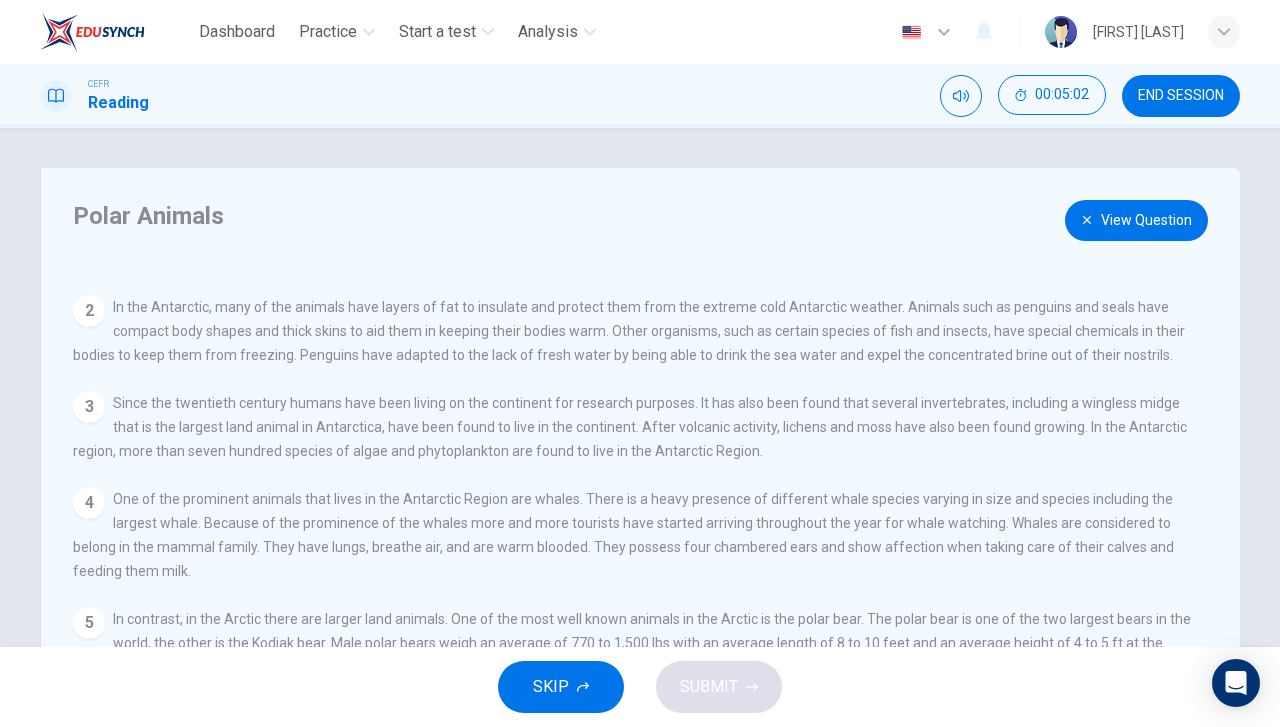 scroll, scrollTop: 0, scrollLeft: 0, axis: both 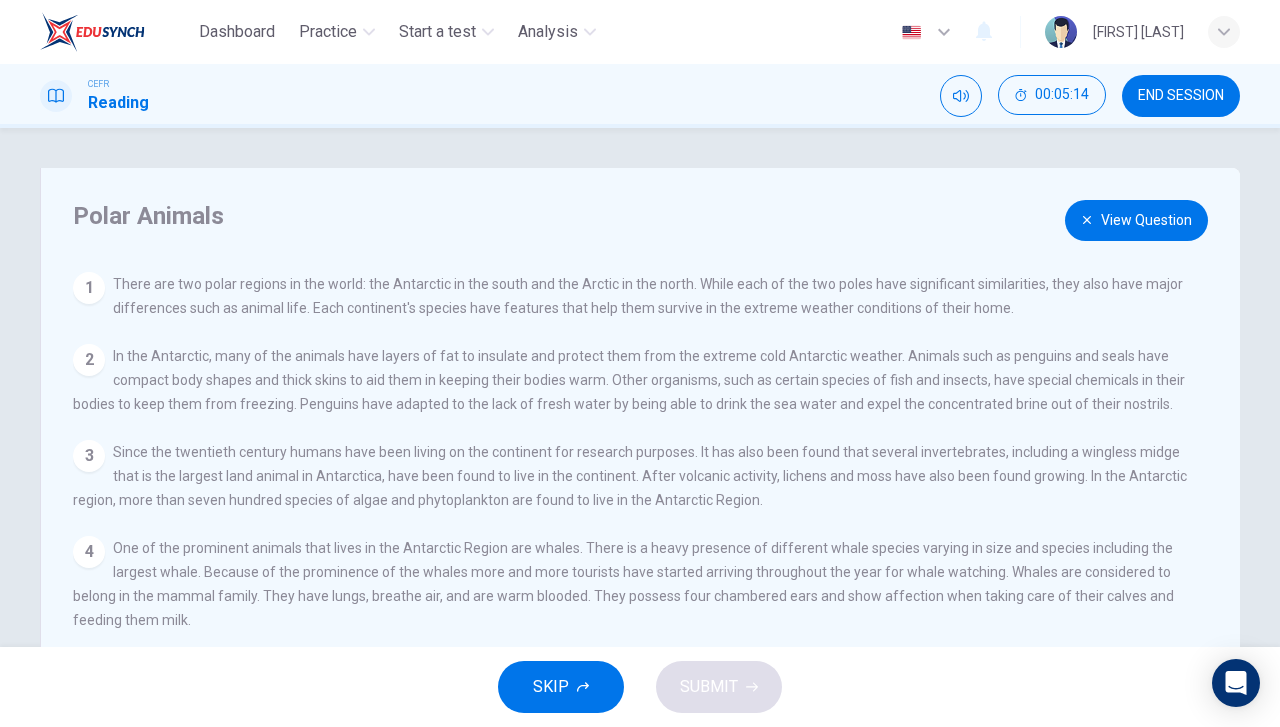 click on "View Question" at bounding box center [1136, 220] 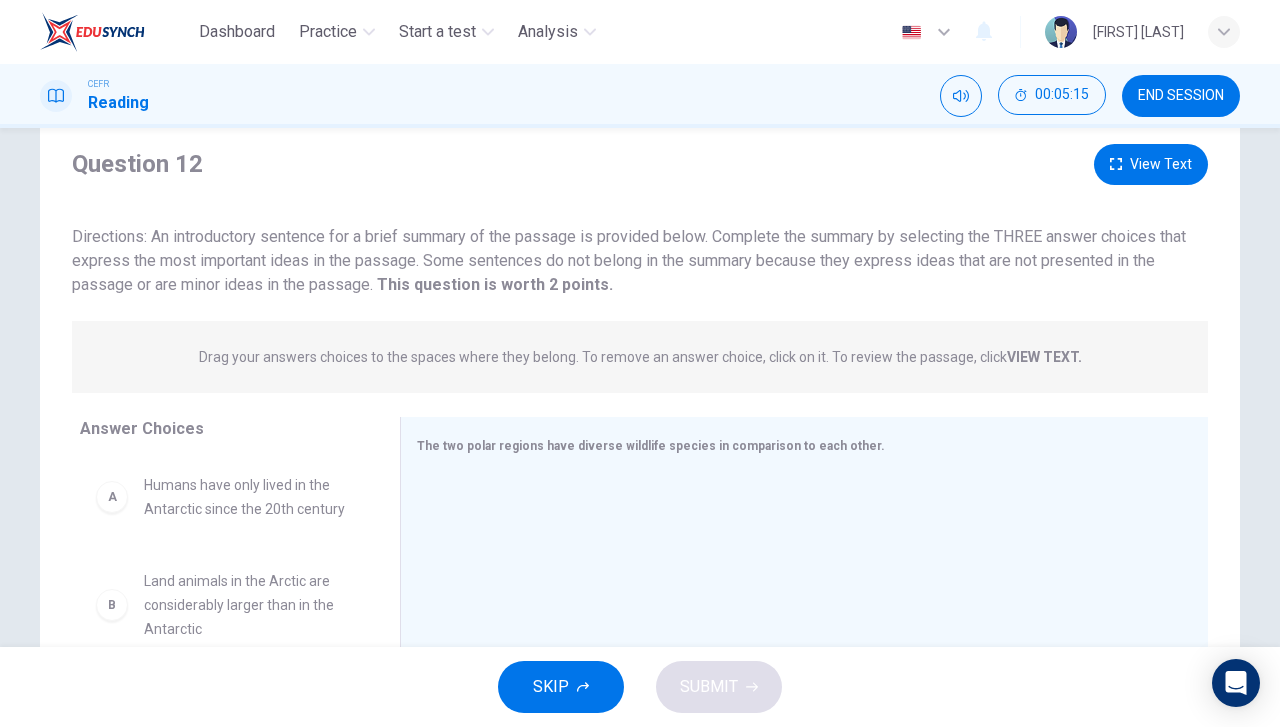 scroll, scrollTop: 200, scrollLeft: 0, axis: vertical 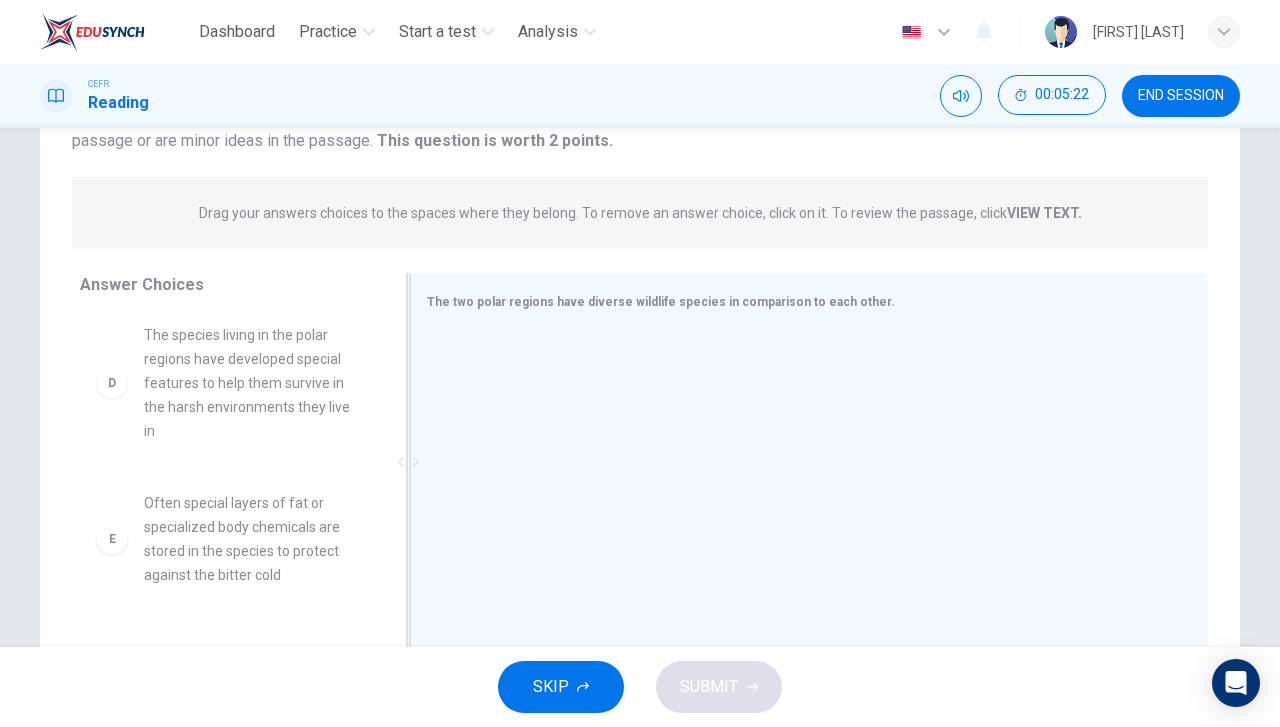 click on "The two polar regions have diverse wildlife species in comparison to each other." at bounding box center (809, 462) 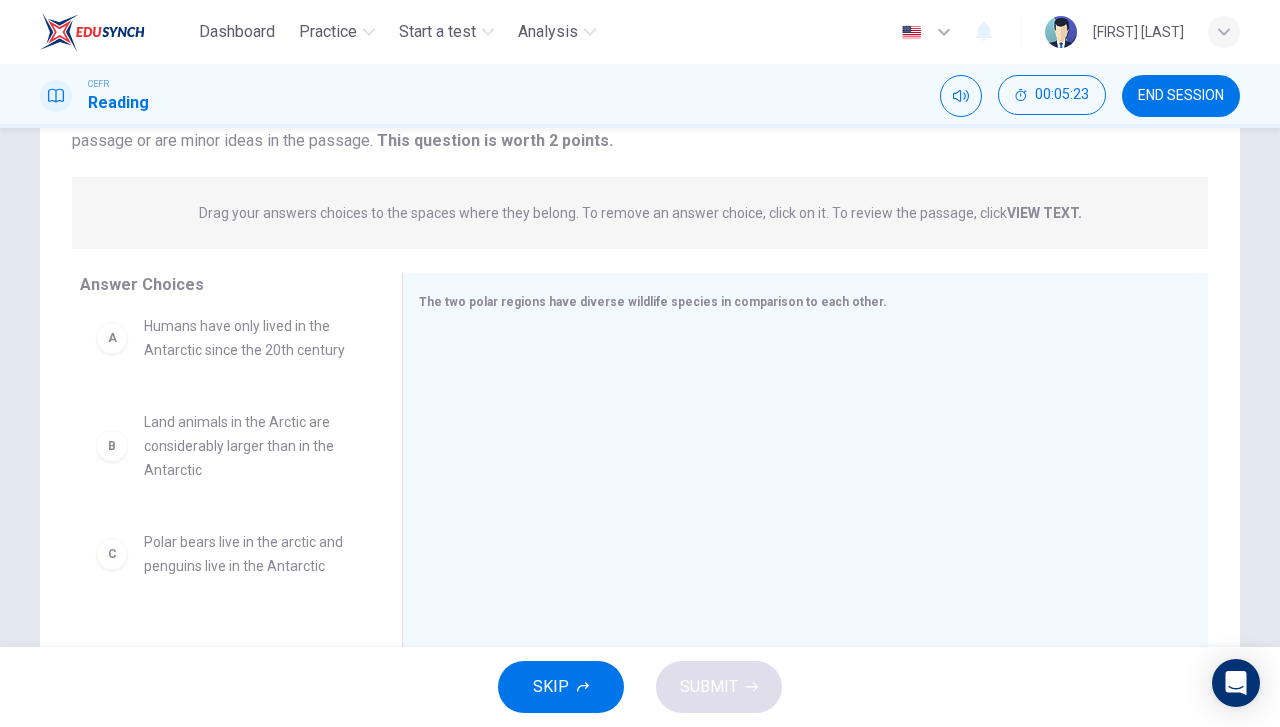 scroll, scrollTop: 0, scrollLeft: 0, axis: both 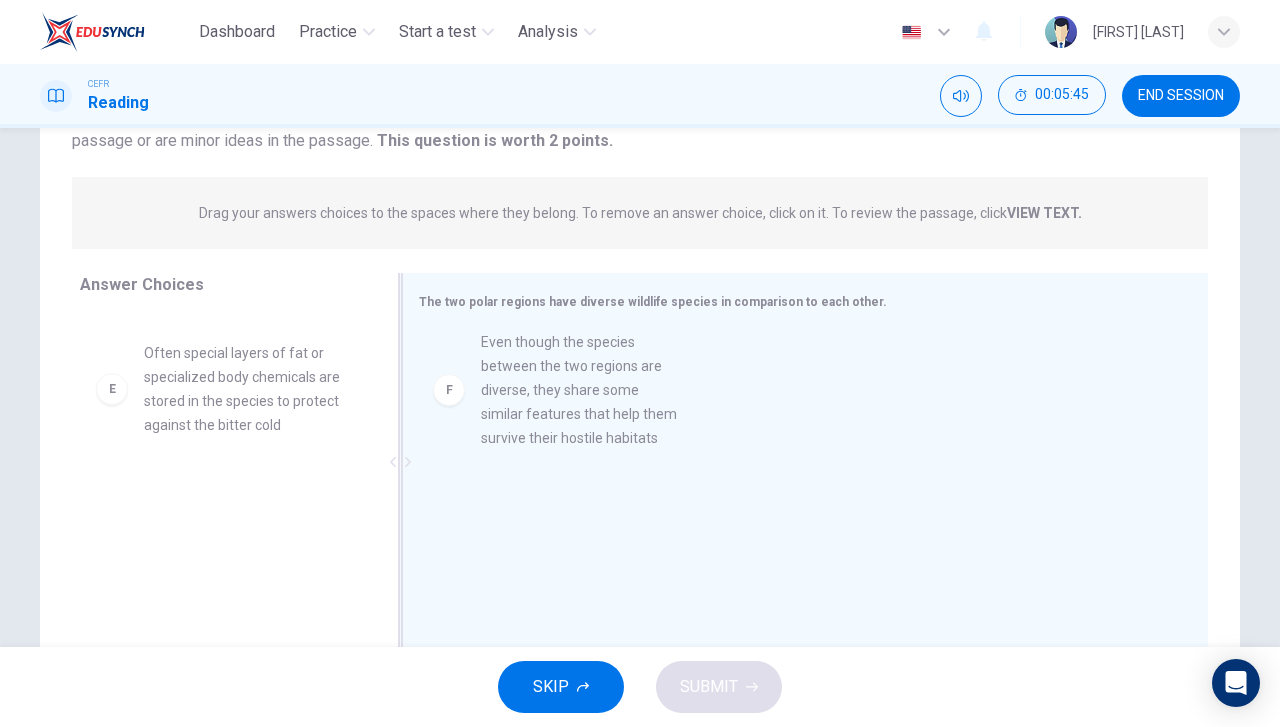 drag, startPoint x: 300, startPoint y: 547, endPoint x: 650, endPoint y: 393, distance: 382.38202 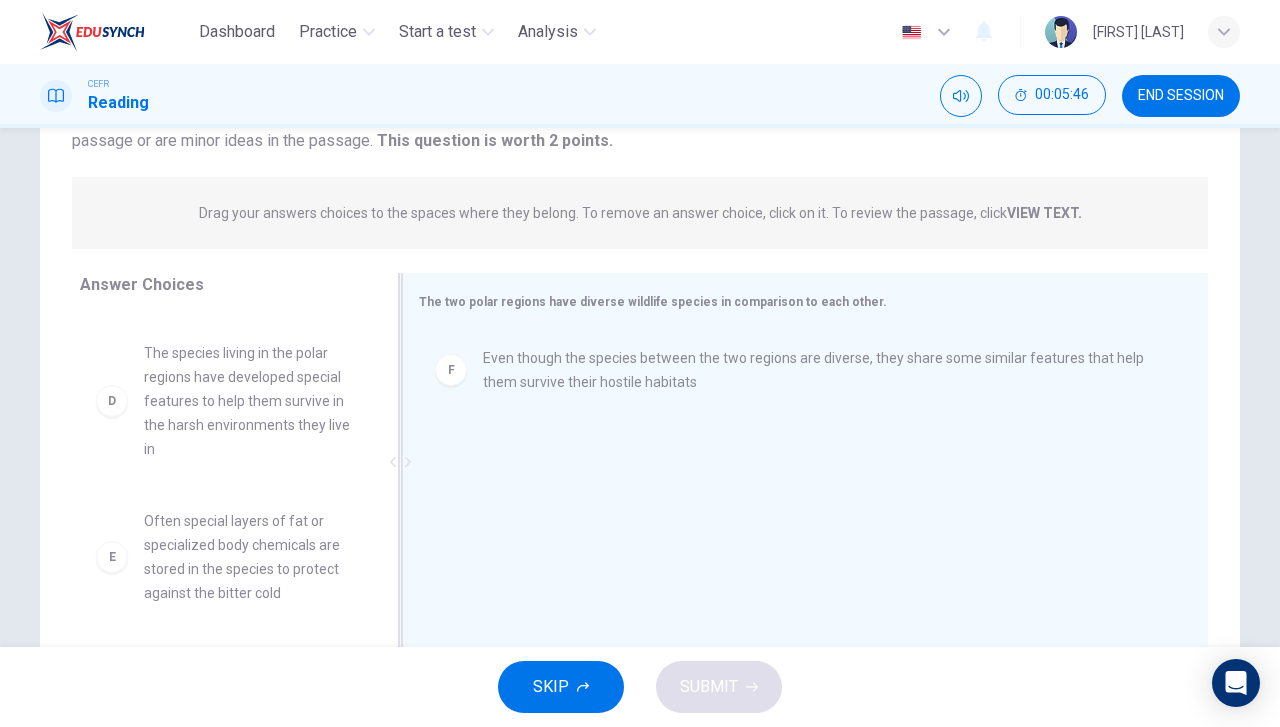 scroll, scrollTop: 300, scrollLeft: 0, axis: vertical 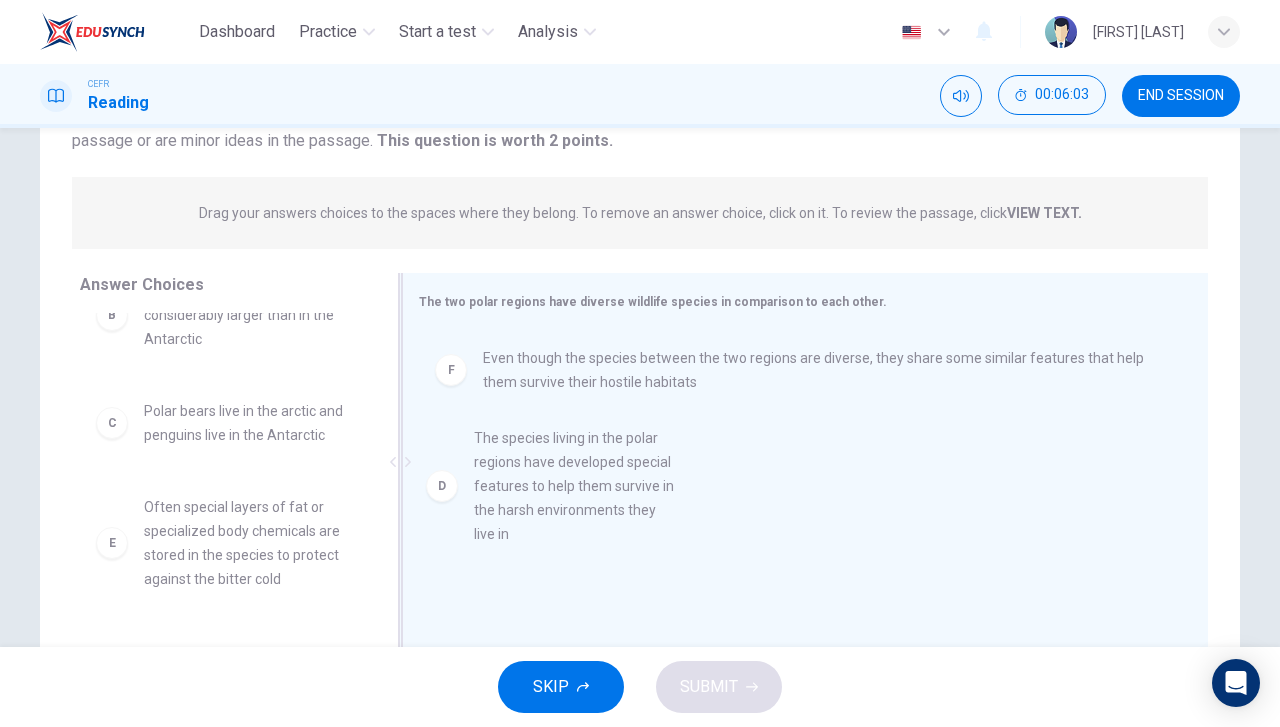 drag, startPoint x: 282, startPoint y: 549, endPoint x: 622, endPoint y: 465, distance: 350.22278 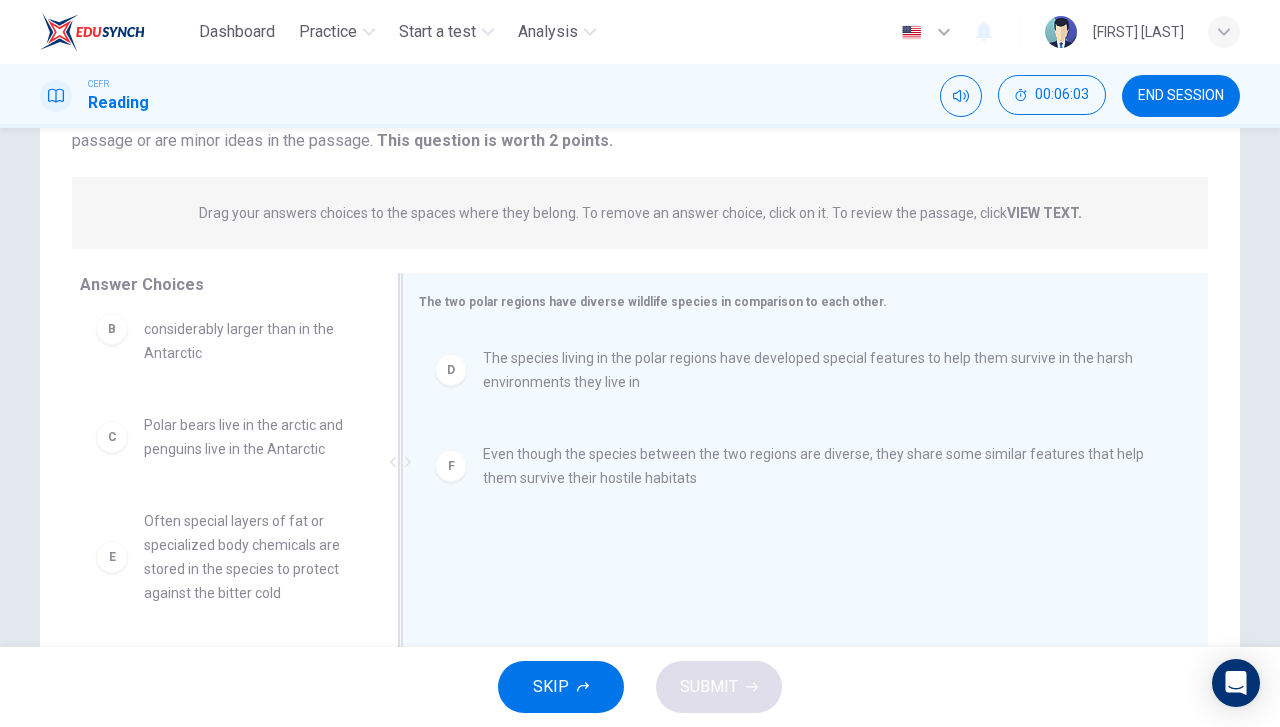 scroll, scrollTop: 132, scrollLeft: 0, axis: vertical 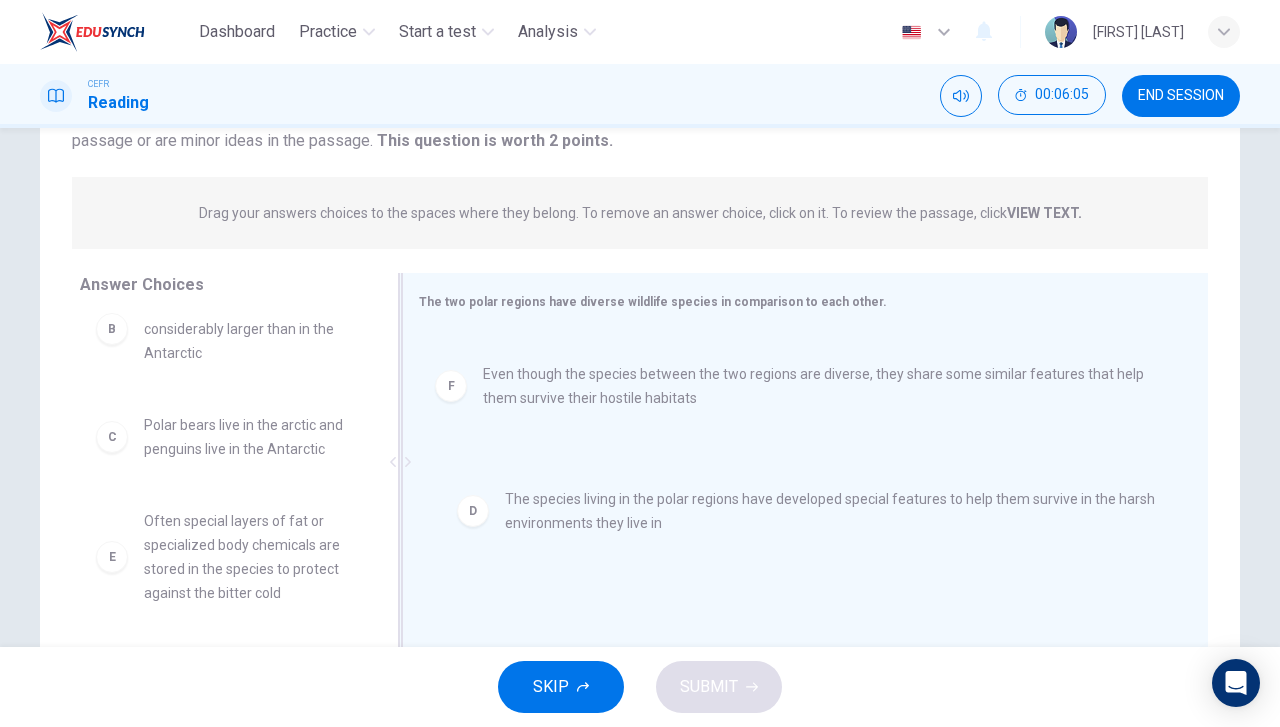 drag, startPoint x: 538, startPoint y: 382, endPoint x: 572, endPoint y: 533, distance: 154.78049 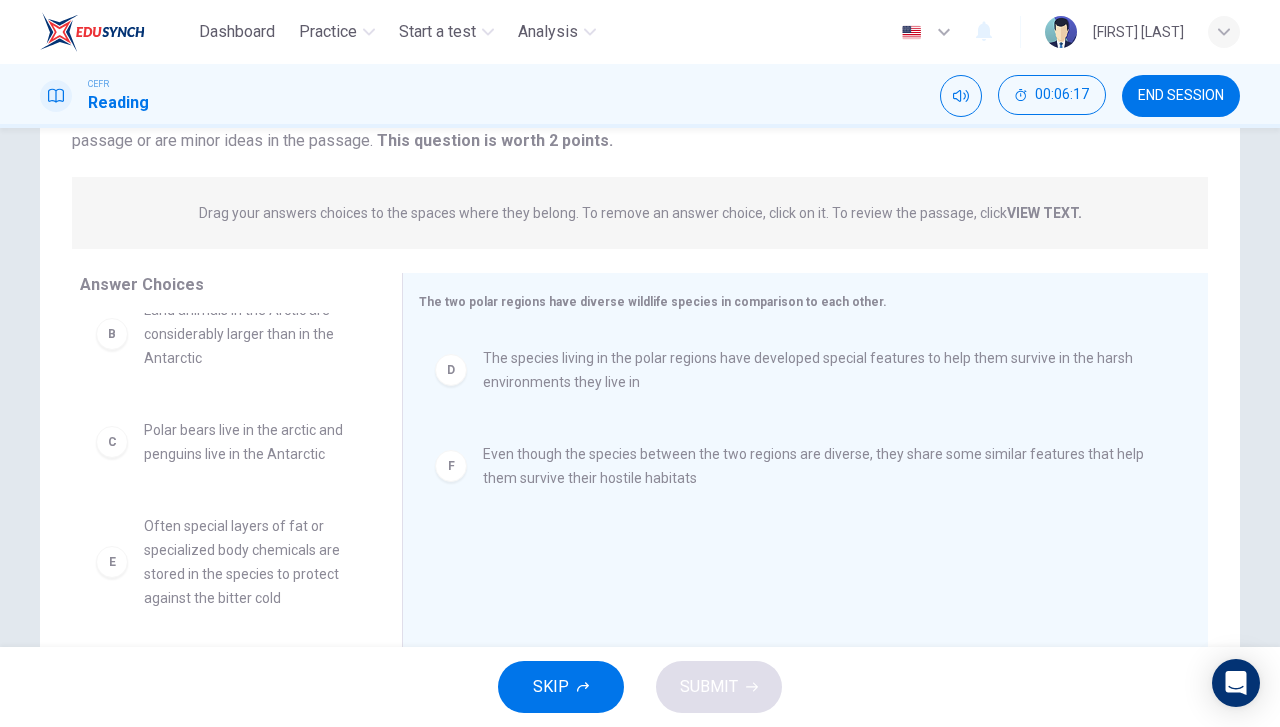 scroll, scrollTop: 132, scrollLeft: 0, axis: vertical 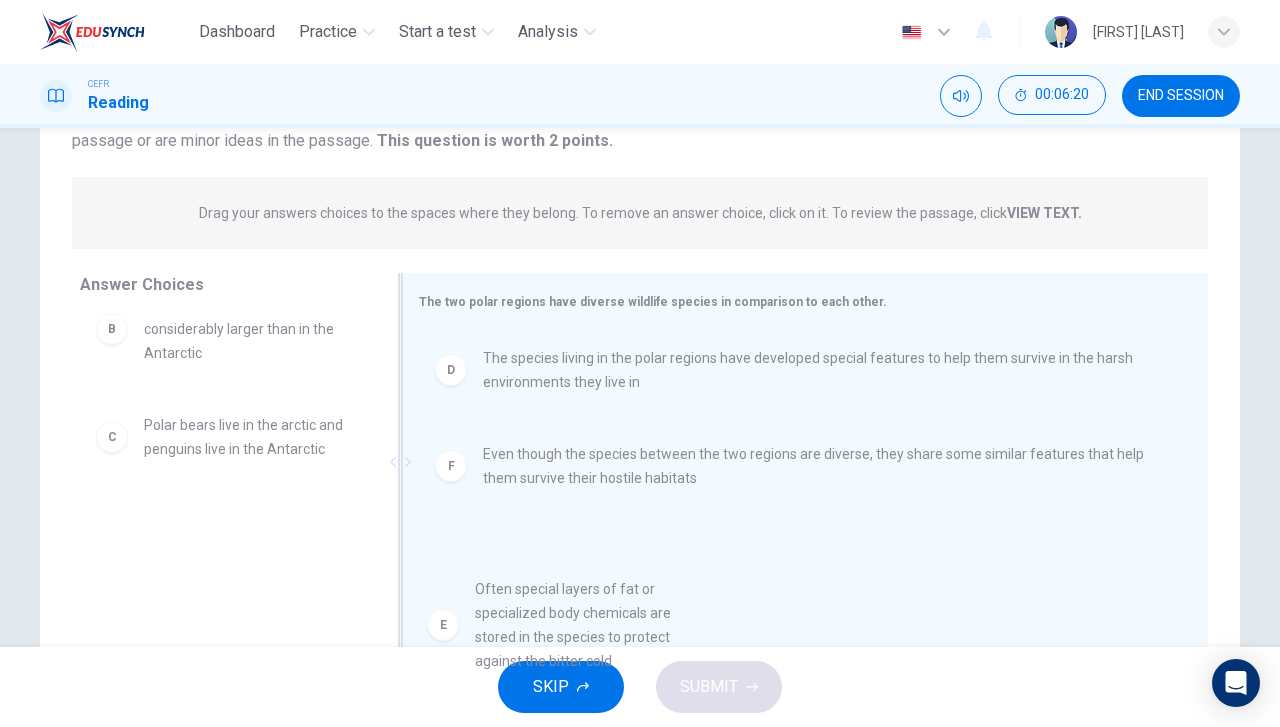 drag, startPoint x: 504, startPoint y: 607, endPoint x: 632, endPoint y: 582, distance: 130.41856 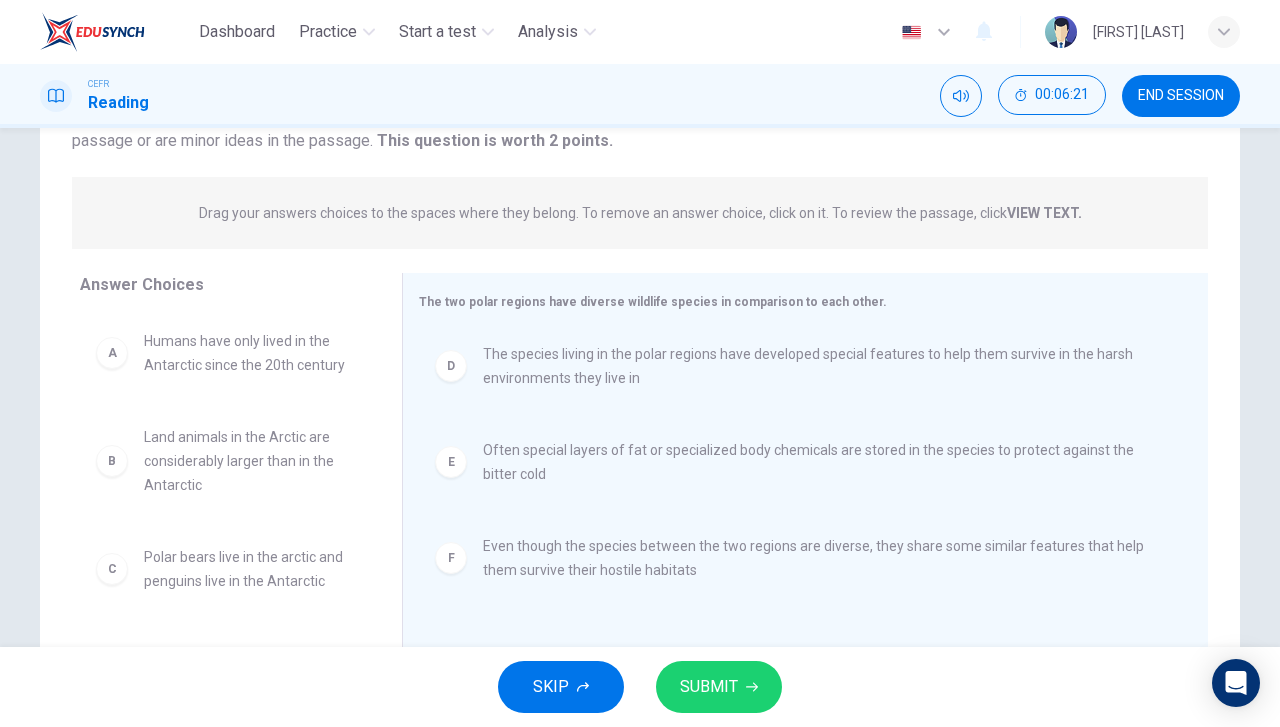 scroll, scrollTop: 4, scrollLeft: 0, axis: vertical 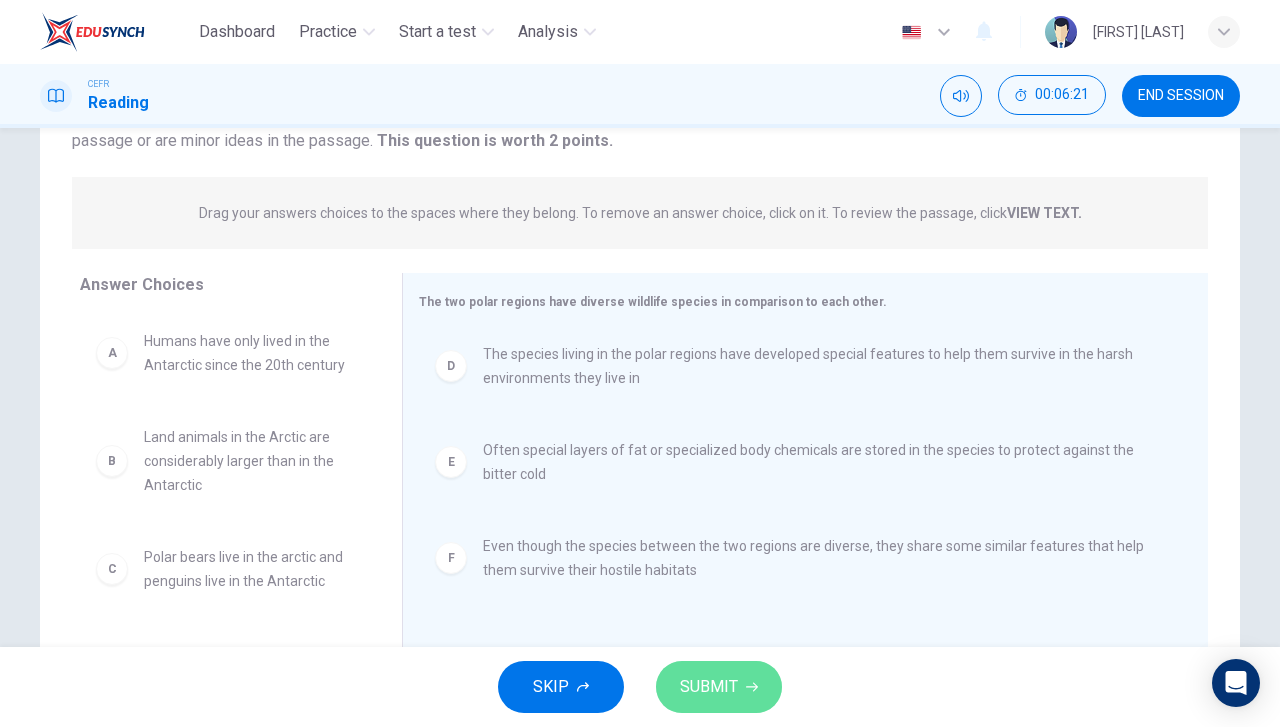 click on "SUBMIT" at bounding box center (709, 687) 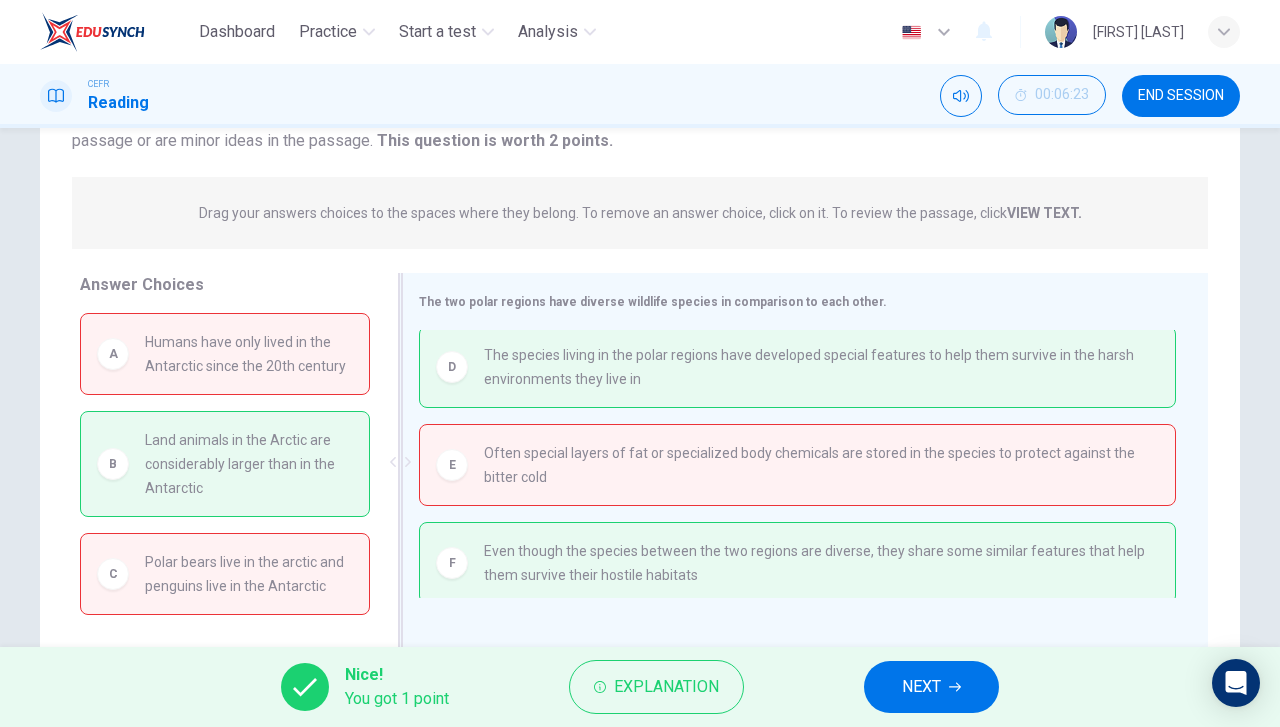 scroll, scrollTop: 8, scrollLeft: 0, axis: vertical 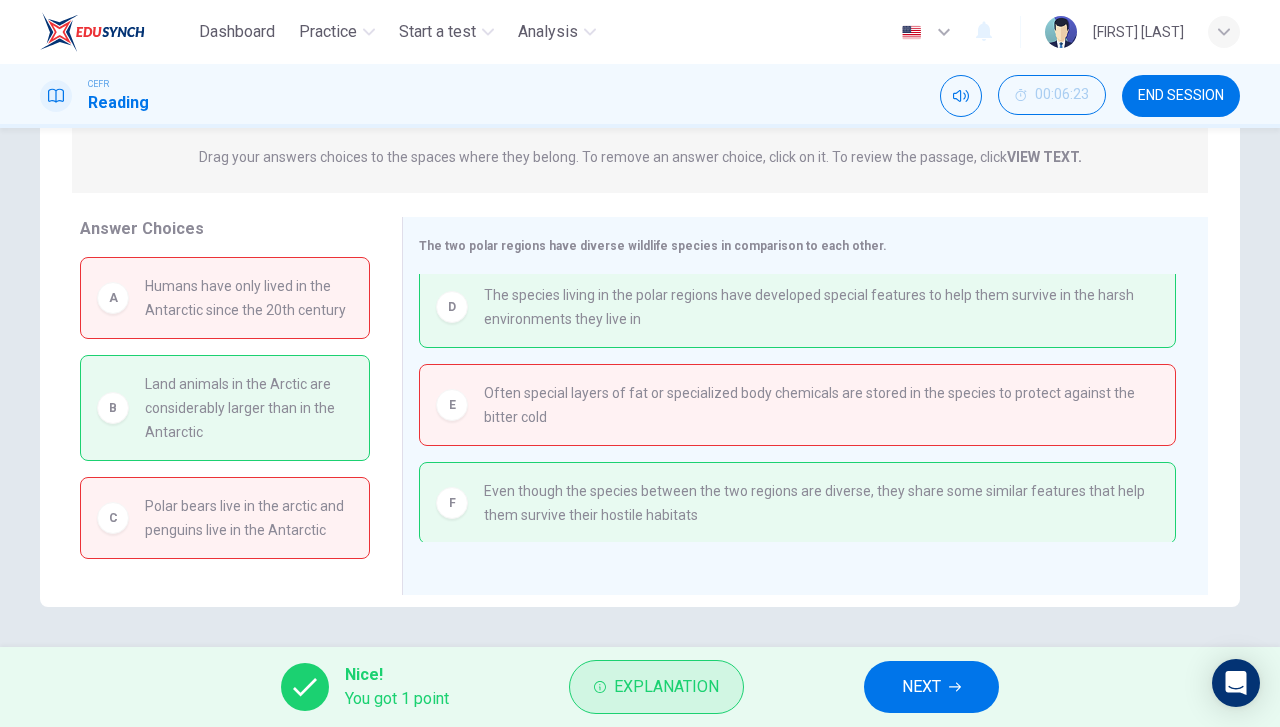 click on "Explanation" at bounding box center [666, 687] 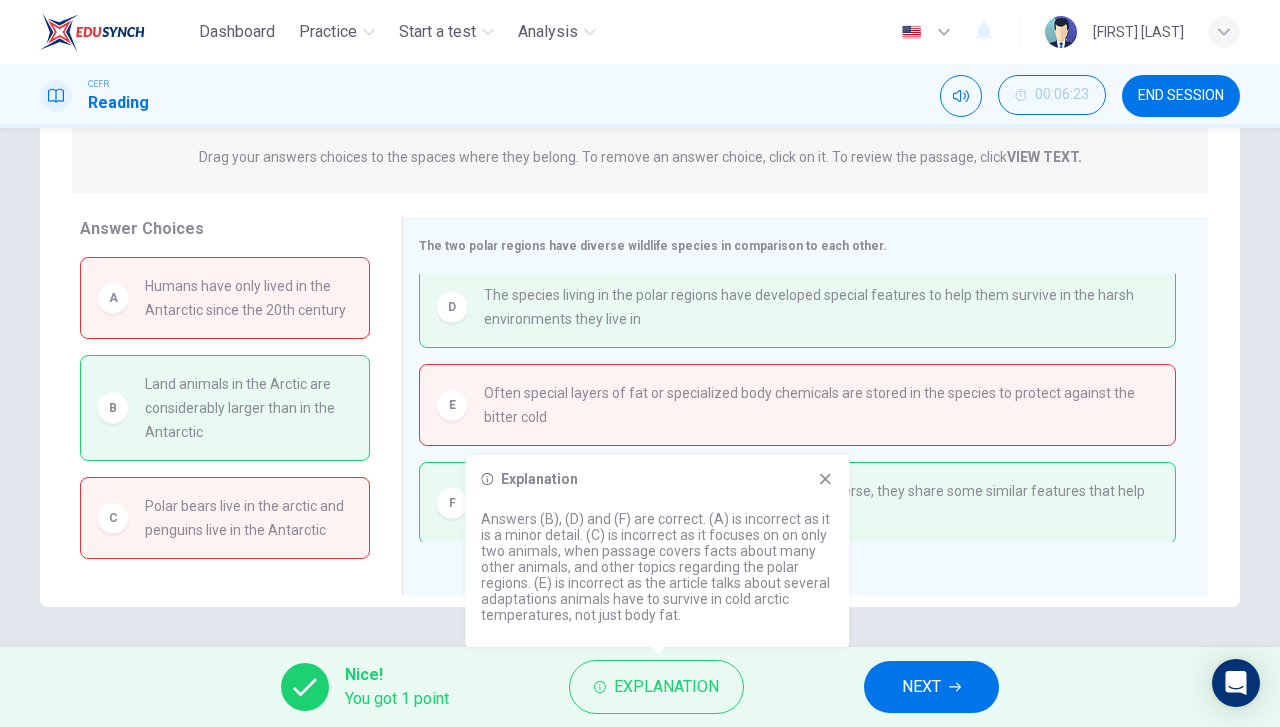 click on "NEXT" at bounding box center (921, 687) 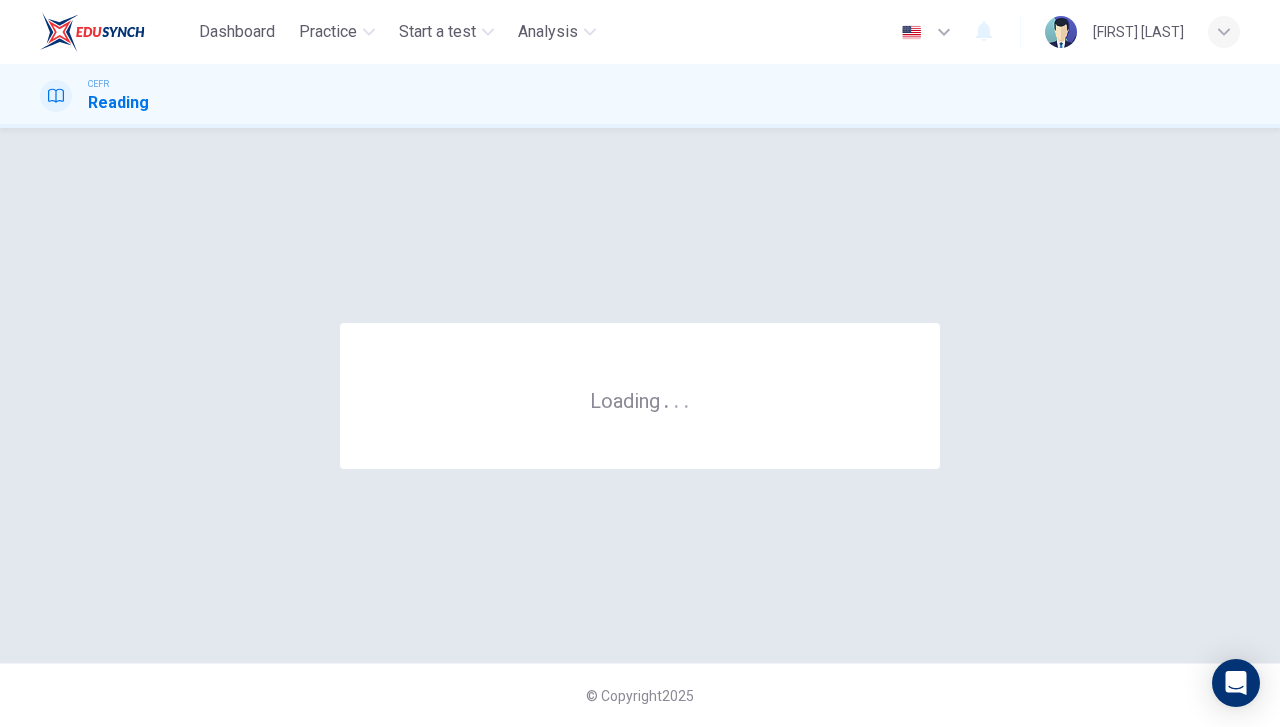 scroll, scrollTop: 0, scrollLeft: 0, axis: both 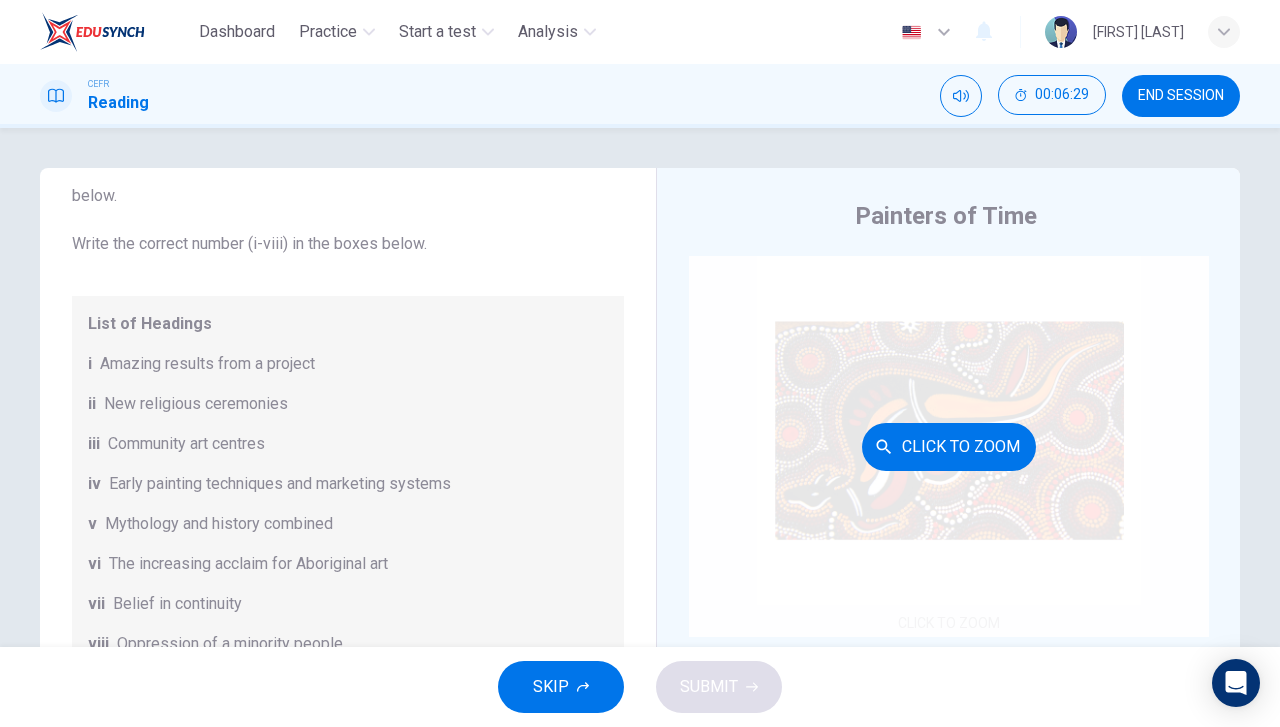 click on "Click to Zoom" at bounding box center [949, 447] 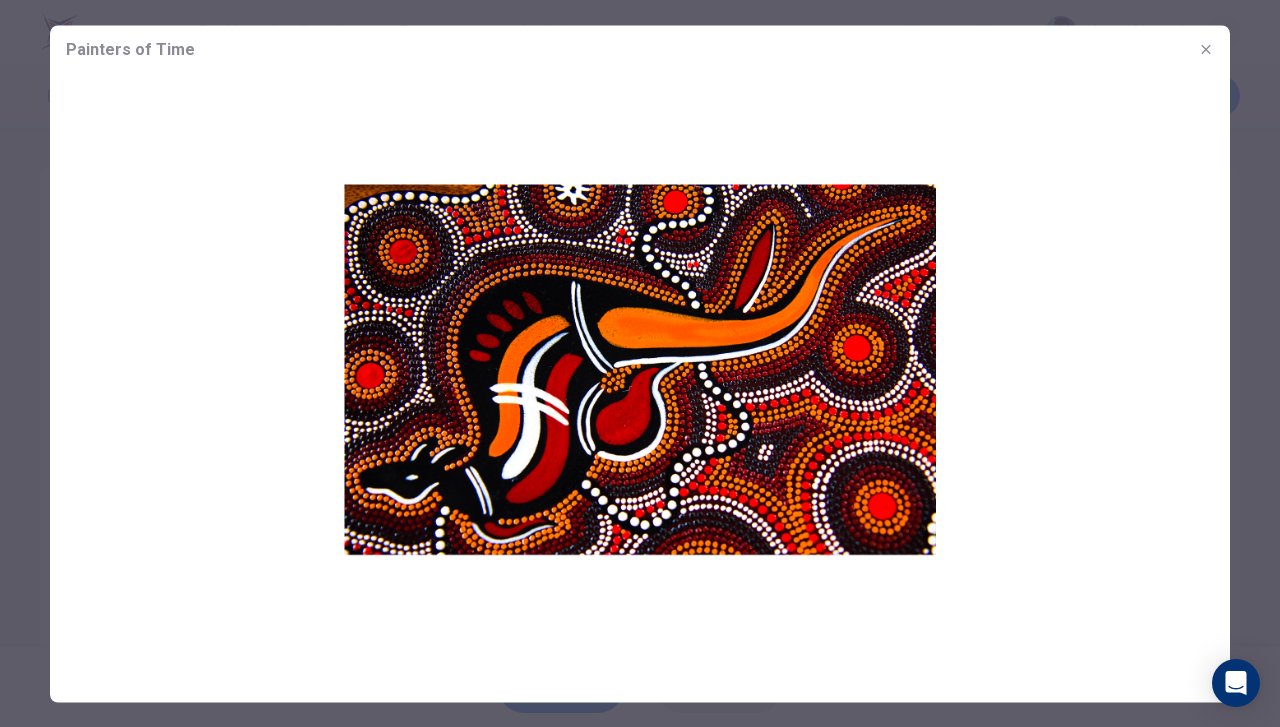click at bounding box center (1206, 49) 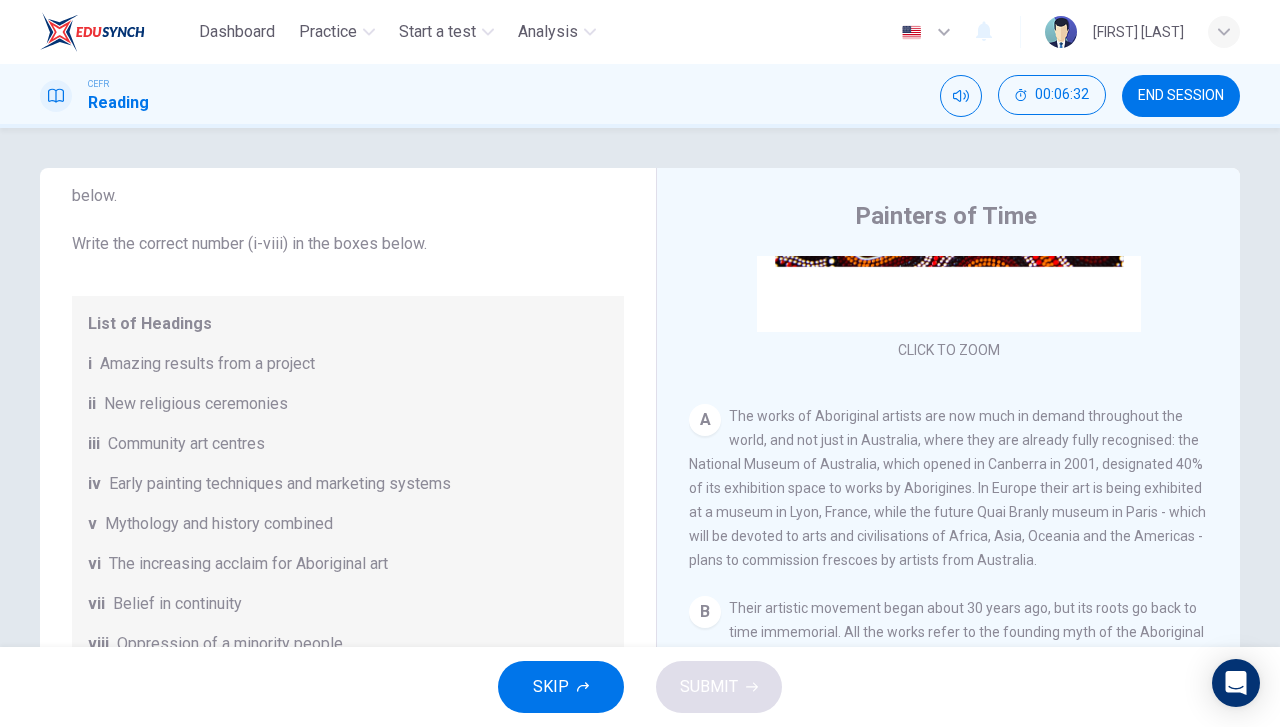 scroll, scrollTop: 400, scrollLeft: 0, axis: vertical 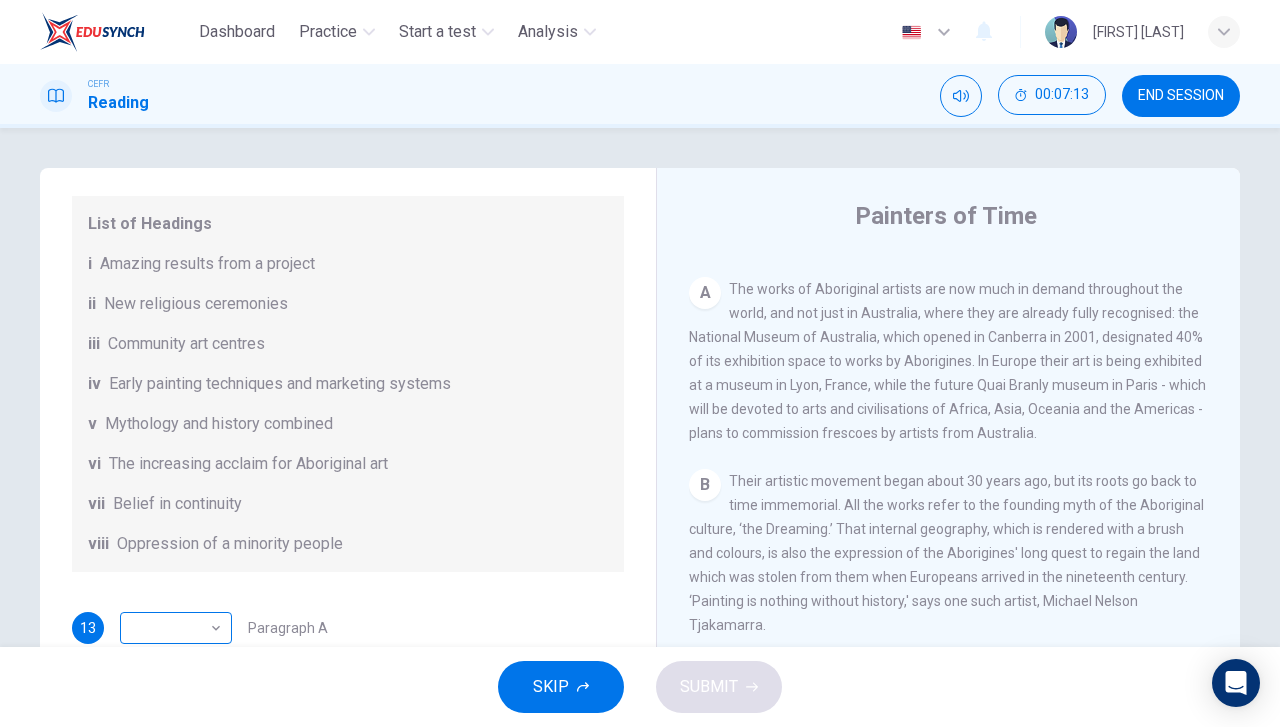 click on "Dashboard Practice Start a test Analysis English en ​ [FIRST] [LAST] CEFR Reading 00:07:13 END SESSION Questions 13 - 18 The Reading Passage has eight paragraphs  A-H .
Choose the most suitable heading for paragraphs  A-F  from the list of headings below.
Write the correct number (i-viii) in the boxes below. List of Headings i Amazing results from a project ii New religious ceremonies iii Community art centres iv Early painting techniques and marketing systems v Mythology and history combined vi The increasing acclaim for Aboriginal art vii Belief in continuity viii Oppression of a minority people 13 ​ ​ Paragraph A 14 ​ ​ Paragraph B 15 ​ ​ Paragraph C 16 ​ ​ Paragraph D 17 ​ ​ Paragraph E 18 ​ ​ Paragraph F Painters of Time CLICK TO ZOOM Click to Zoom A B C D E F G H  Today, Aboriginal painting has become a great success. Some works sell for more than $25,000, and exceptional items may fetch as much as $180,000 in Australia. SKIP SUBMIT
Dashboard Practice" at bounding box center (640, 363) 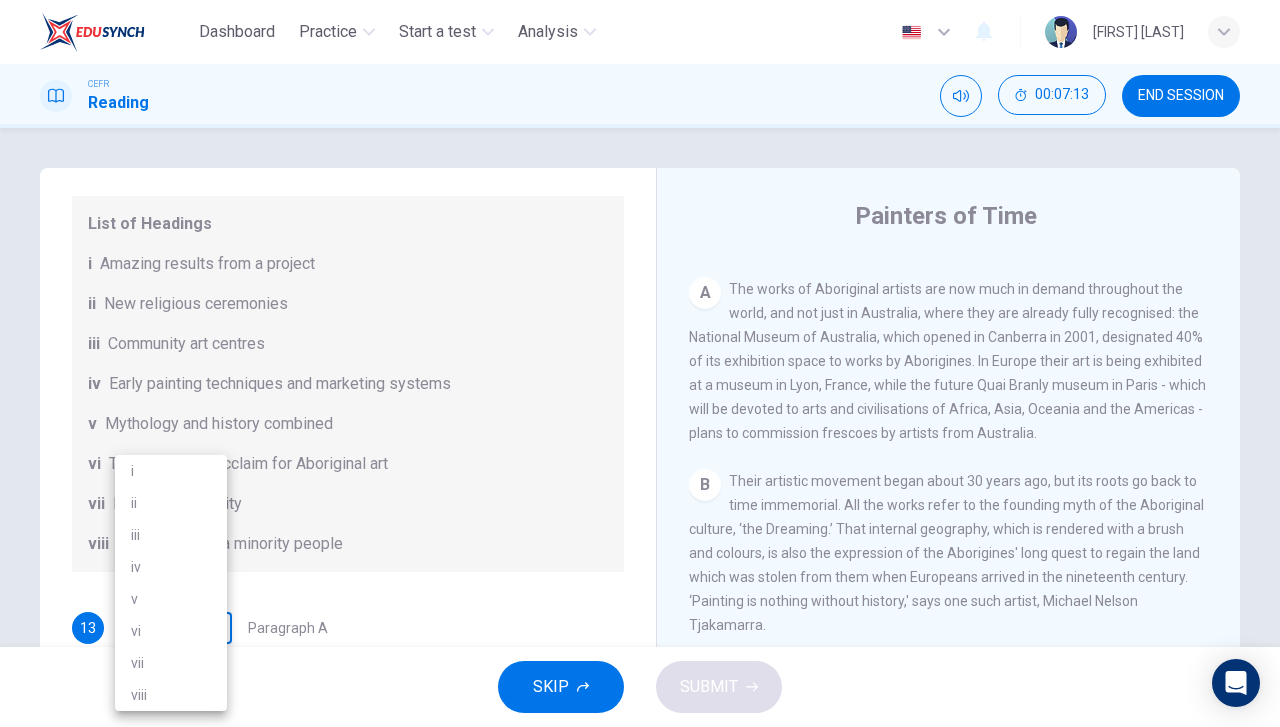 scroll, scrollTop: 8, scrollLeft: 0, axis: vertical 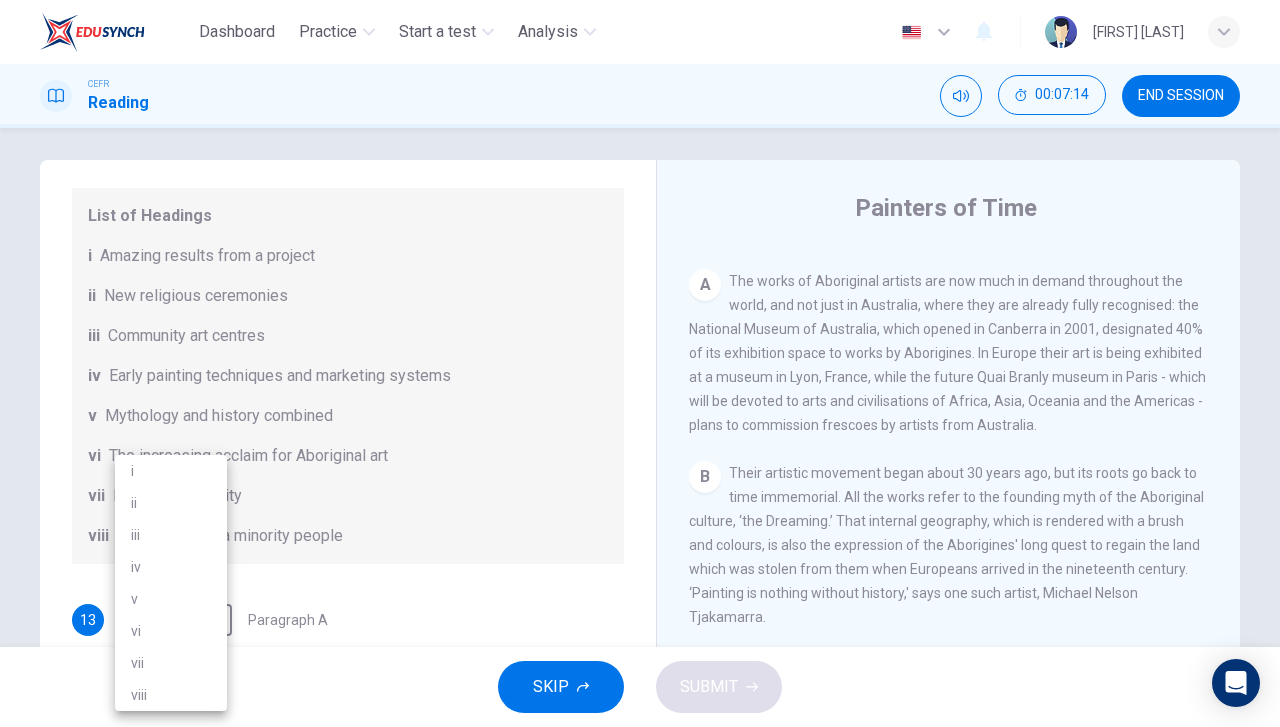click on "vi" at bounding box center [171, 631] 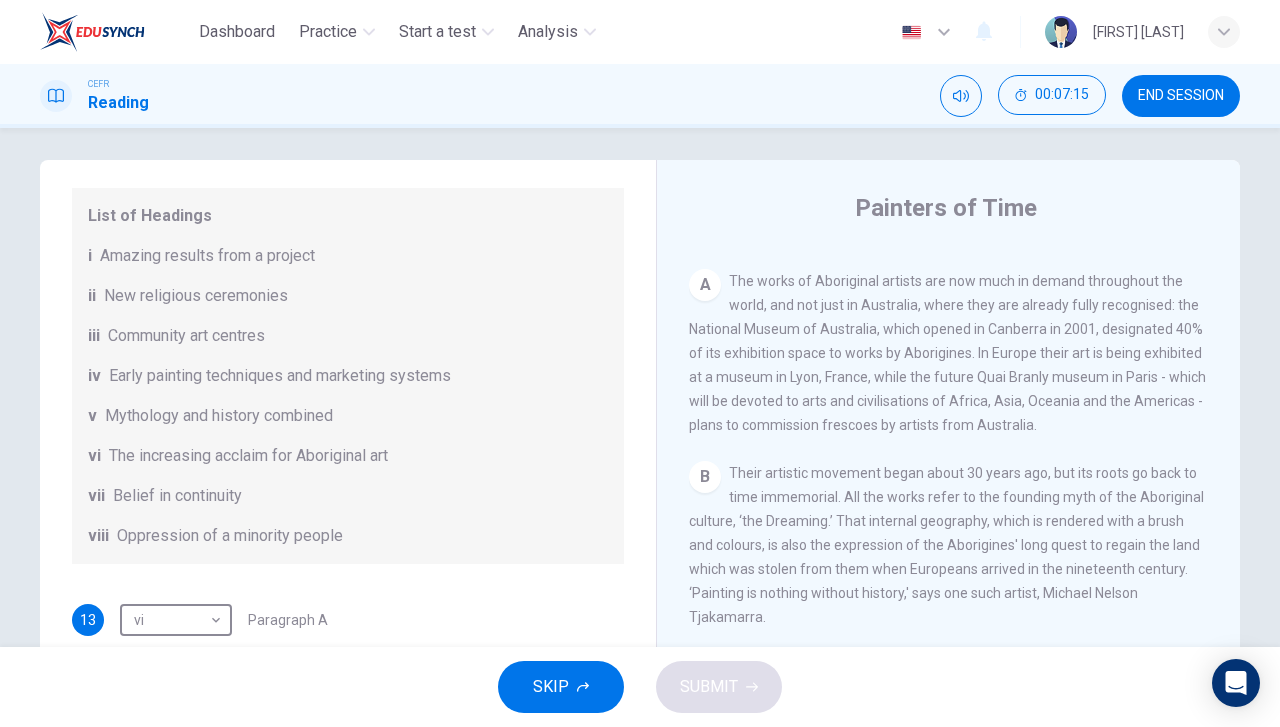 scroll, scrollTop: 352, scrollLeft: 0, axis: vertical 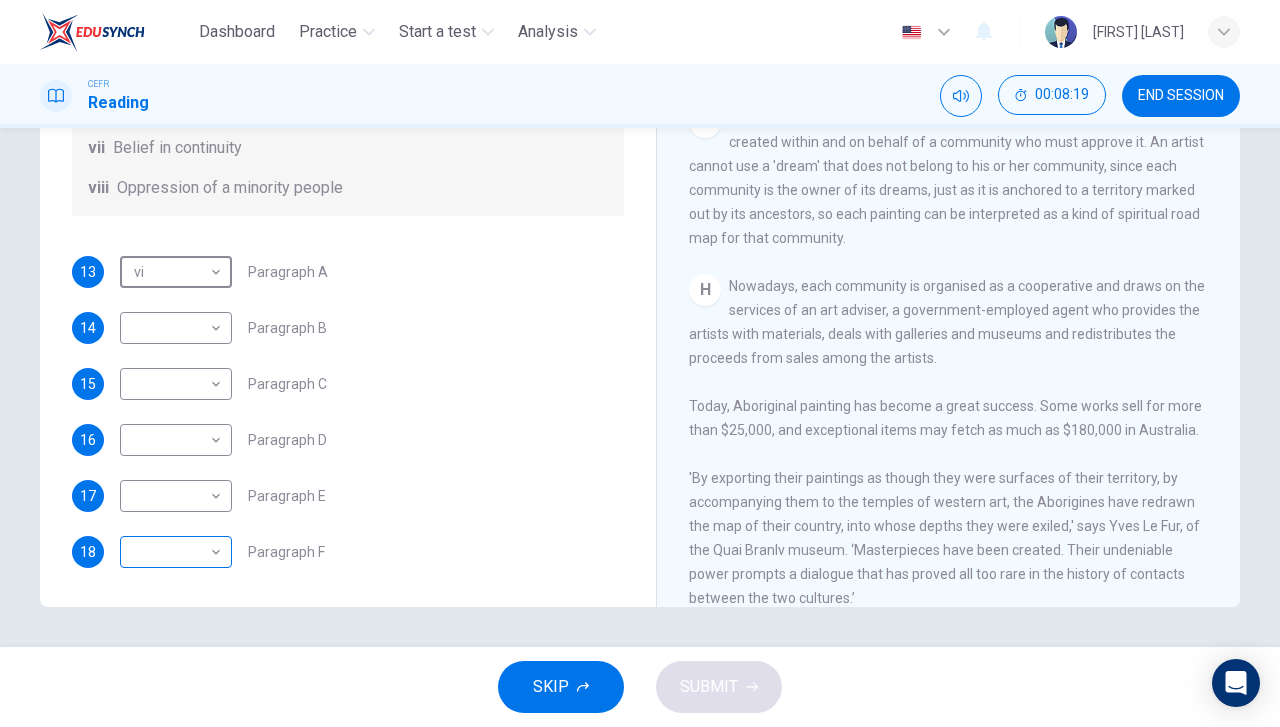 click on "Dashboard Practice Start a test Analysis English en ​ [FIRST] [LAST] CEFR Reading 00:08:19 END SESSION Questions 13 - 18 The Reading Passage has eight paragraphs  A-H .
Choose the most suitable heading for paragraphs  A-F  from the list of headings below.
Write the correct number (i-viii) in the boxes below. List of Headings i Amazing results from a project ii New religious ceremonies iii Community art centres iv Early painting techniques and marketing systems v Mythology and history combined vi The increasing acclaim for Aboriginal art vii Belief in continuity viii Oppression of a minority people 13 vi vi ​ Paragraph A 14 ​ ​ Paragraph B 15 ​ ​ Paragraph C 16 ​ ​ Paragraph D 17 ​ ​ Paragraph E 18 ​ ​ Paragraph F Painters of Time CLICK TO ZOOM Click to Zoom A B C D E F G H  Today, Aboriginal painting has become a great success. Some works sell for more than $25,000, and exceptional items may fetch as much as $180,000 in Australia. SKIP SUBMIT
Dashboard Practice" at bounding box center (640, 363) 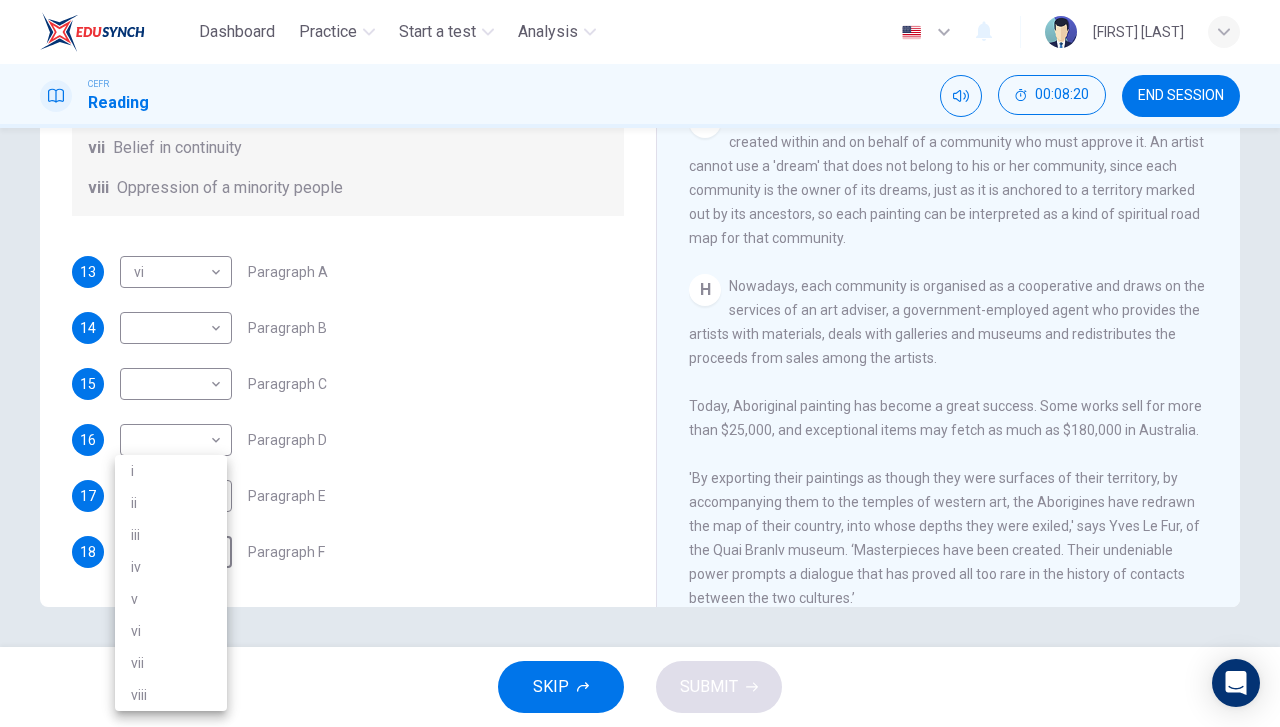 click on "v" at bounding box center (171, 599) 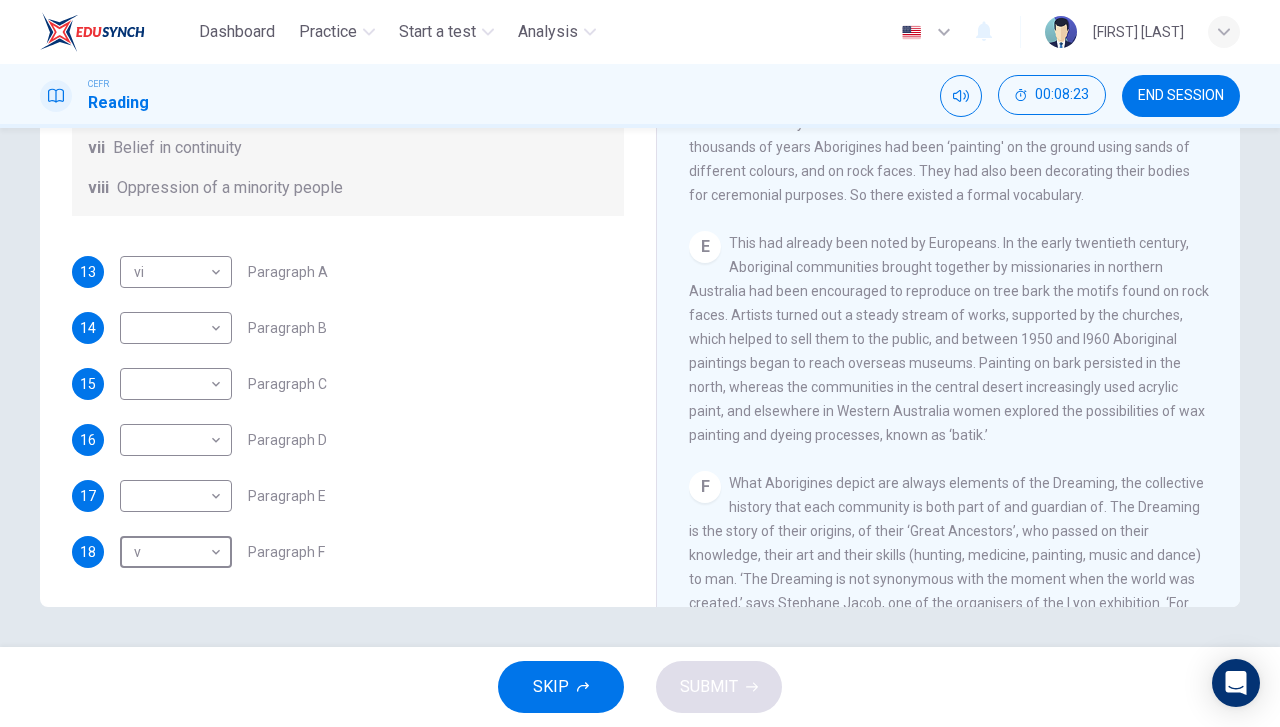 scroll, scrollTop: 1031, scrollLeft: 0, axis: vertical 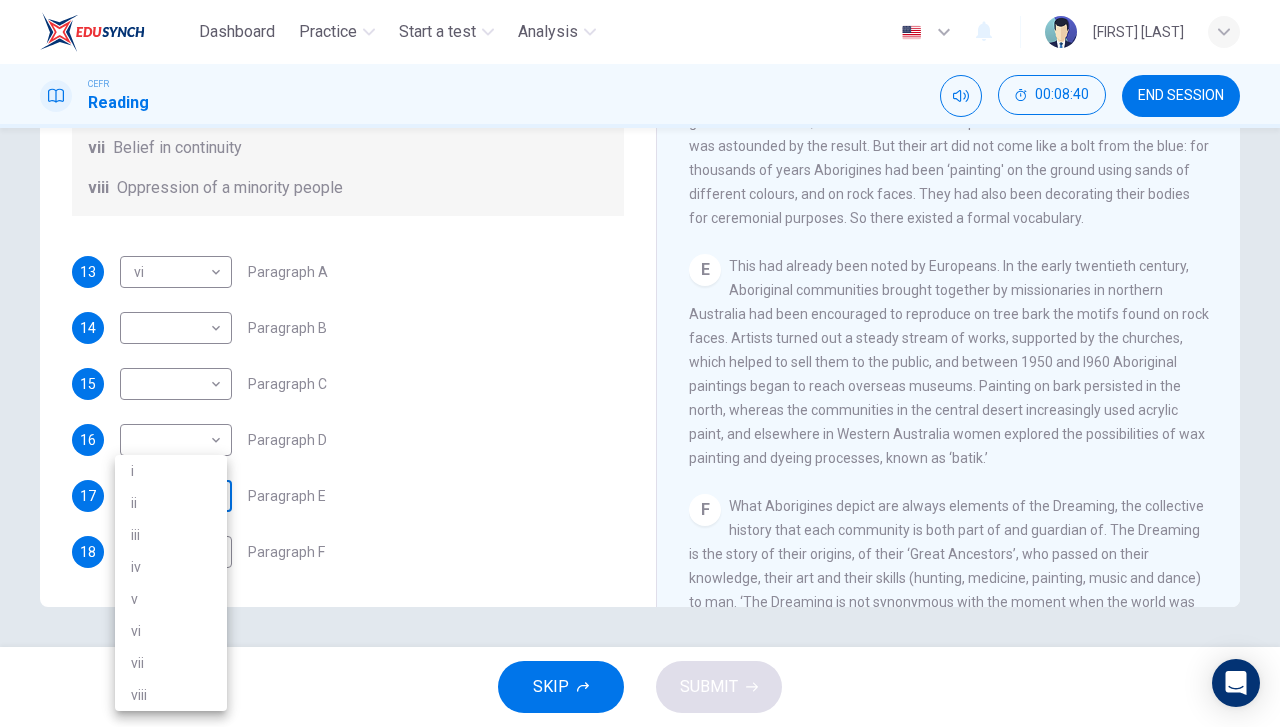 click on "Dashboard Practice Start a test Analysis English en ​ [FIRST] [LAST] CEFR Reading 00:08:40 END SESSION Questions 13 - 18 The Reading Passage has eight paragraphs  A-H .
Choose the most suitable heading for paragraphs  A-F  from the list of headings below.
Write the correct number (i-viii) in the boxes below. List of Headings i Amazing results from a project ii New religious ceremonies iii Community art centres iv Early painting techniques and marketing systems v Mythology and history combined vi The increasing acclaim for Aboriginal art vii Belief in continuity viii Oppression of a minority people 13 vi vi ​ Paragraph A 14 ​ ​ Paragraph B 15 ​ ​ Paragraph C 16 ​ ​ Paragraph D 17 ​ ​ Paragraph E 18 v v ​ Paragraph F Painters of Time CLICK TO ZOOM Click to Zoom A B C D E F G H  Today, Aboriginal painting has become a great success. Some works sell for more than $25,000, and exceptional items may fetch as much as $180,000 in Australia. SKIP SUBMIT
Dashboard Practice i" at bounding box center [640, 363] 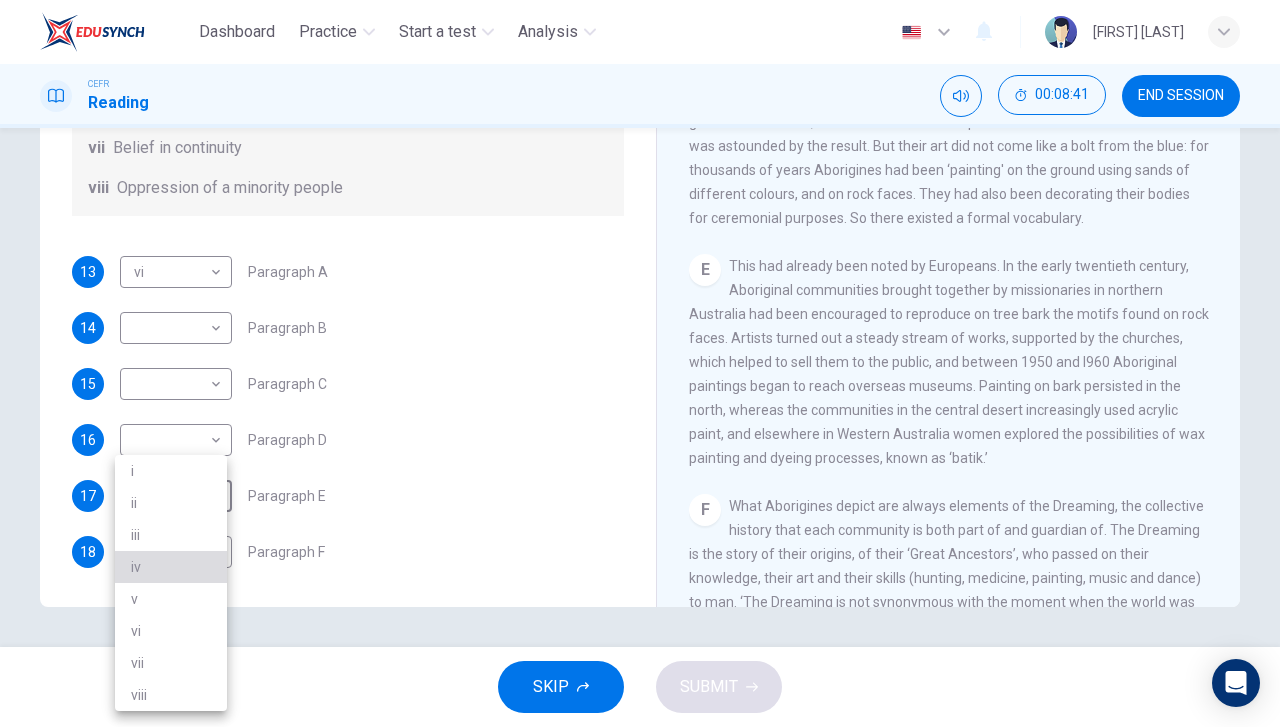 click on "iv" at bounding box center [171, 567] 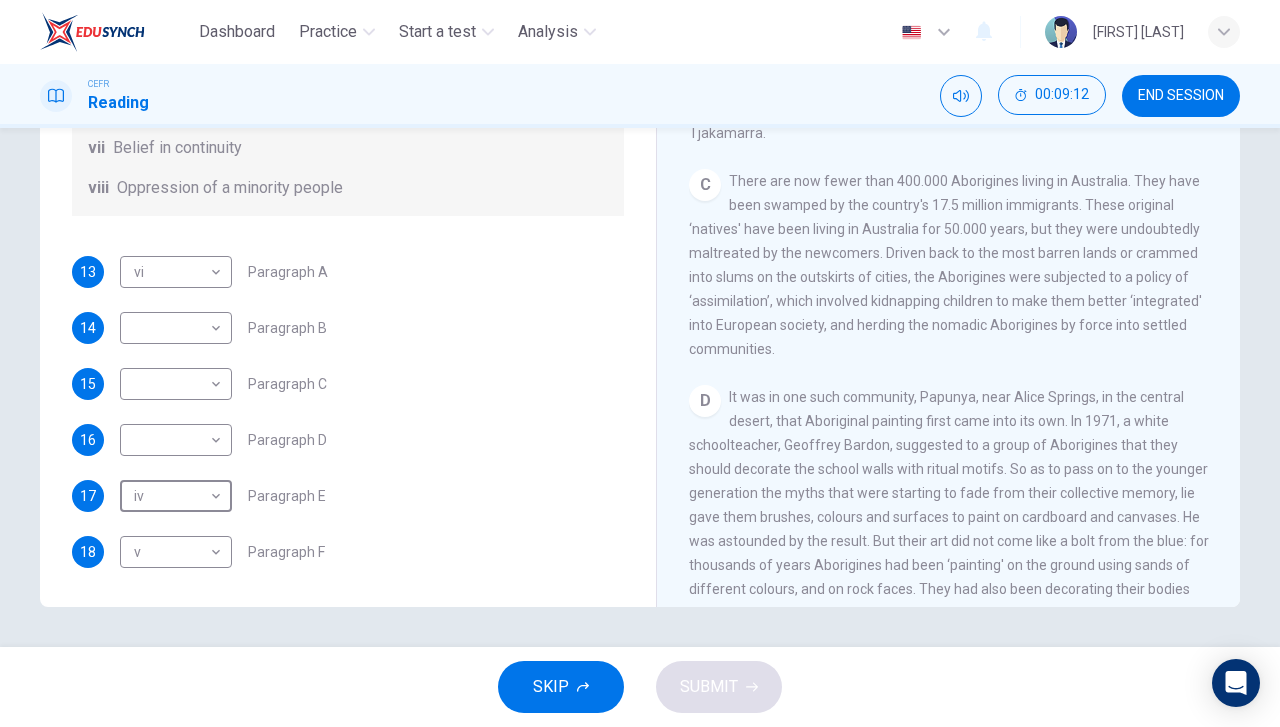 scroll, scrollTop: 531, scrollLeft: 0, axis: vertical 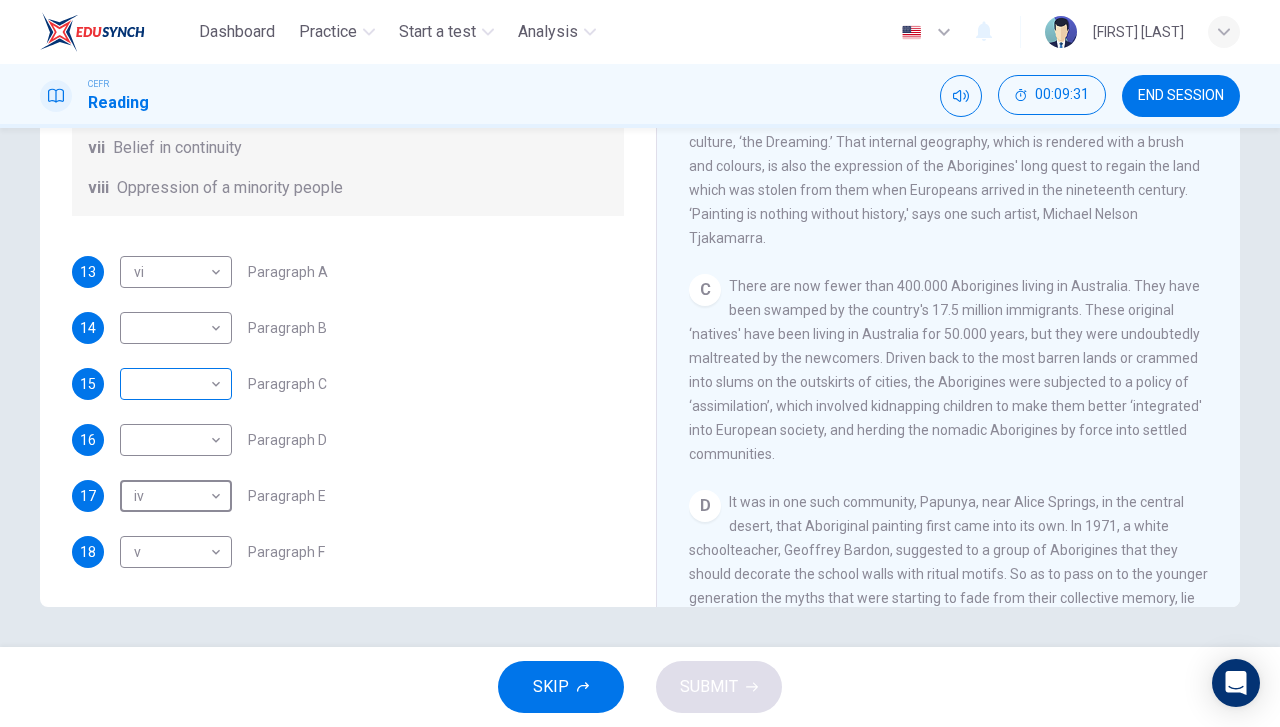 click on "Dashboard Practice Start a test Analysis English en ​ [FIRST] [LAST] CEFR Reading 00:09:31 END SESSION Questions 13 - 18 The Reading Passage has eight paragraphs  A-H .
Choose the most suitable heading for paragraphs  A-F  from the list of headings below.
Write the correct number (i-viii) in the boxes below. List of Headings i Amazing results from a project ii New religious ceremonies iii Community art centres iv Early painting techniques and marketing systems v Mythology and history combined vi The increasing acclaim for Aboriginal art vii Belief in continuity viii Oppression of a minority people 13 vi vi ​ Paragraph A 14 ​ ​ Paragraph B 15 ​ ​ Paragraph C 16 ​ ​ Paragraph D 17 iv iv ​ Paragraph E 18 v v ​ Paragraph F Painters of Time CLICK TO ZOOM Click to Zoom A B C D E F G H  Today, Aboriginal painting has become a great success. Some works sell for more than $25,000, and exceptional items may fetch as much as $180,000 in Australia. SKIP SUBMIT
Dashboard Practice" at bounding box center (640, 363) 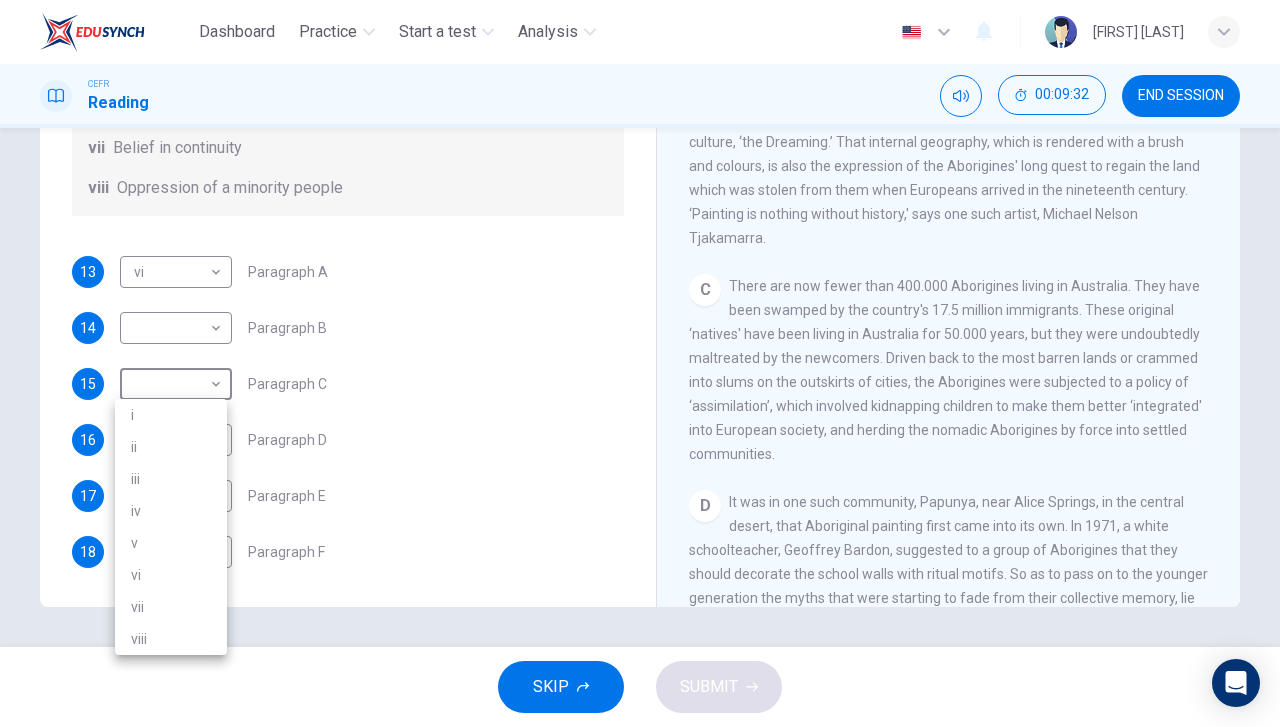 click on "viii" at bounding box center [171, 639] 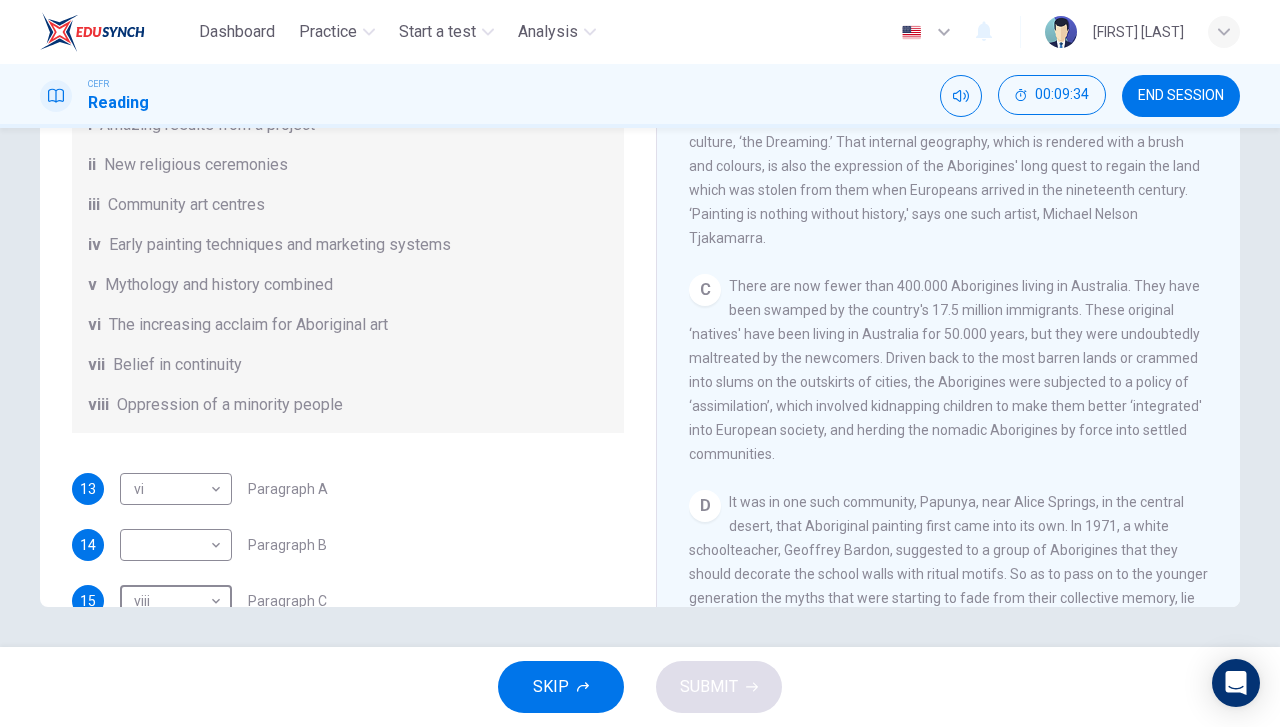 scroll, scrollTop: 52, scrollLeft: 0, axis: vertical 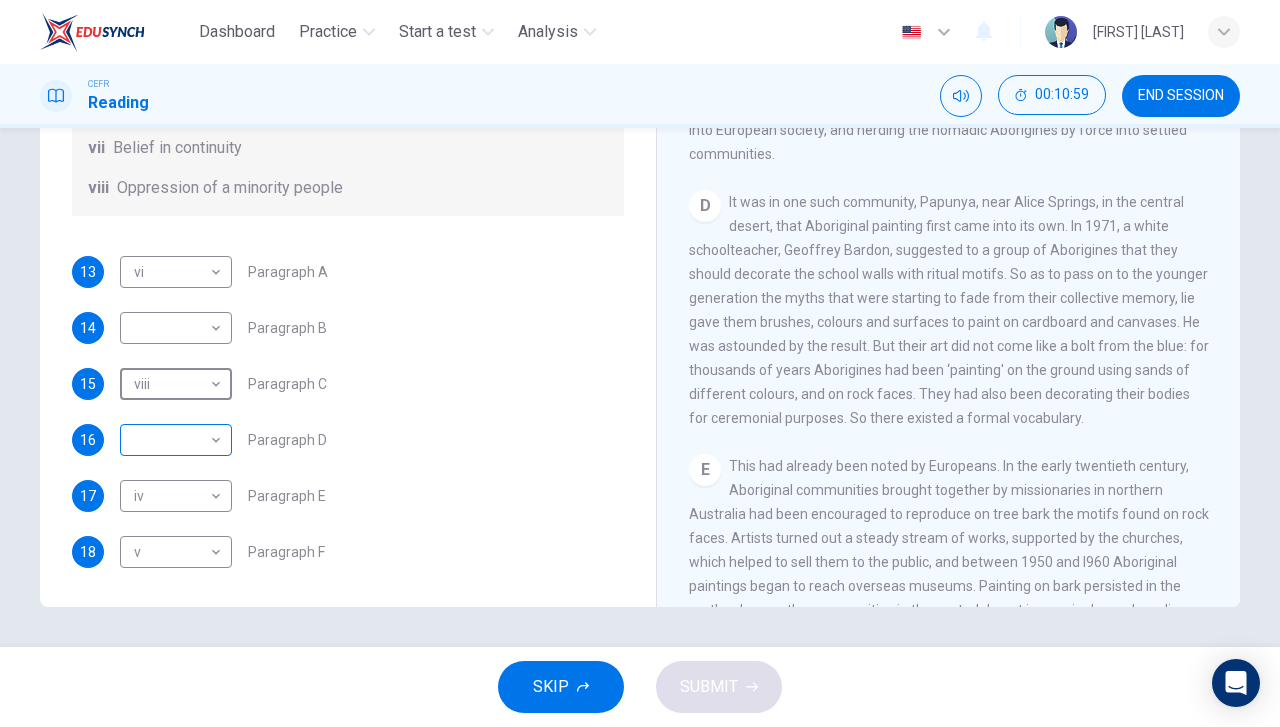 click on "Dashboard Practice Start a test Analysis English en ​ [FIRST] [LAST] CEFR Reading 00:10:59 END SESSION Questions 13 - 18 The Reading Passage has eight paragraphs  A-H .
Choose the most suitable heading for paragraphs  A-F  from the list of headings below.
Write the correct number (i-viii) in the boxes below. List of Headings i Amazing results from a project ii New religious ceremonies iii Community art centres iv Early painting techniques and marketing systems v Mythology and history combined vi The increasing acclaim for Aboriginal art vii Belief in continuity viii Oppression of a minority people 13 vi vi ​ Paragraph A 14 ​ ​ Paragraph B 15 viii viii ​ Paragraph C 16 ​ ​ Paragraph D 17 iv iv ​ Paragraph E 18 v v ​ Paragraph F Painters of Time CLICK TO ZOOM Click to Zoom A B C D E F G H  Today, Aboriginal painting has become a great success. Some works sell for more than $25,000, and exceptional items may fetch as much as $180,000 in Australia. SKIP SUBMIT
Dashboard" at bounding box center (640, 363) 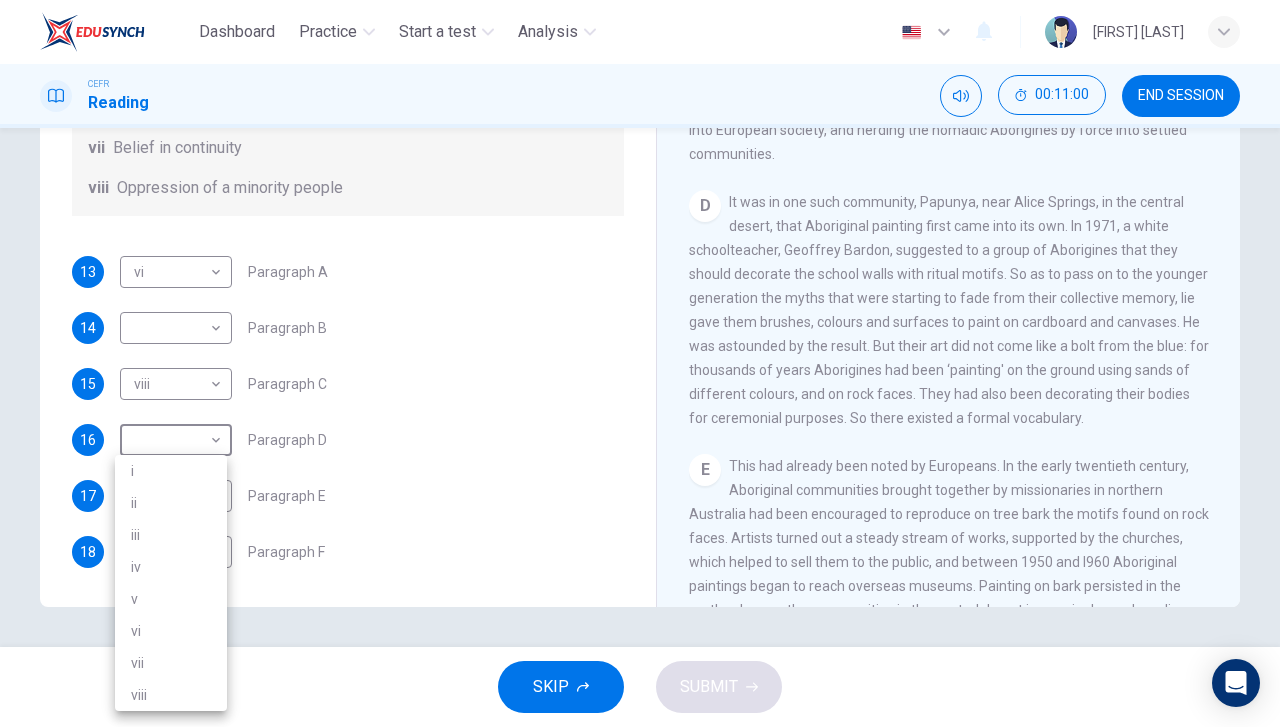 click on "iii" at bounding box center (171, 535) 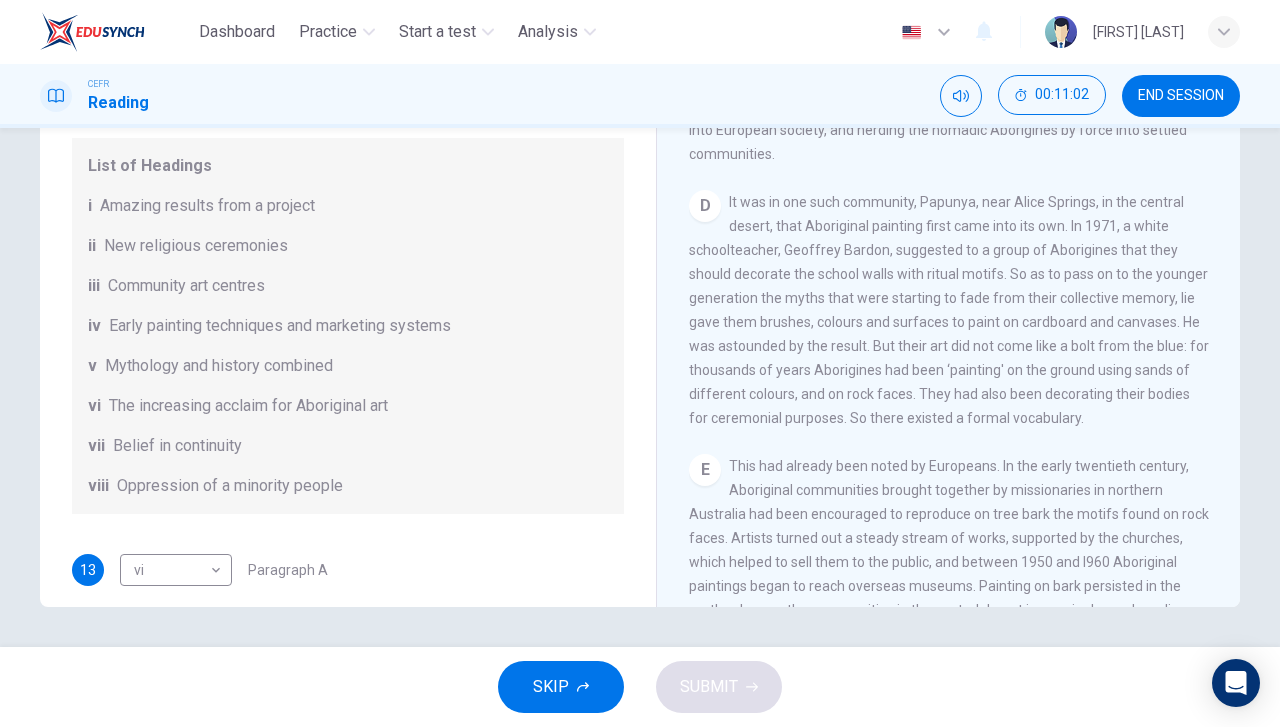 scroll, scrollTop: 52, scrollLeft: 0, axis: vertical 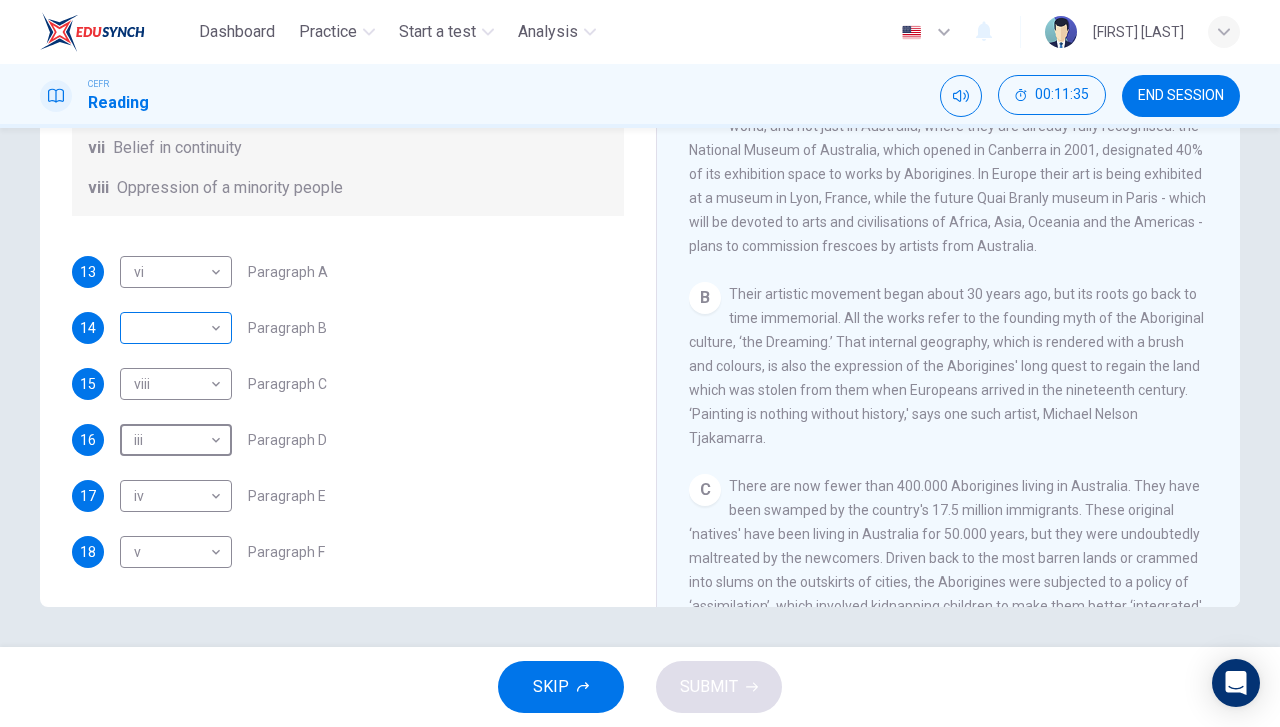 click on "Dashboard Practice Start a test Analysis English en ​ [FIRST] [LAST] CEFR Reading 00:11:35 END SESSION Questions 13 - 18 The Reading Passage has eight paragraphs  A-H .
Choose the most suitable heading for paragraphs  A-F  from the list of headings below.
Write the correct number (i-viii) in the boxes below. List of Headings i Amazing results from a project ii New religious ceremonies iii Community art centres iv Early painting techniques and marketing systems v Mythology and history combined vi The increasing acclaim for Aboriginal art vii Belief in continuity viii Oppression of a minority people 13 vi vi ​ Paragraph A 14 ​ ​ Paragraph B 15 viii viii ​ Paragraph C 16 iii iii ​ Paragraph D 17 iv iv ​ Paragraph E 18 v v ​ Paragraph F Painters of Time CLICK TO ZOOM Click to Zoom A B C D E F G H  Today, Aboriginal painting has become a great success. Some works sell for more than $25,000, and exceptional items may fetch as much as $180,000 in Australia. SKIP SUBMIT
Practice" at bounding box center (640, 363) 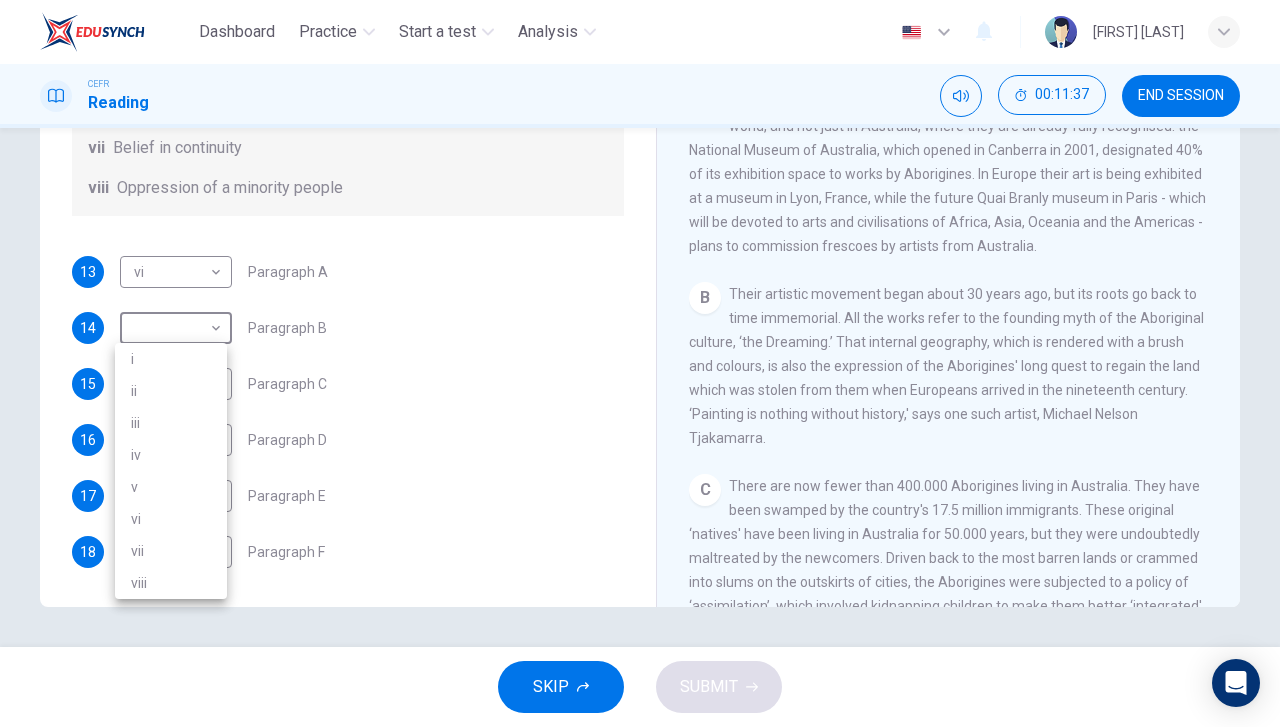 click on "v" at bounding box center (171, 487) 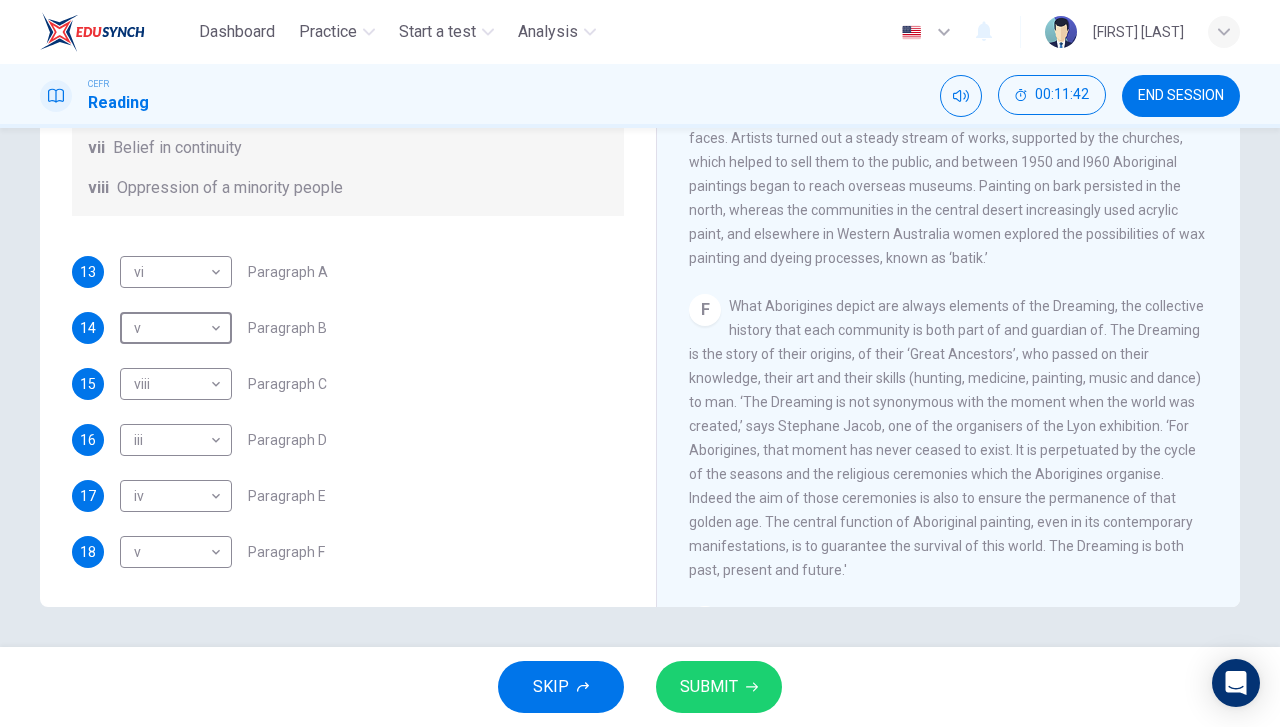 scroll, scrollTop: 1331, scrollLeft: 0, axis: vertical 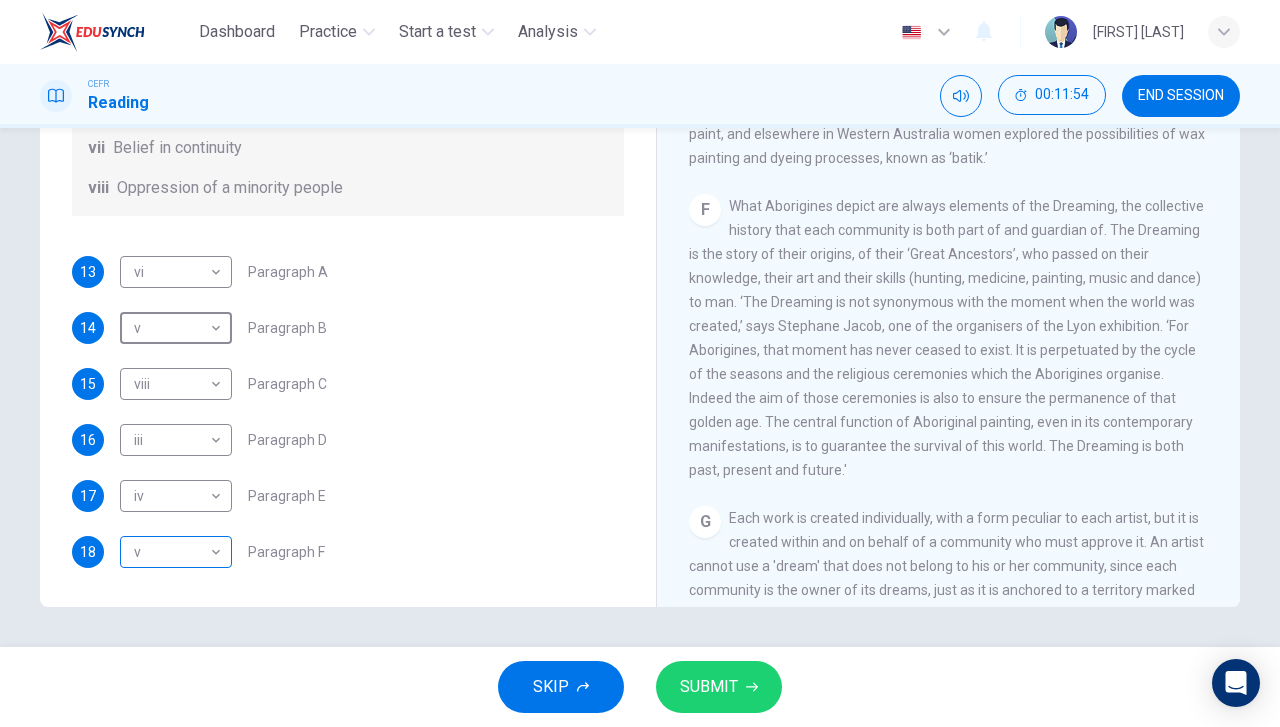 click on "Dashboard Practice Start a test Analysis English en ​ [FIRST] [LAST] CEFR Reading 00:11:54 END SESSION Questions 13 - 18 The Reading Passage has eight paragraphs  A-H .
Choose the most suitable heading for paragraphs  A-F  from the list of headings below.
Write the correct number (i-viii) in the boxes below. List of Headings i Amazing results from a project ii New religious ceremonies iii Community art centres iv Early painting techniques and marketing systems v Mythology and history combined vi The increasing acclaim for Aboriginal art vii Belief in continuity viii Oppression of a minority people 13 vi vi ​ Paragraph A 14 v v ​ Paragraph B 15 viii viii ​ Paragraph C 16 iii iii ​ Paragraph D 17 iv iv ​ Paragraph E 18 v v ​ Paragraph F Painters of Time CLICK TO ZOOM Click to Zoom A B C D E F G H  Today, Aboriginal painting has become a great success. Some works sell for more than $25,000, and exceptional items may fetch as much as $180,000 in Australia. SKIP SUBMIT
Practice" at bounding box center [640, 363] 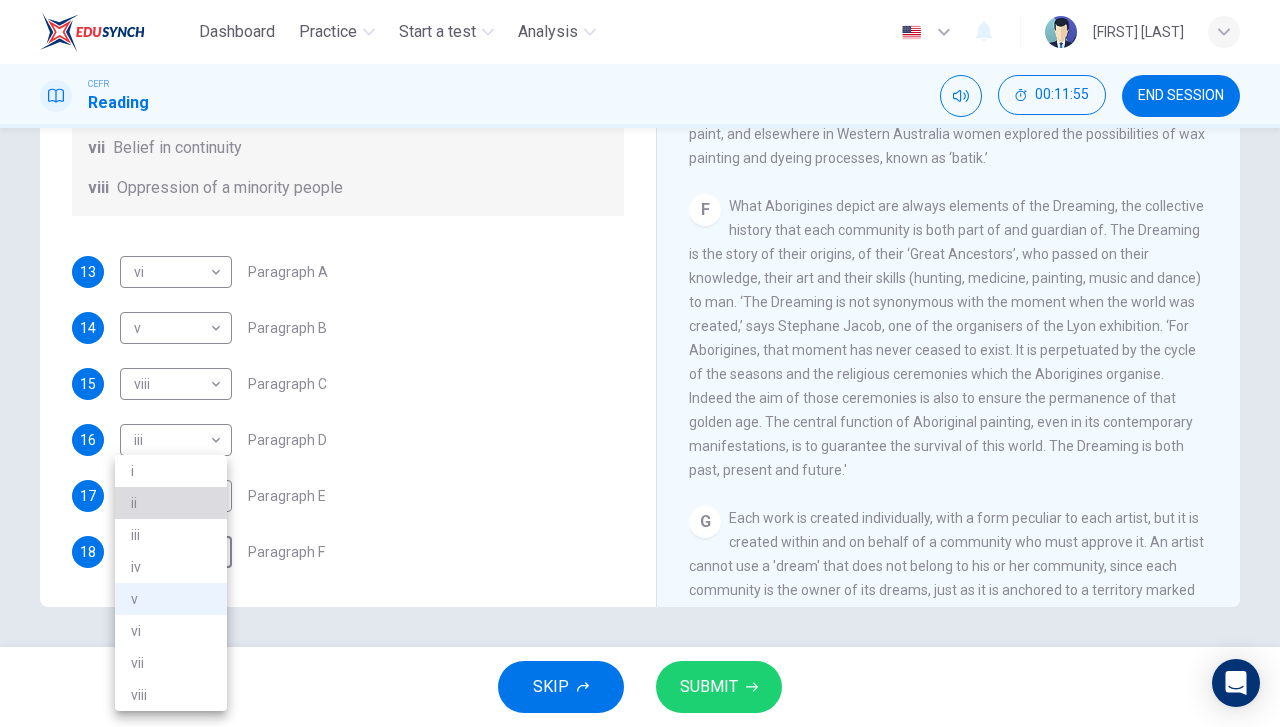 click on "ii" at bounding box center (171, 503) 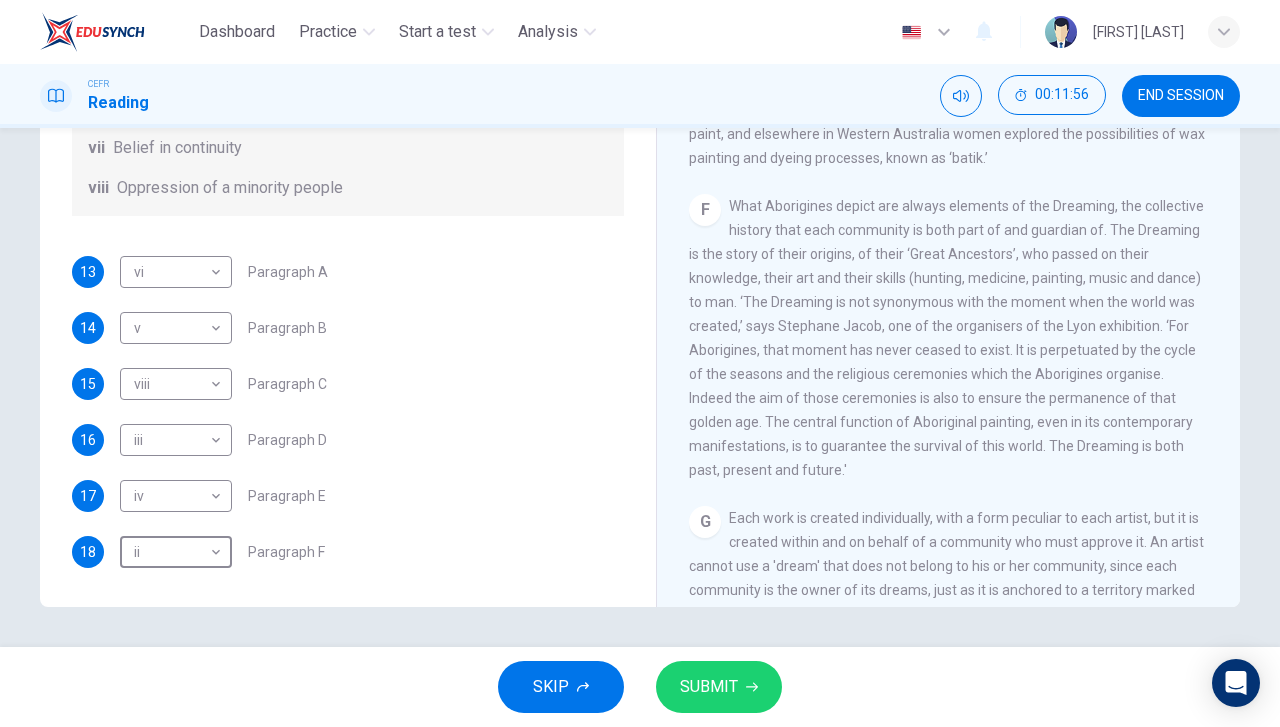 click on "SUBMIT" at bounding box center (709, 687) 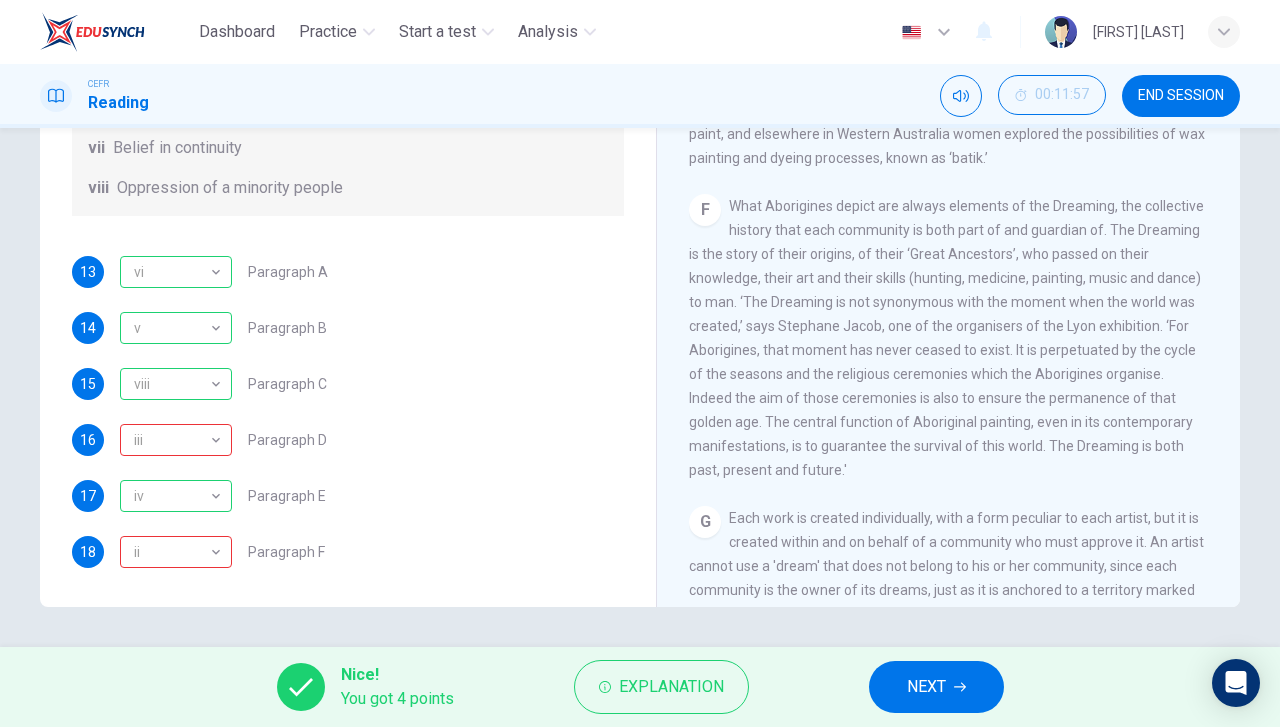 click on "NEXT" at bounding box center [926, 687] 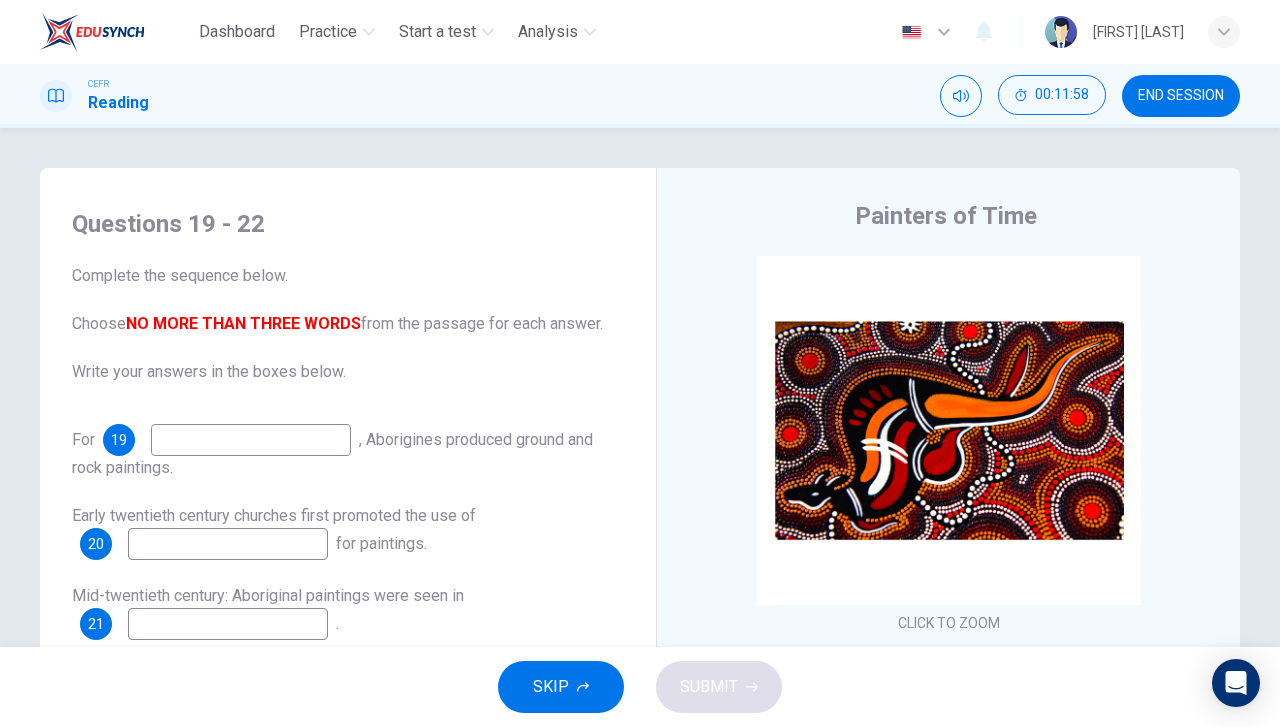 scroll, scrollTop: 200, scrollLeft: 0, axis: vertical 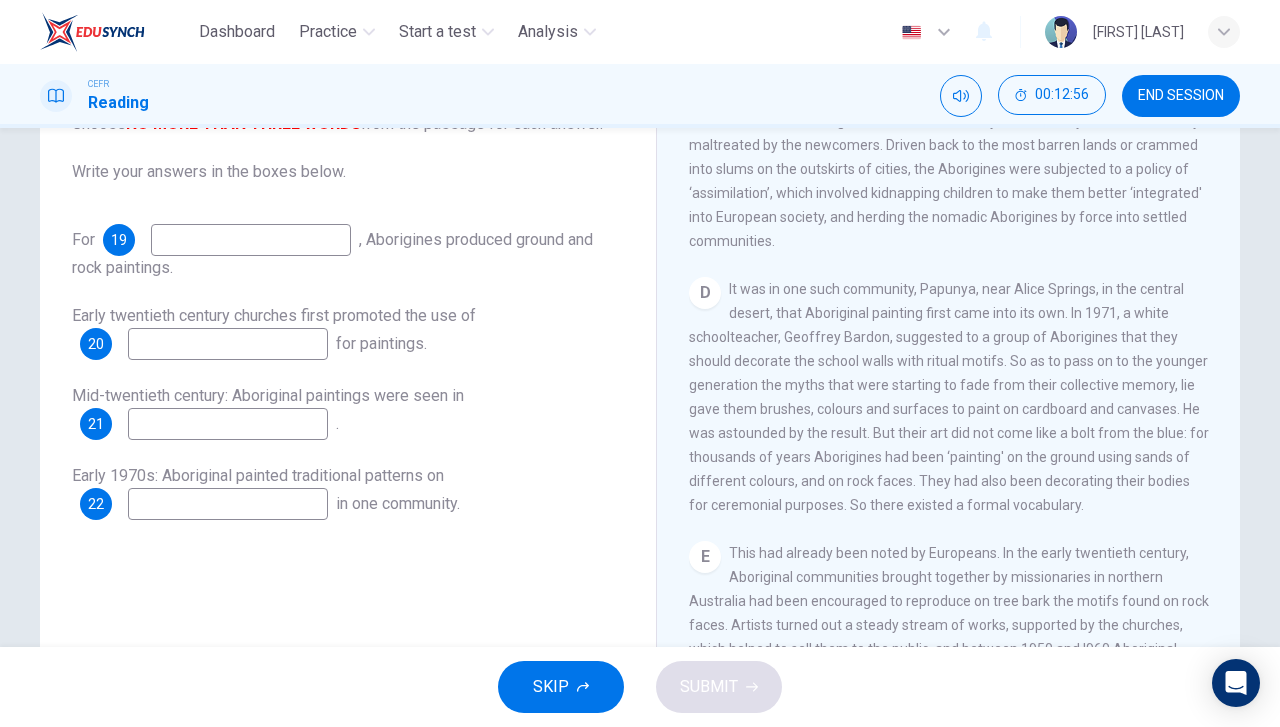 click at bounding box center (251, 240) 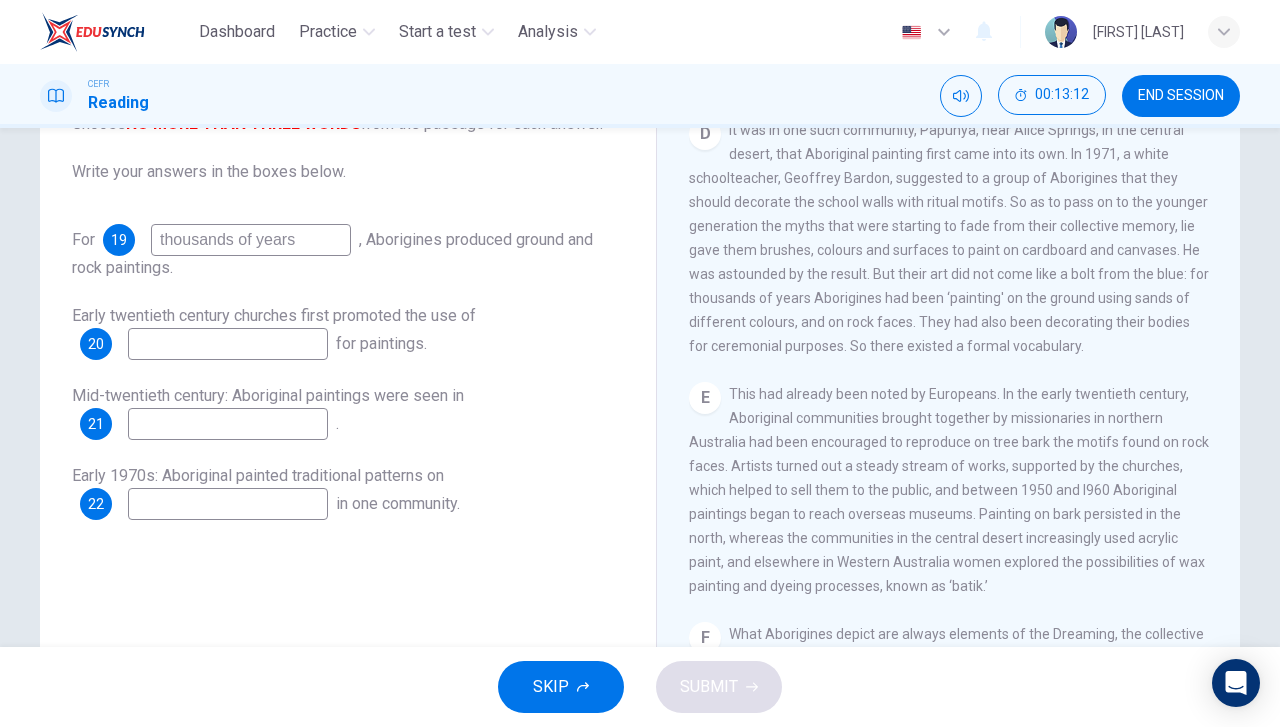 scroll, scrollTop: 1000, scrollLeft: 0, axis: vertical 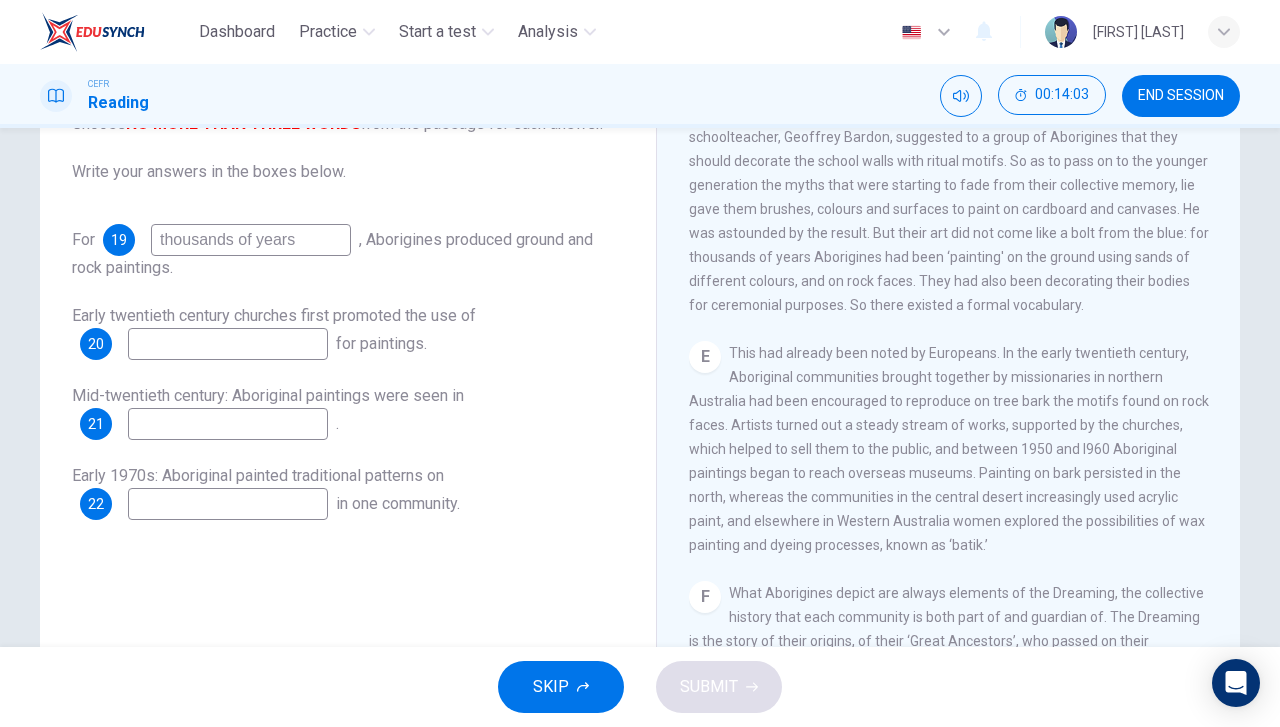 type on "thousands of years" 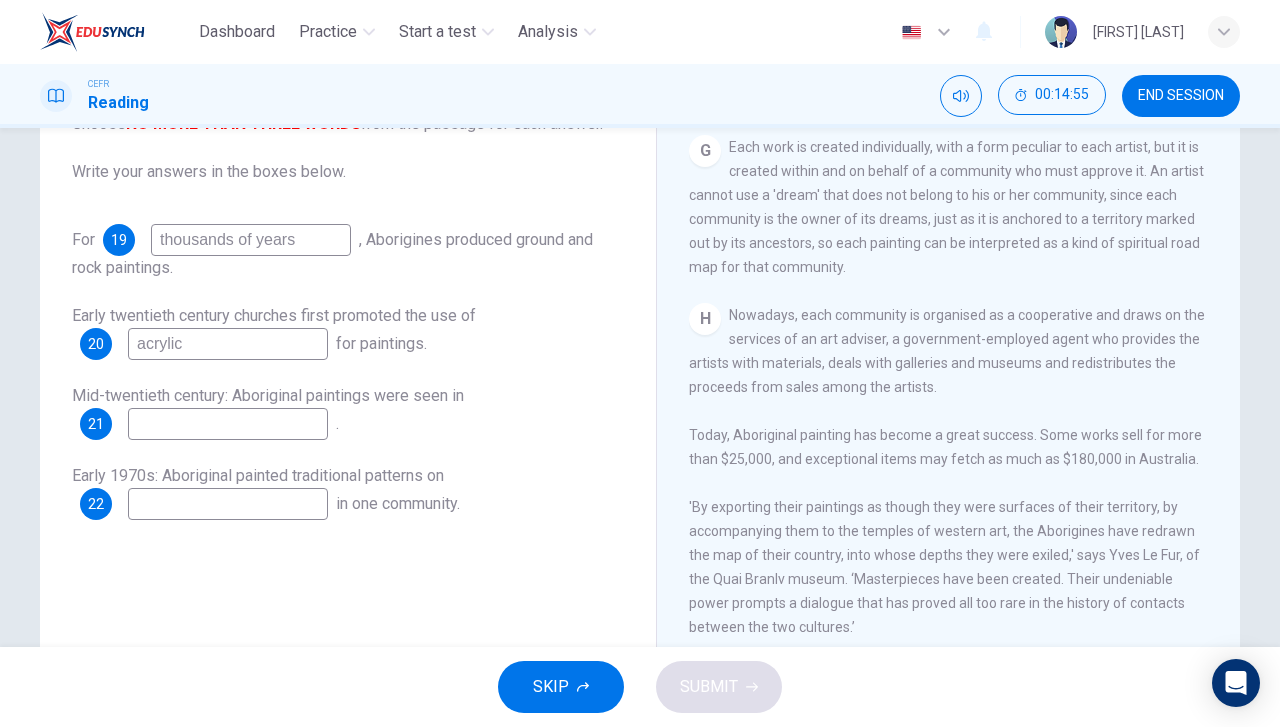 scroll, scrollTop: 1831, scrollLeft: 0, axis: vertical 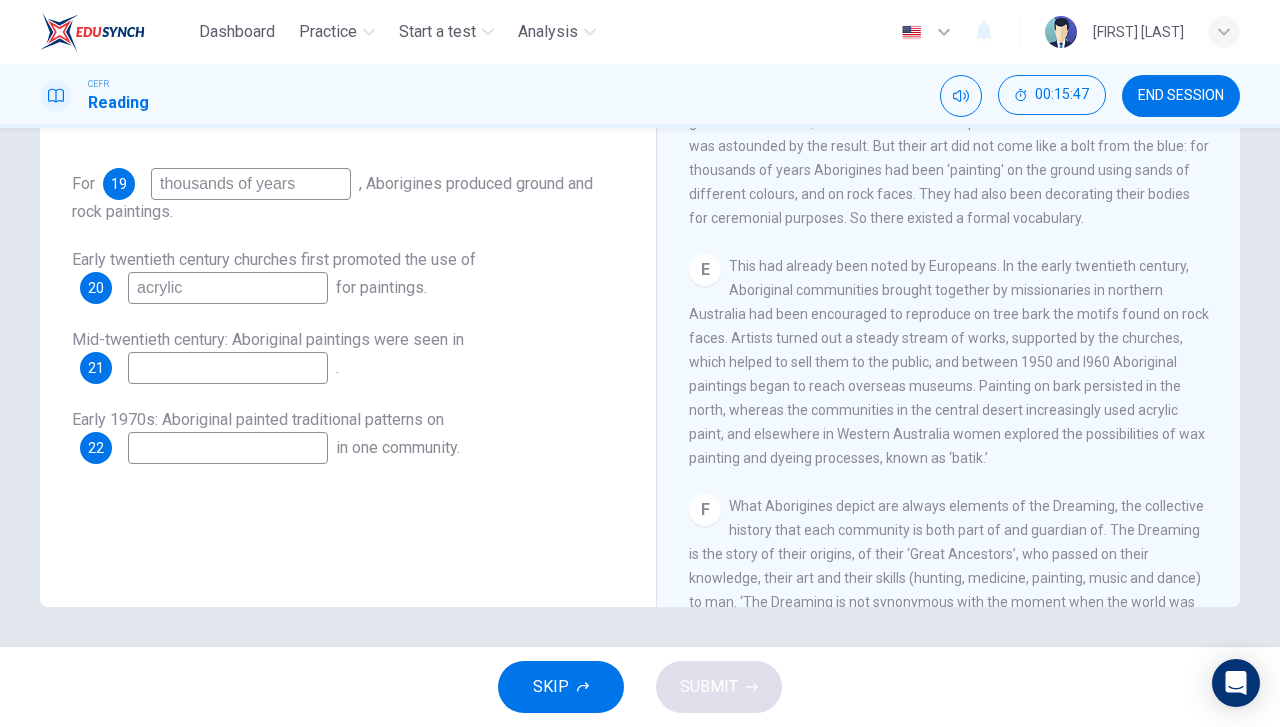 type on "acrylic" 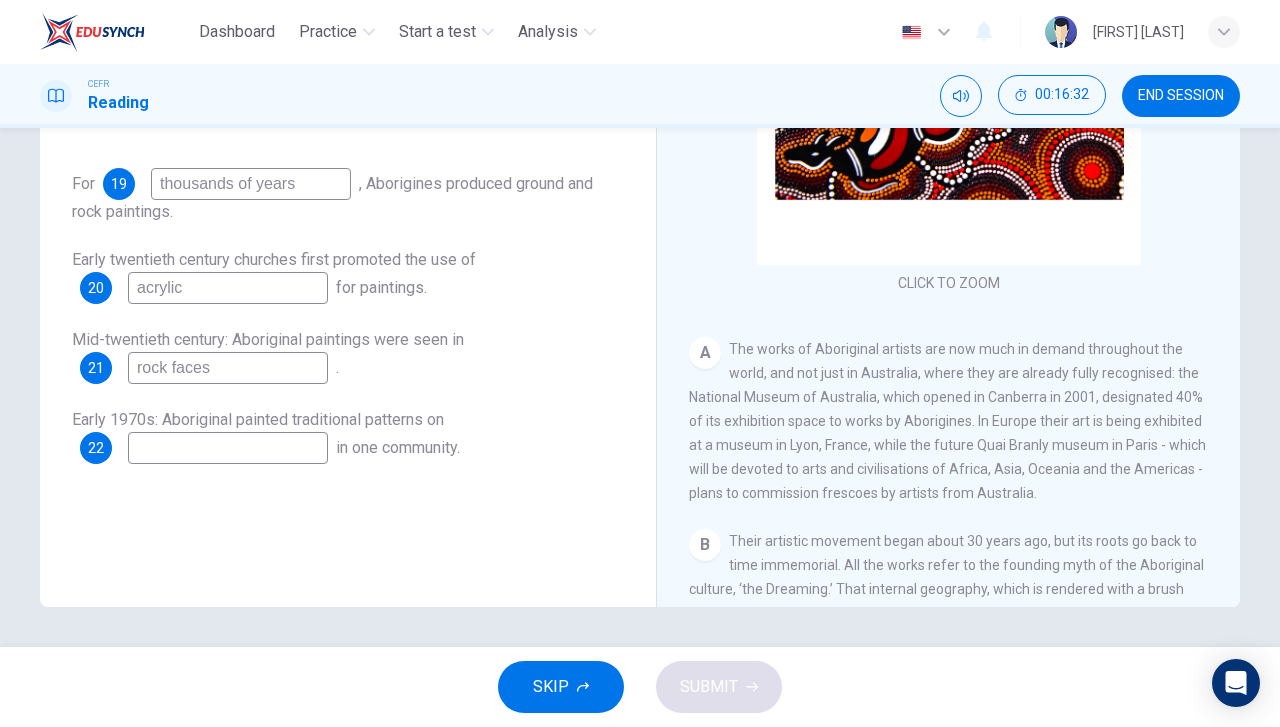 scroll, scrollTop: 0, scrollLeft: 0, axis: both 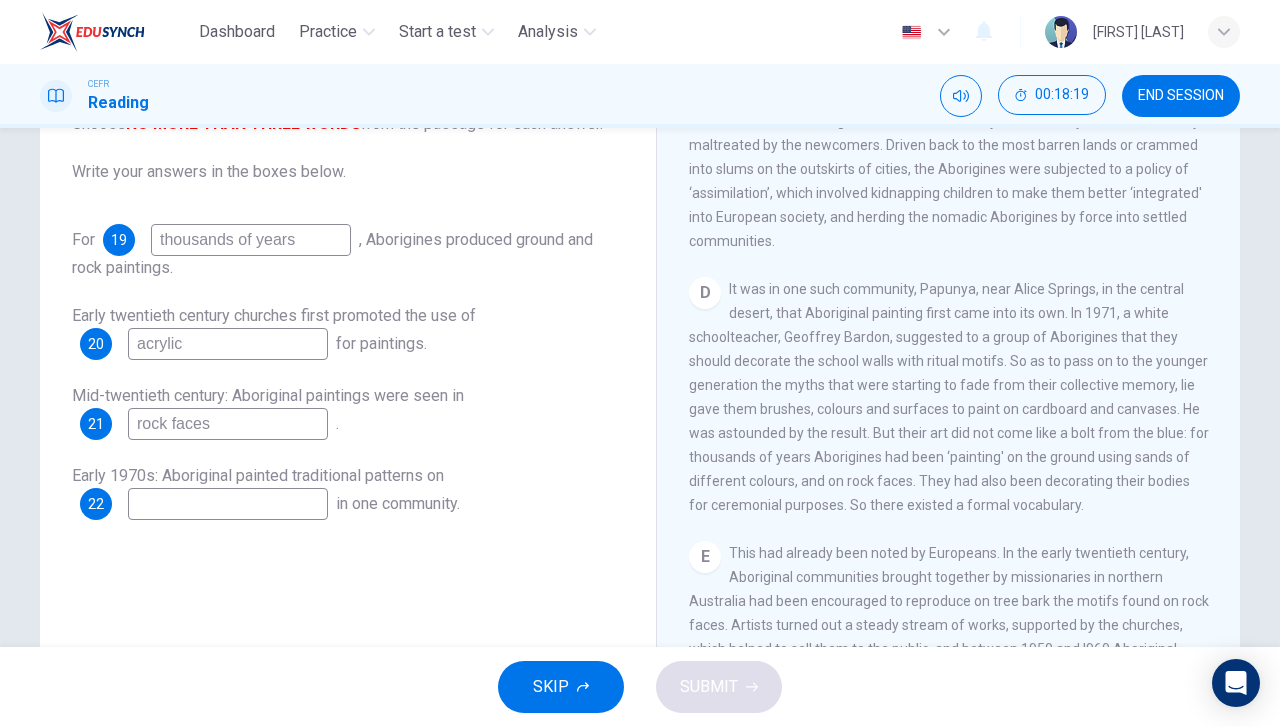 type on "rock faces" 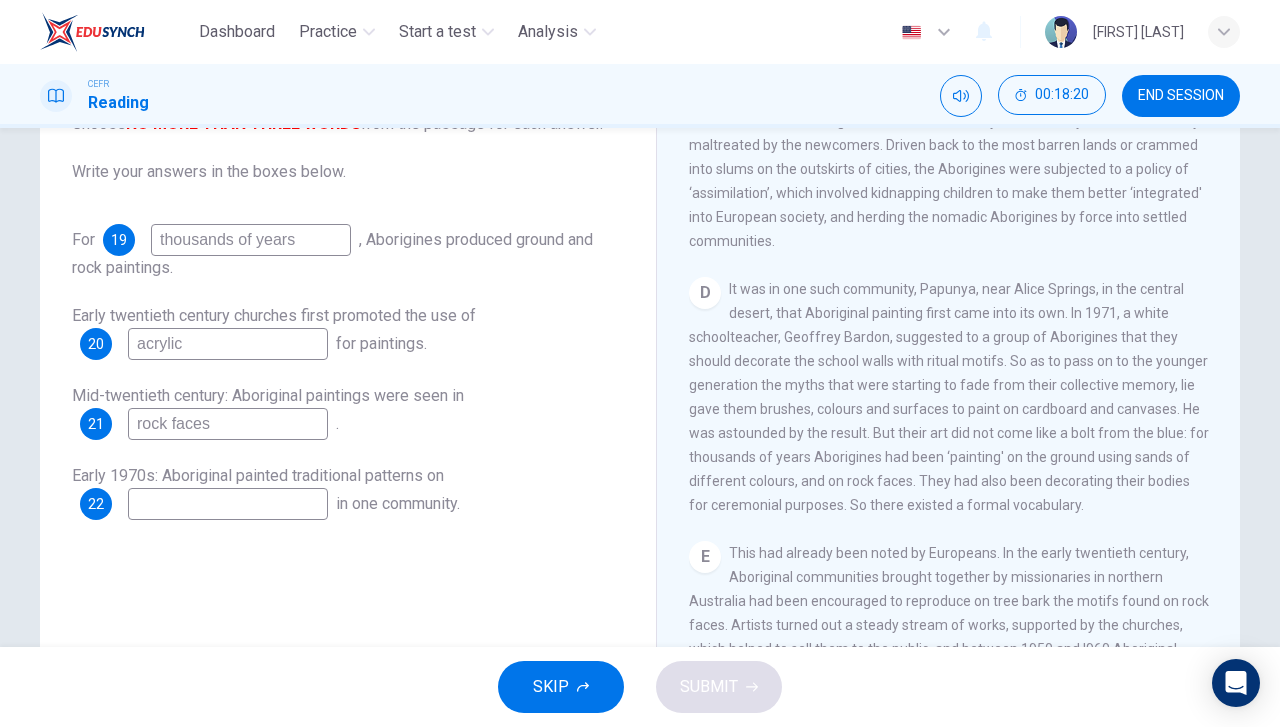 click at bounding box center [251, 240] 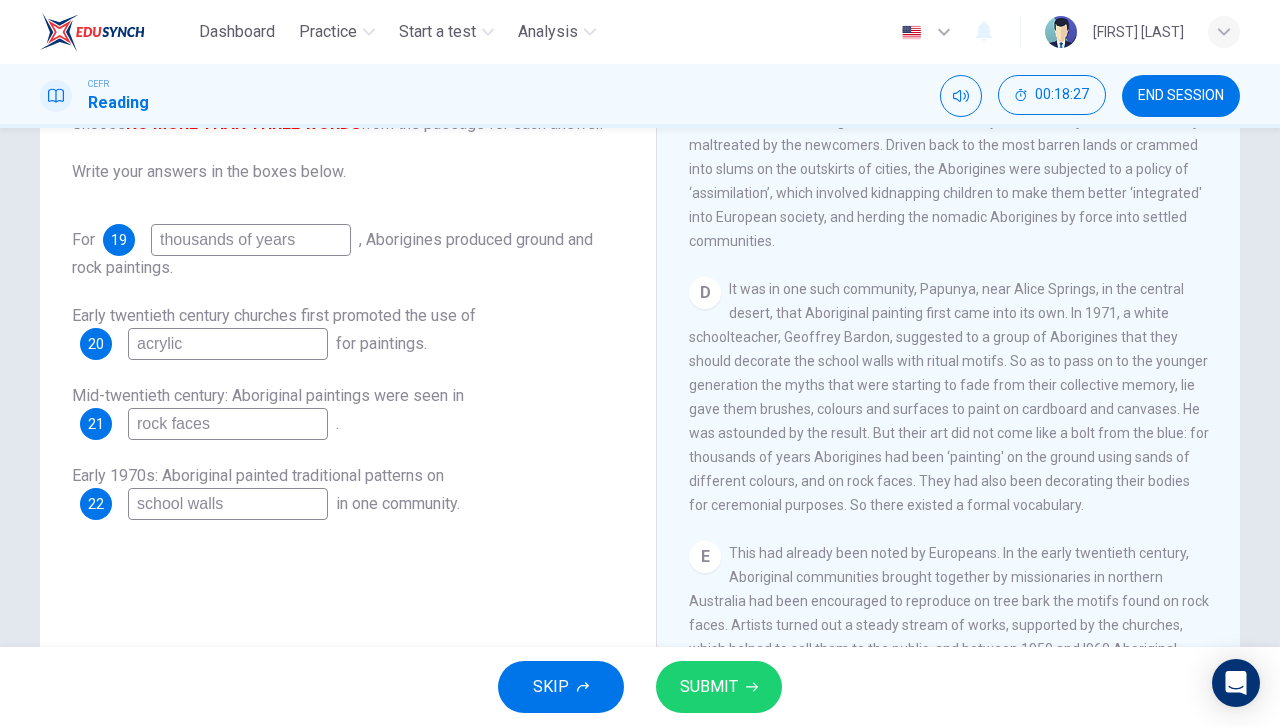 click on "school walls" at bounding box center [251, 240] 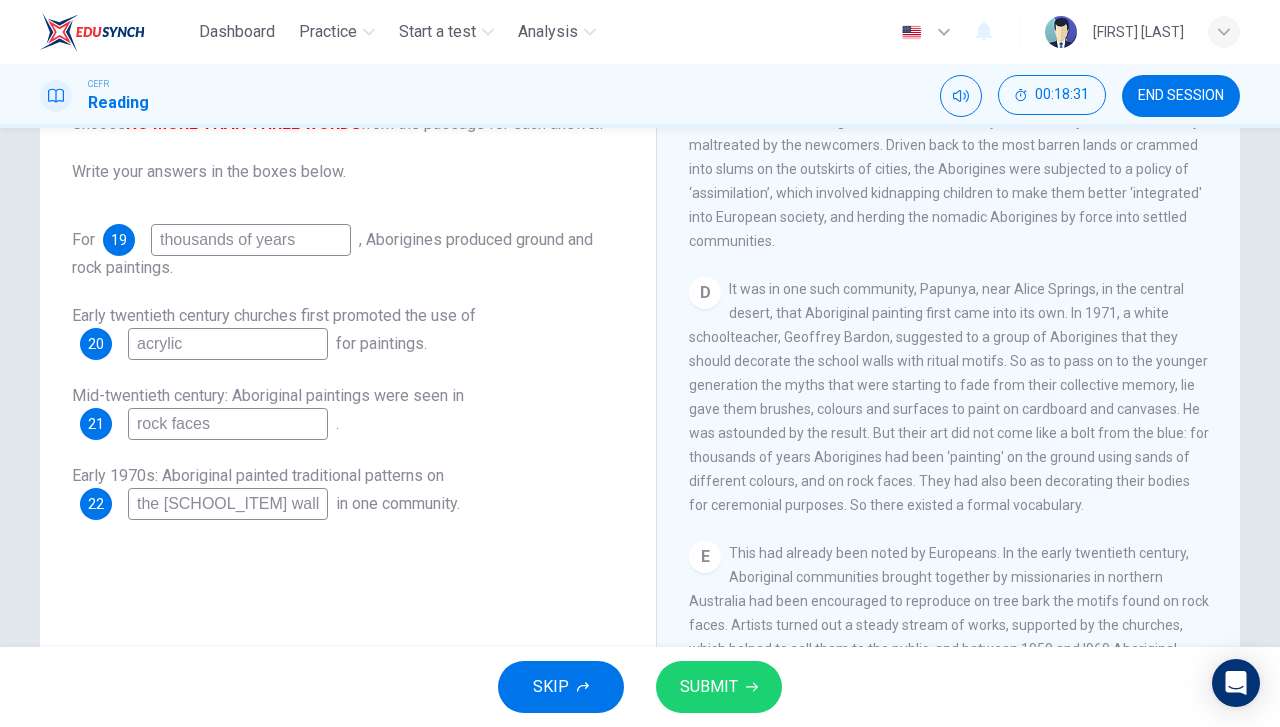 type on "the [SCHOOL_ITEM] walls" 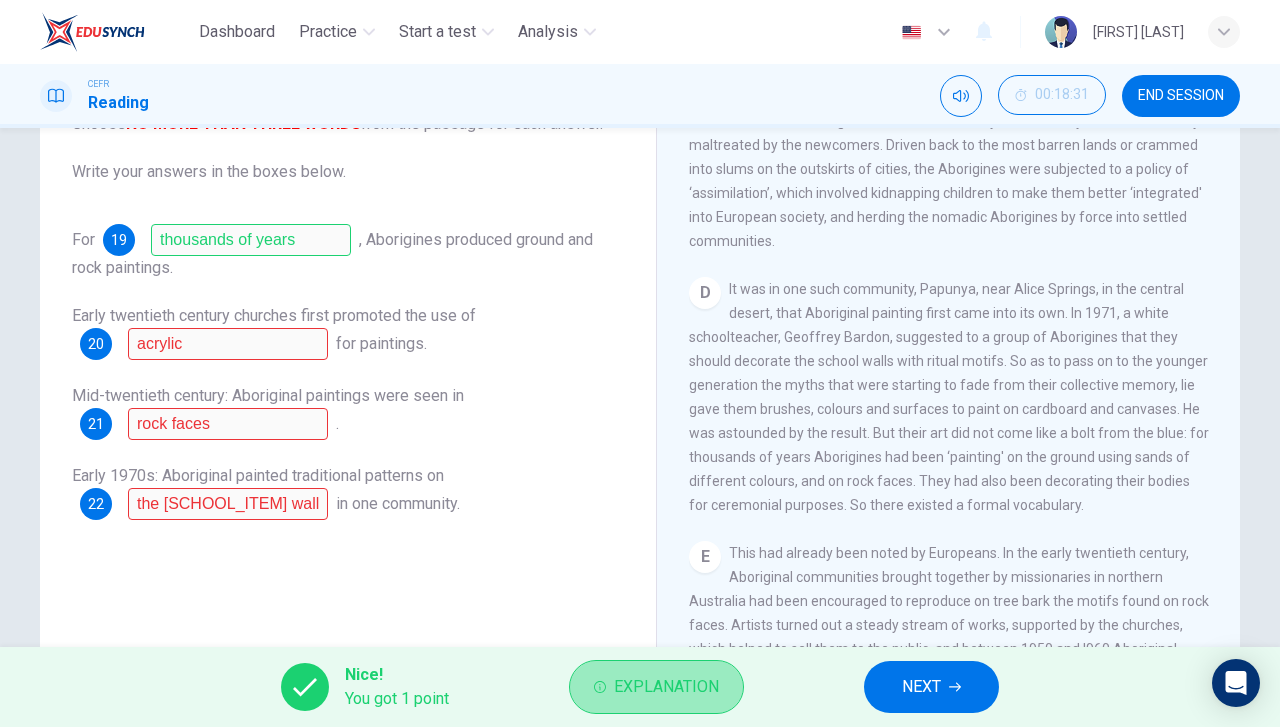 click on "Explanation" at bounding box center (656, 687) 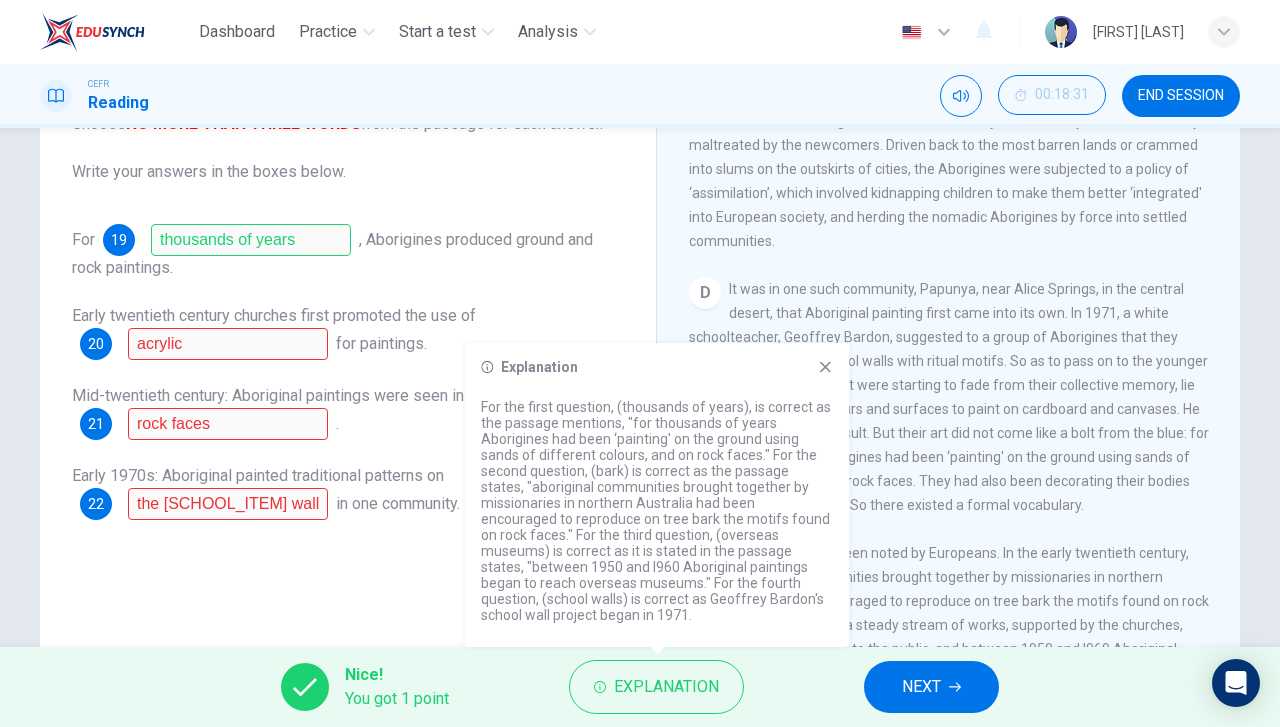click on "Explanation For the first question, (thousands of years), is correct as the passage mentions, "for thousands of years Aborigines had been ‘painting' on the ground using sands of different colours, and on rock faces."
For the second question, (bark) is correct as the passage states, "aboriginal communities brought together by missionaries in northern Australia had been encouraged to reproduce on tree bark the motifs found on rock faces."
For the third question, (overseas museums) is correct as it is stated in the passage states, "between 1950 and I960 Aboriginal paintings began to reach overseas museums."
For the fourth question, (school walls) is correct as Geoffrey Bardon's school wall project began in 1971." at bounding box center (657, 495) 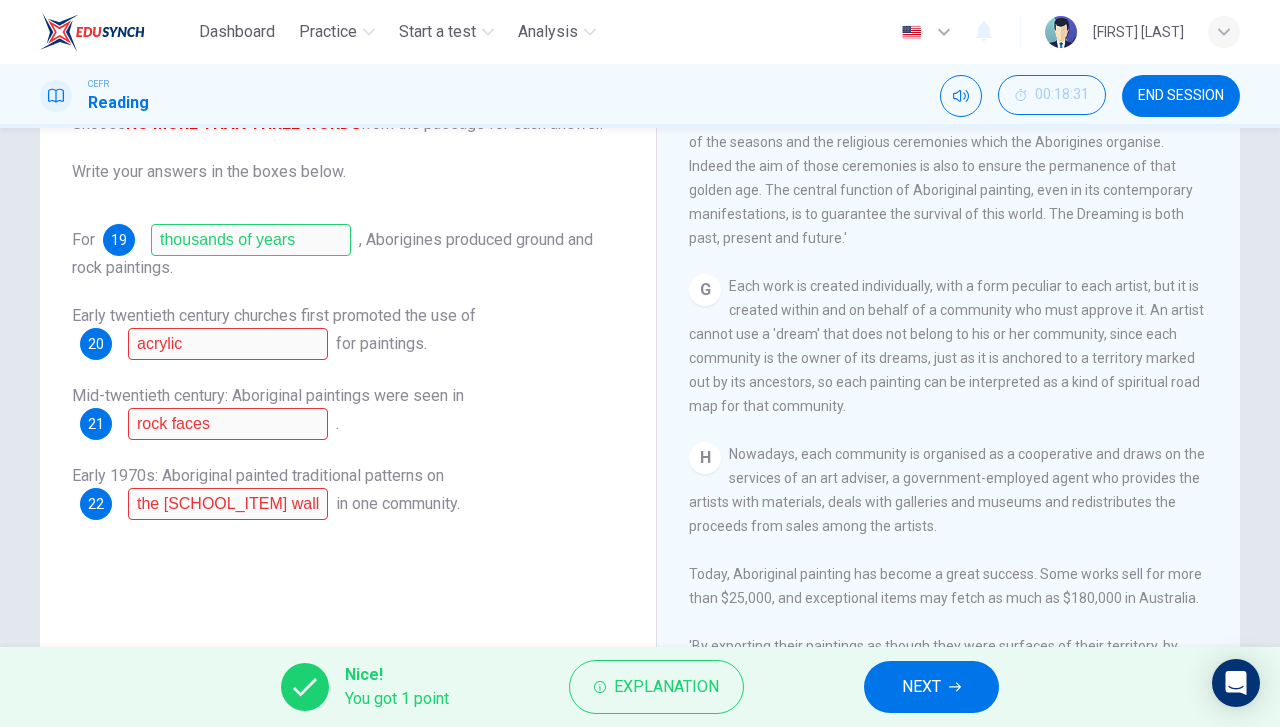 scroll, scrollTop: 1831, scrollLeft: 0, axis: vertical 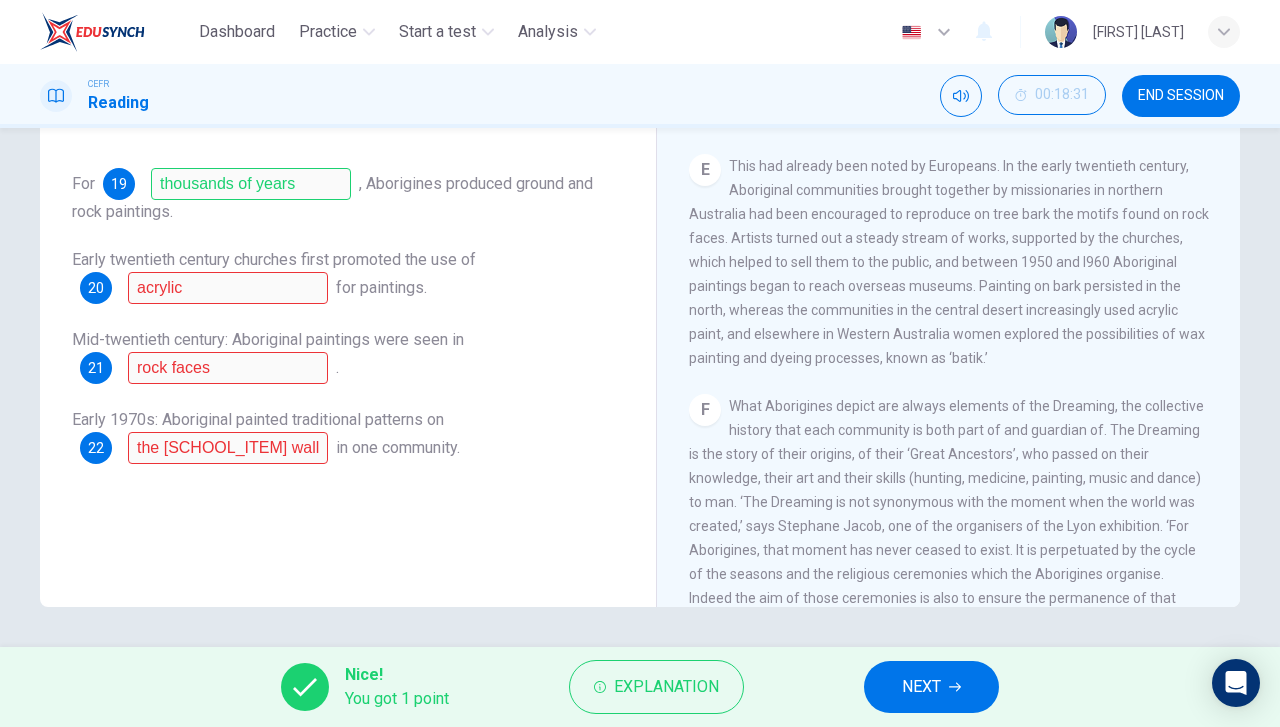 click on "NEXT" at bounding box center (931, 687) 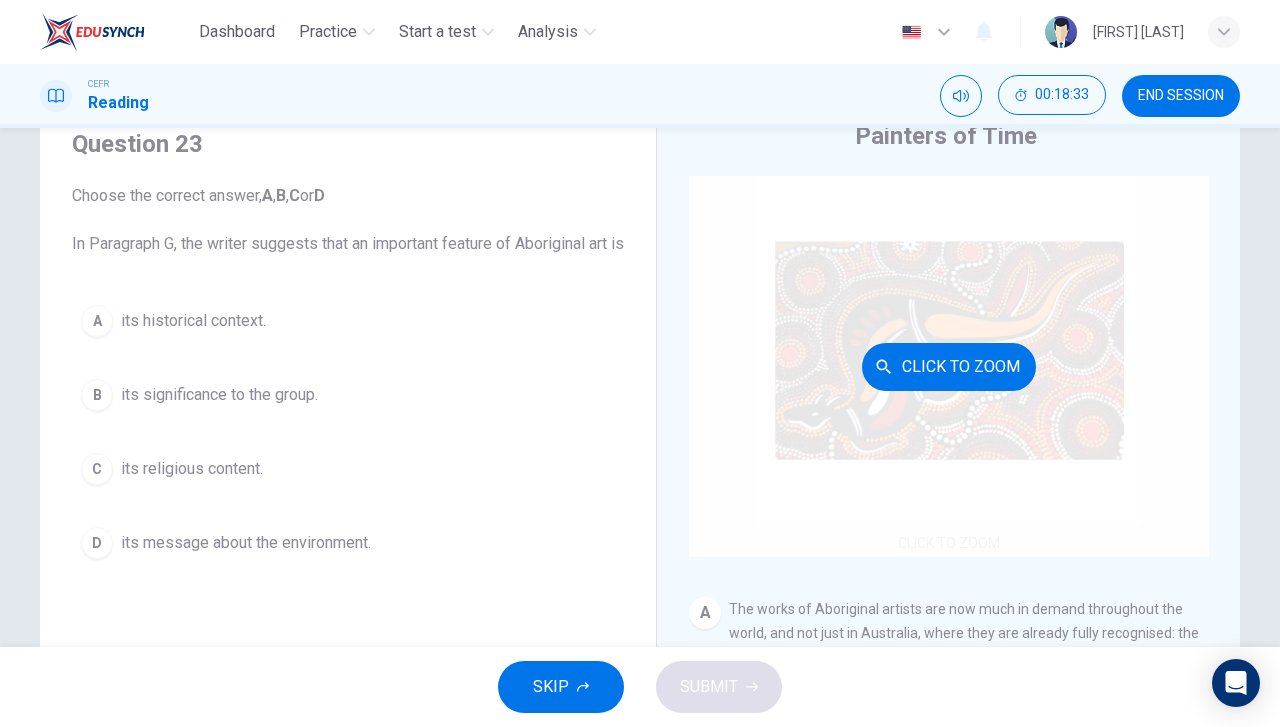 scroll, scrollTop: 0, scrollLeft: 0, axis: both 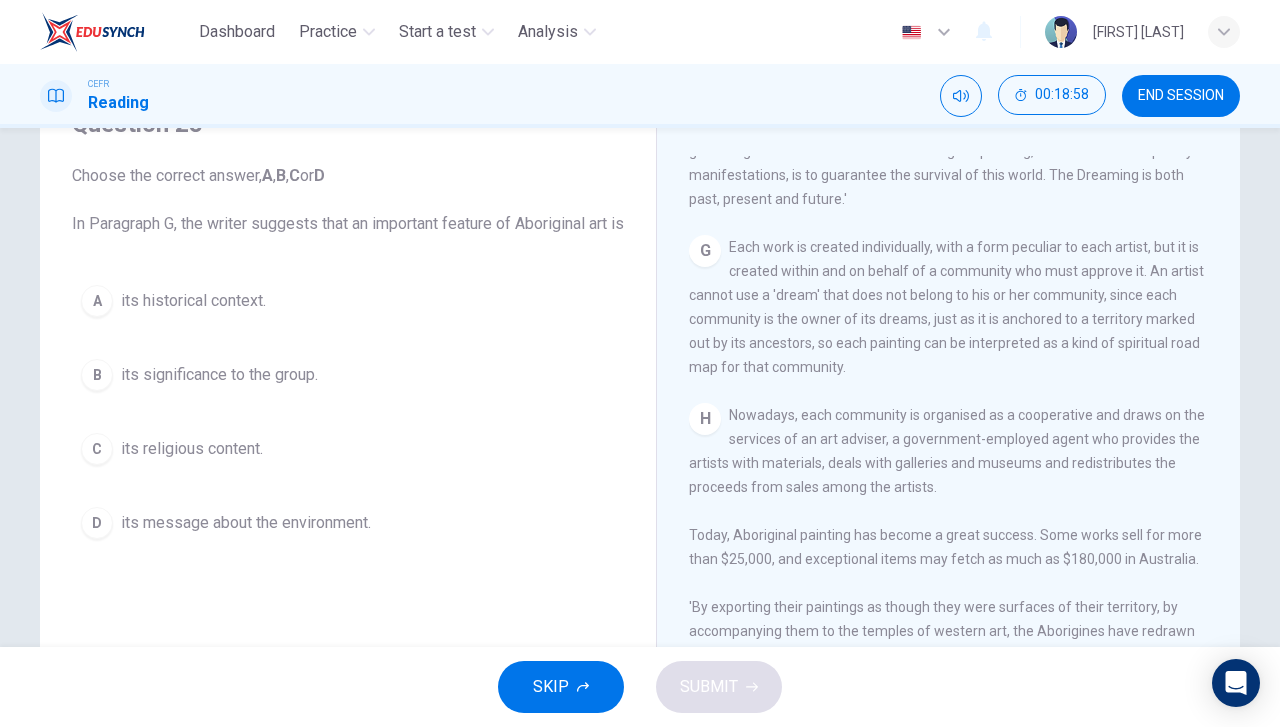drag, startPoint x: 338, startPoint y: 403, endPoint x: 664, endPoint y: 645, distance: 406.0049 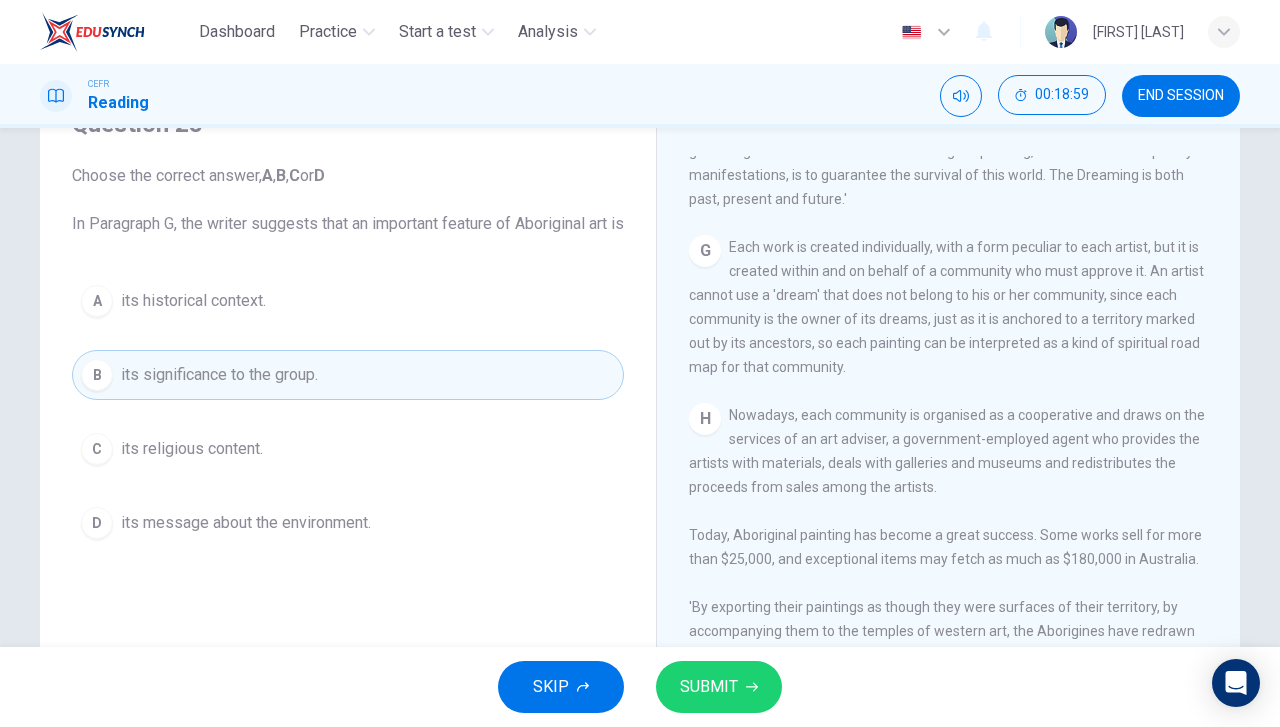 click on "SUBMIT" at bounding box center [719, 687] 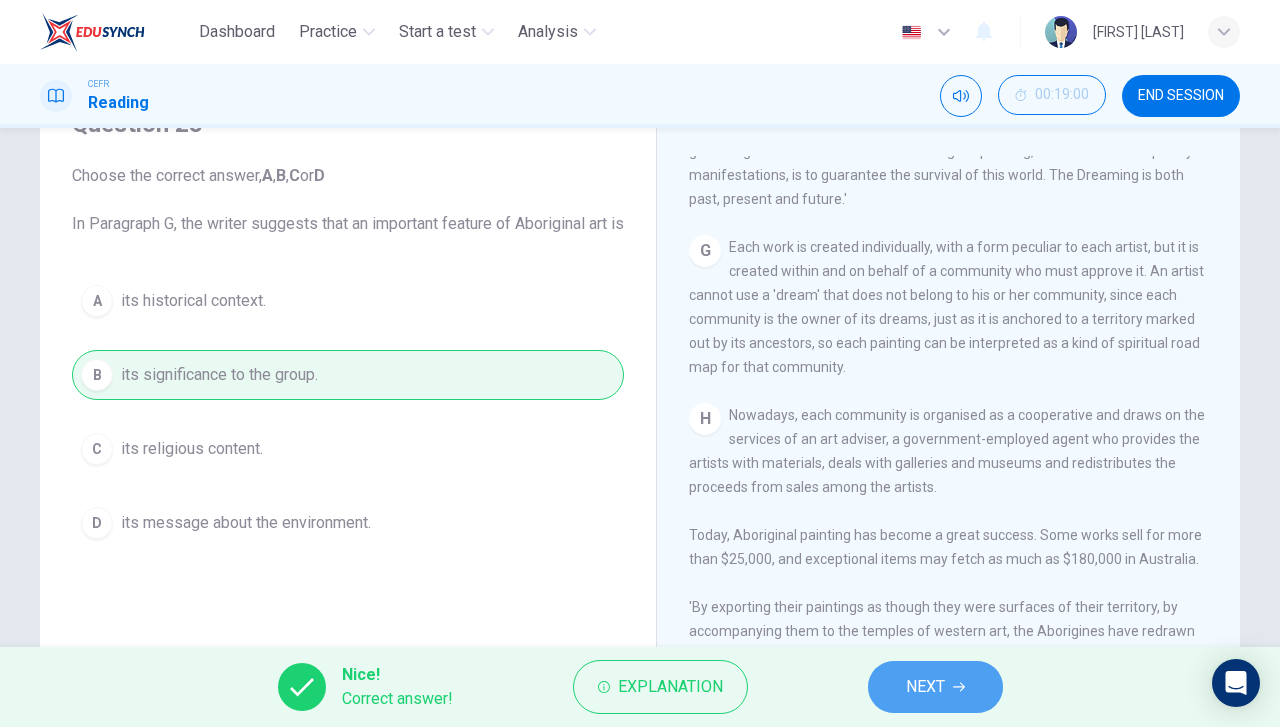 click on "NEXT" at bounding box center [925, 687] 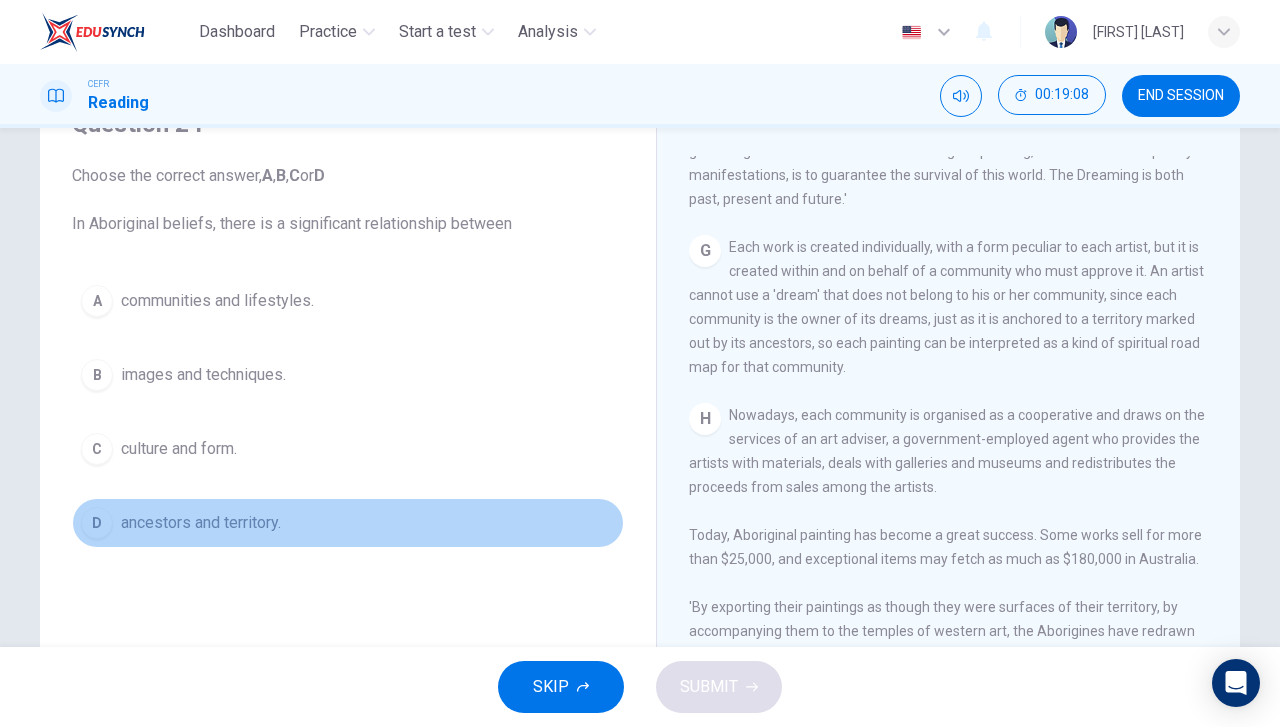 click on "ancestors and territory." at bounding box center [217, 301] 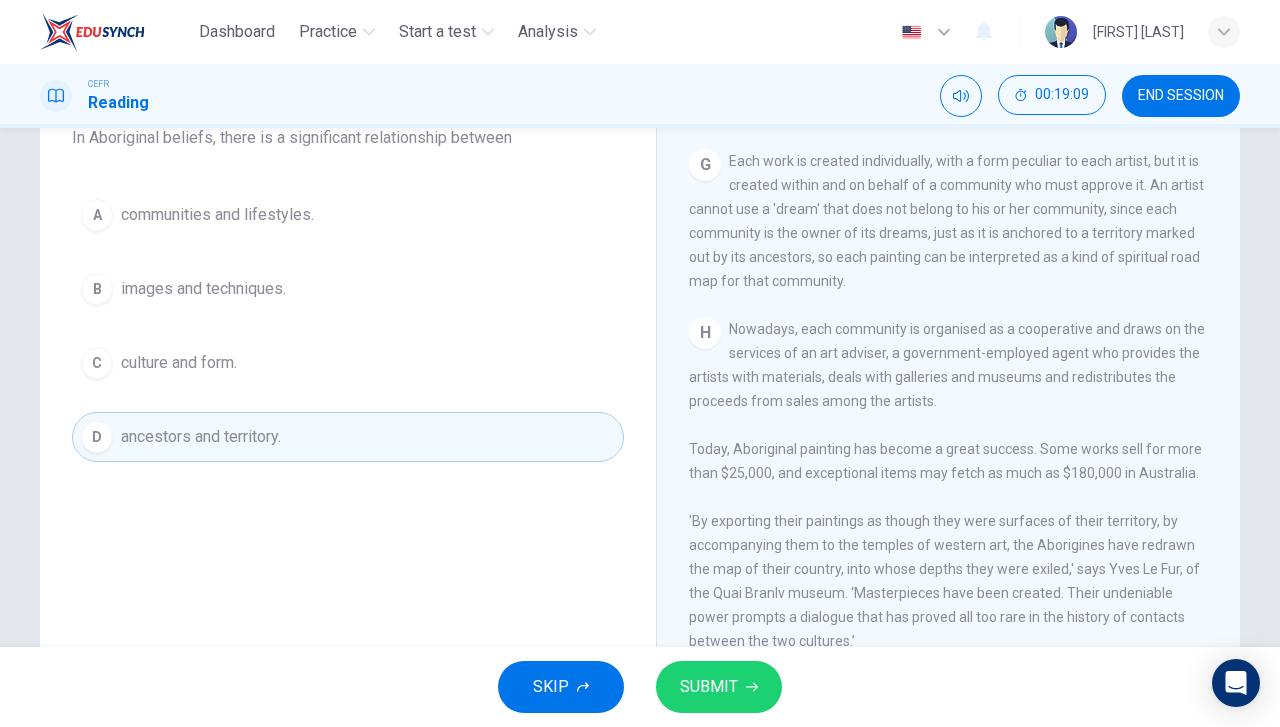 scroll, scrollTop: 256, scrollLeft: 0, axis: vertical 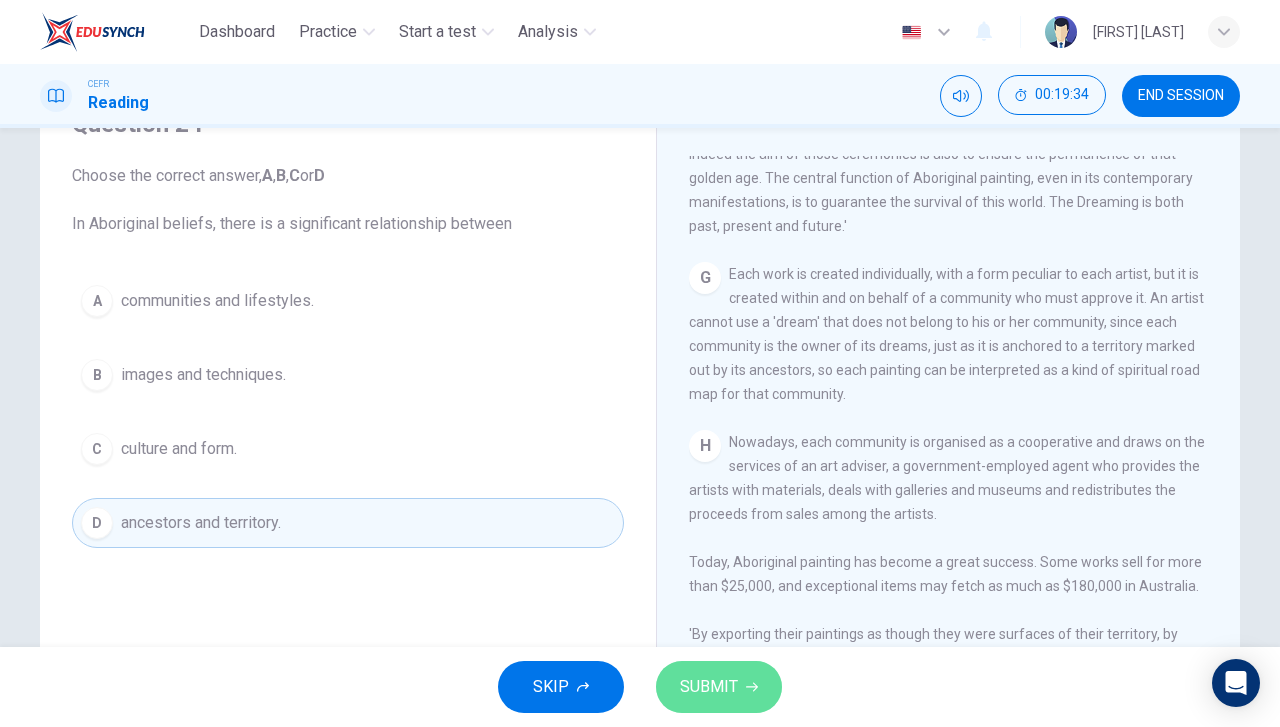 click on "SUBMIT" at bounding box center (709, 687) 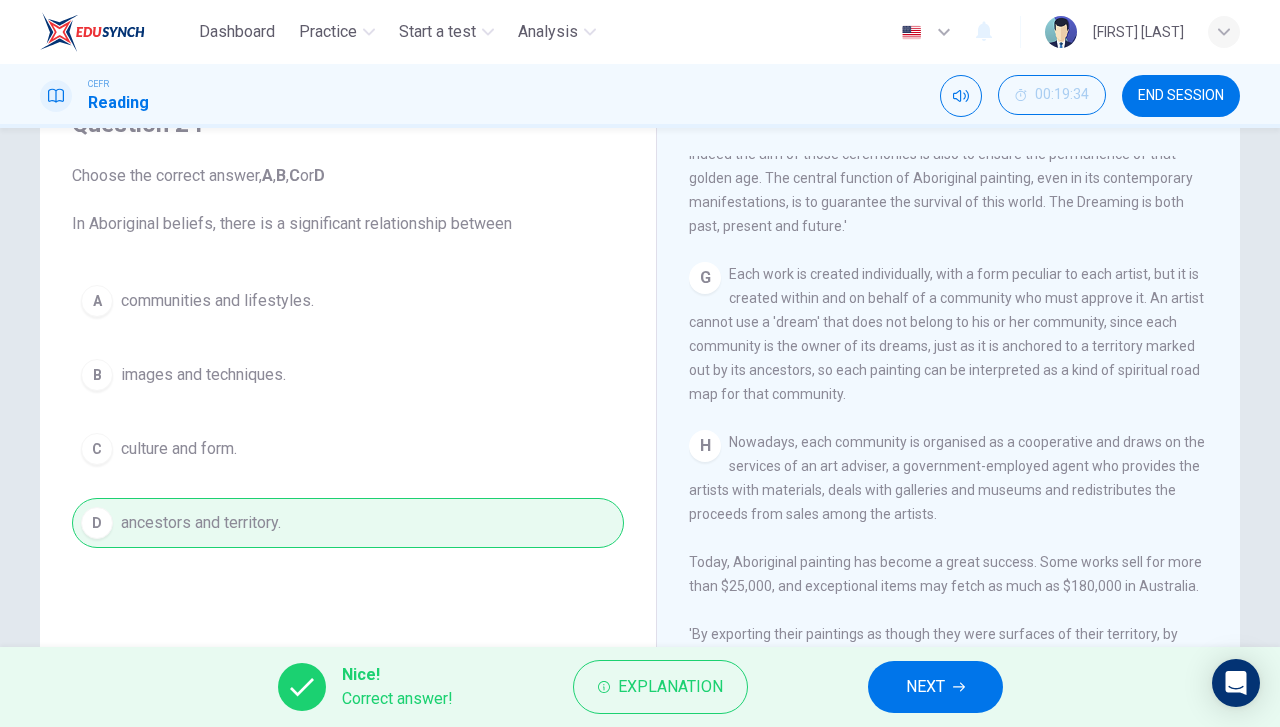 click on "NEXT" at bounding box center (935, 687) 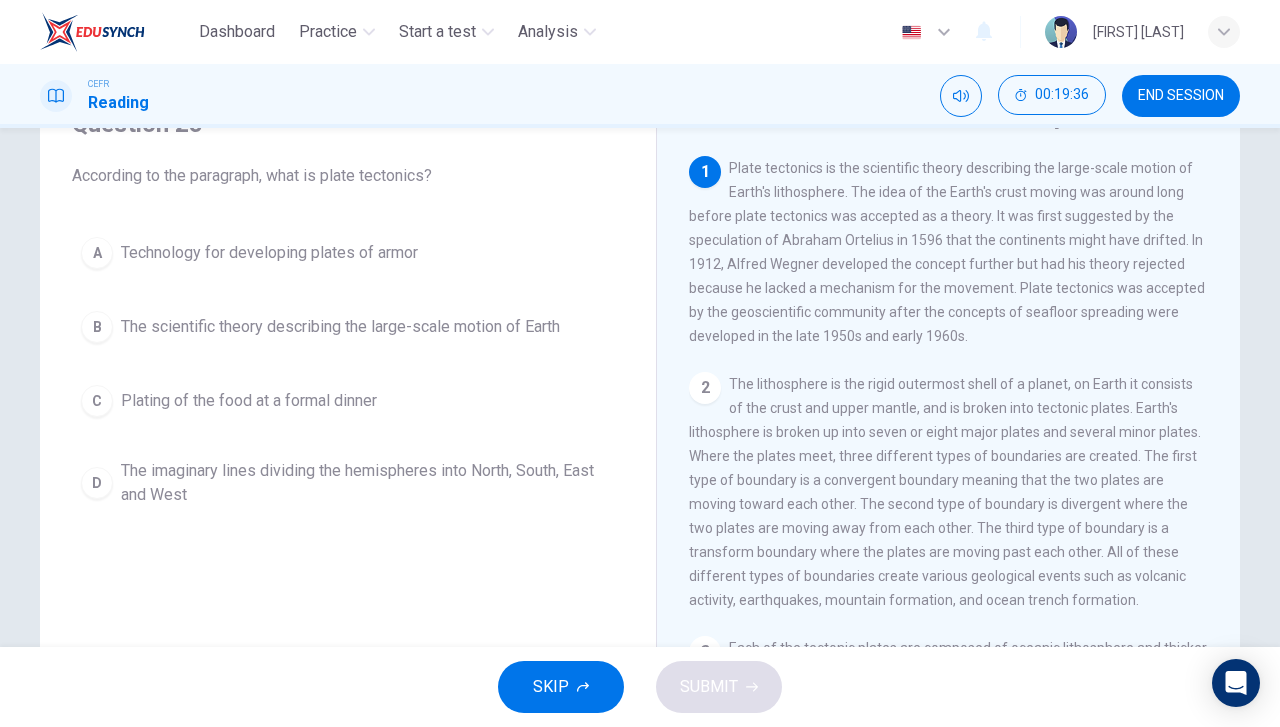 scroll, scrollTop: 0, scrollLeft: 0, axis: both 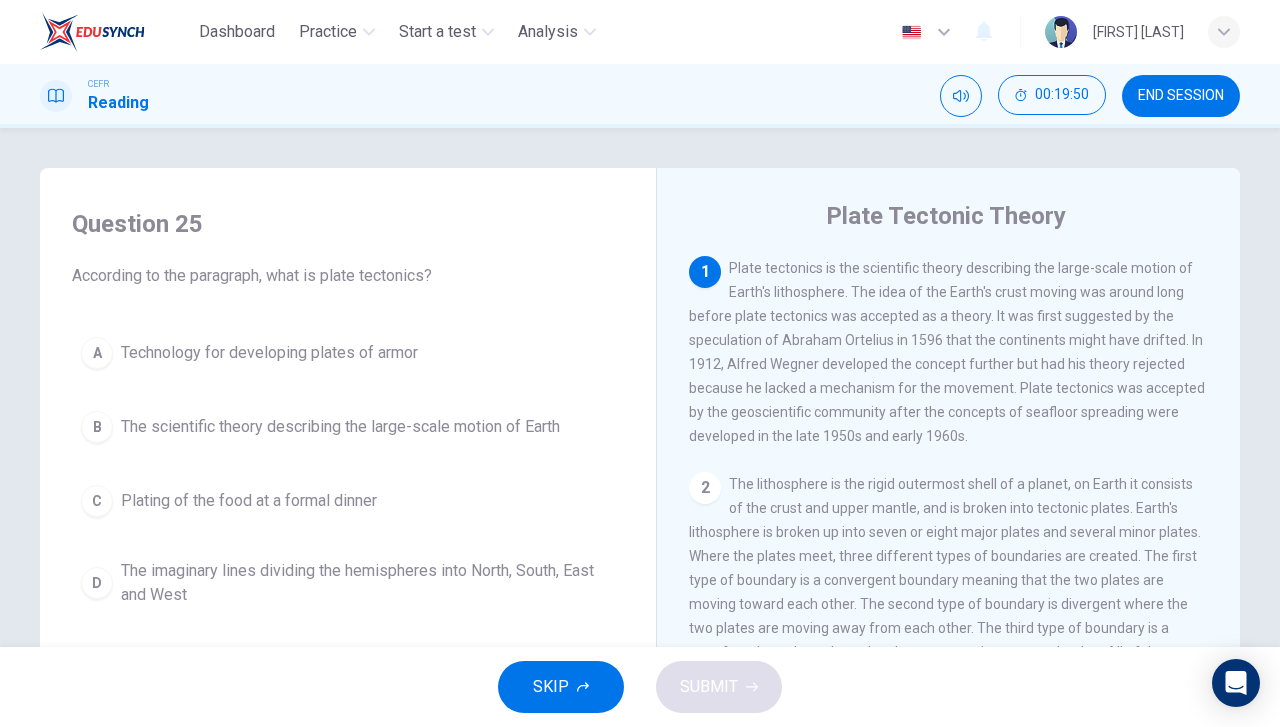 click on "The scientific theory describing the large-scale motion of Earth" at bounding box center (269, 353) 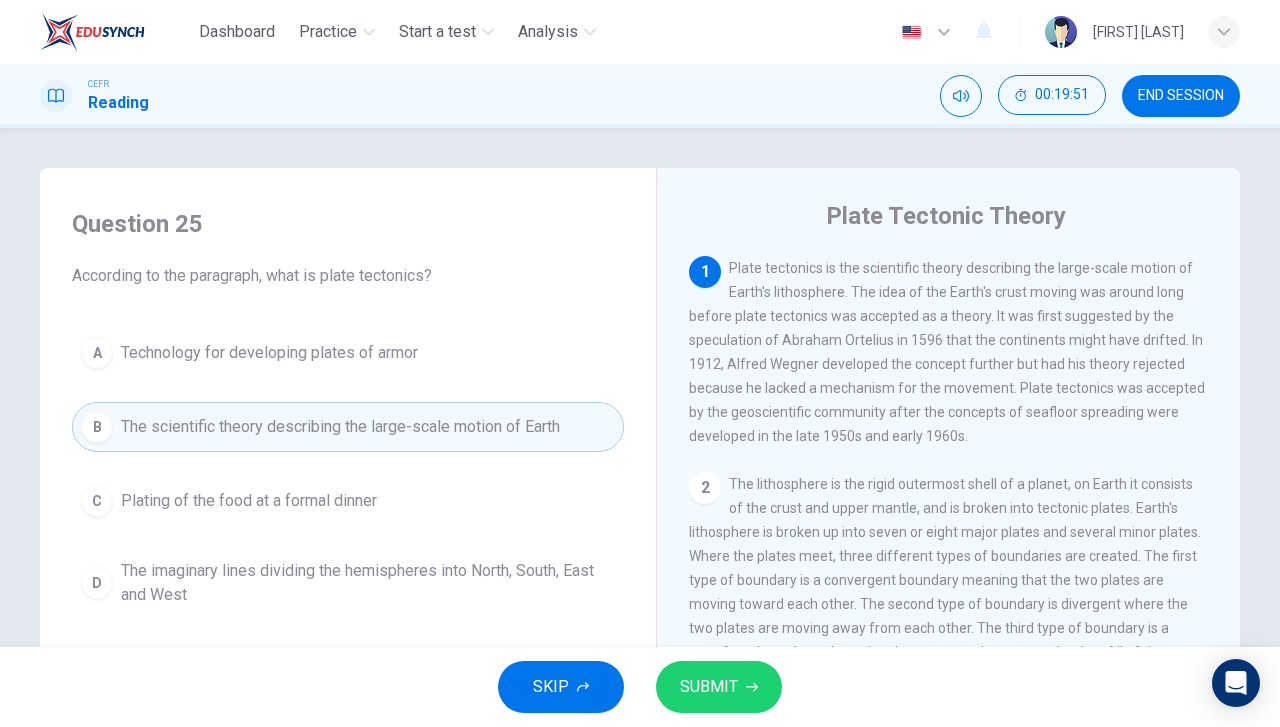click on "SUBMIT" at bounding box center (709, 687) 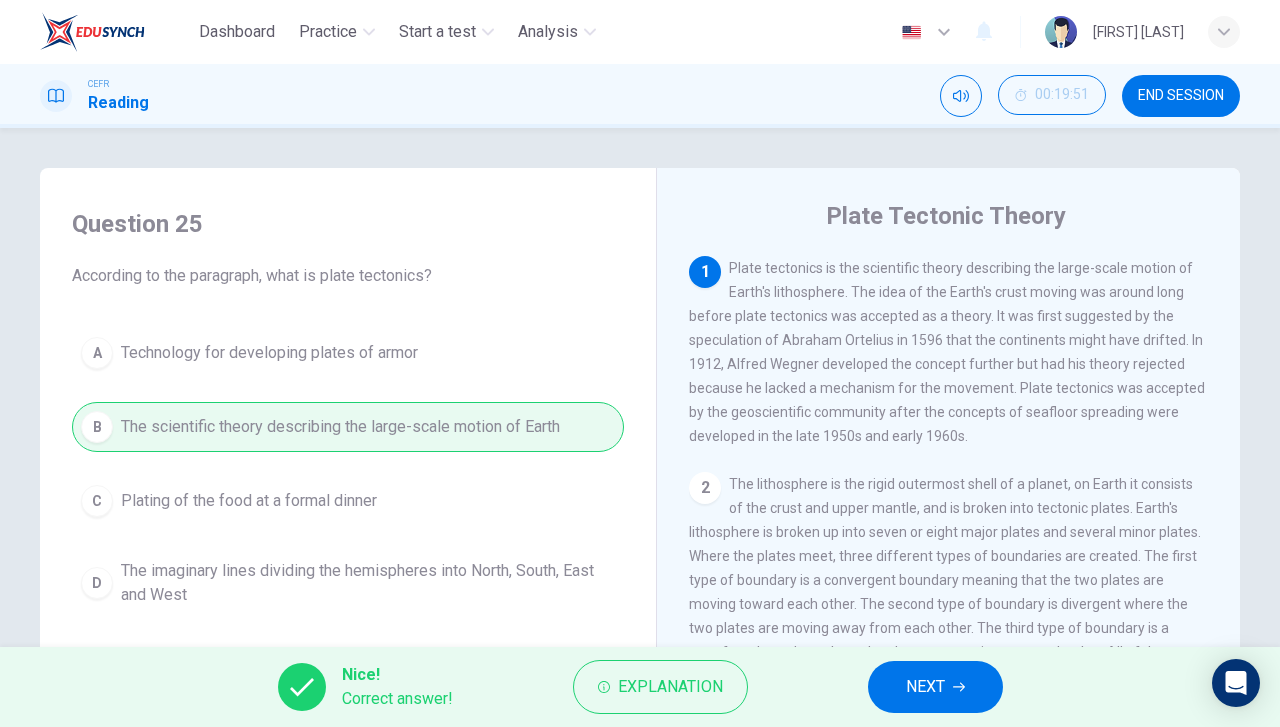 click on "END SESSION" at bounding box center (1181, 96) 